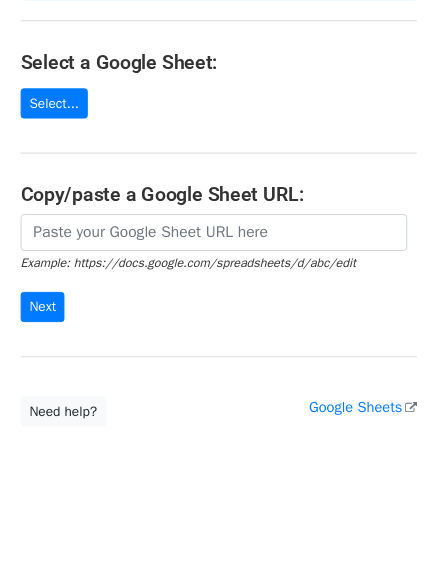 scroll, scrollTop: 0, scrollLeft: 0, axis: both 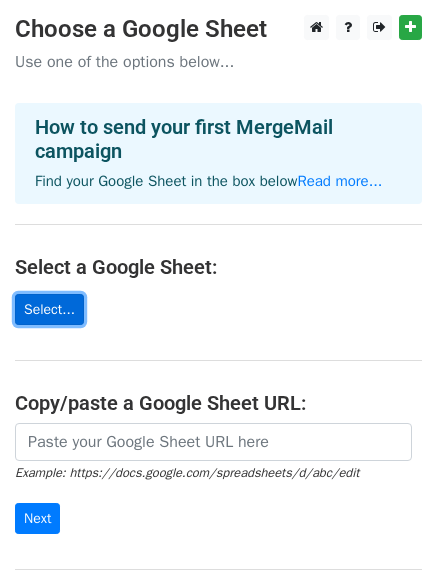 click on "Select..." at bounding box center (49, 309) 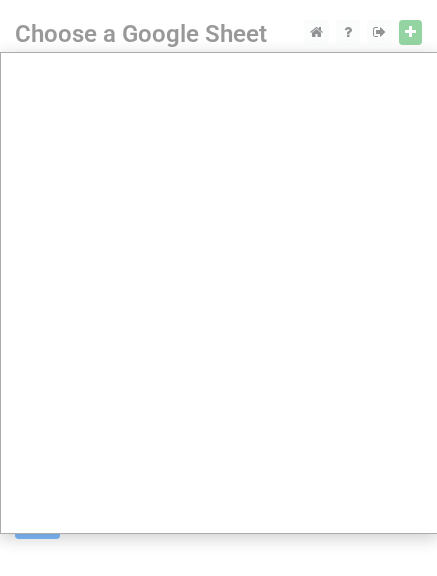 scroll, scrollTop: 2, scrollLeft: 0, axis: vertical 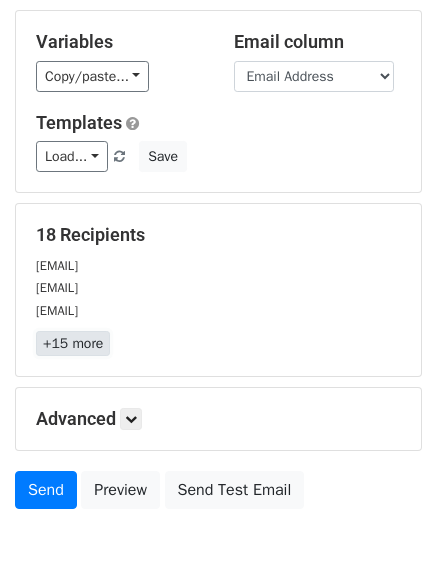click on "+15 more" at bounding box center (73, 343) 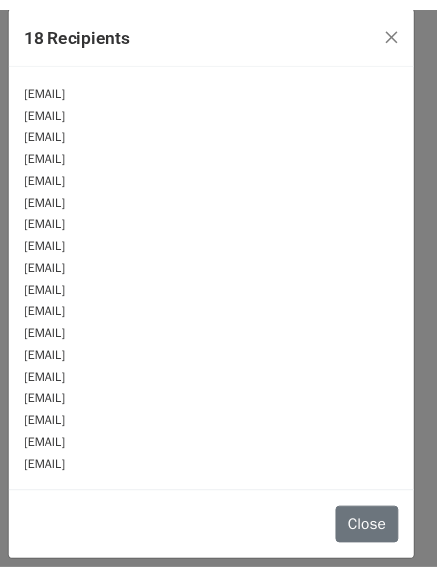 scroll, scrollTop: 10, scrollLeft: 0, axis: vertical 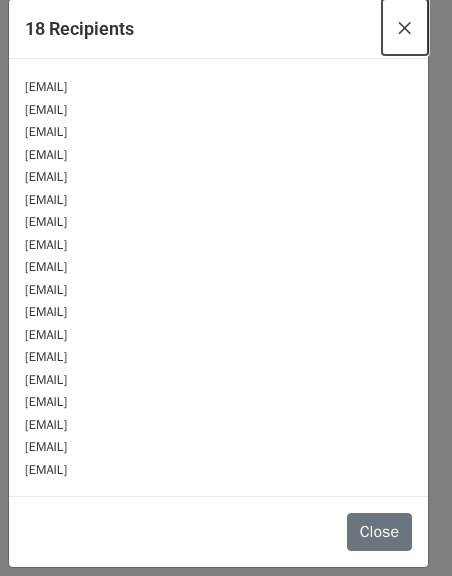 click on "×" at bounding box center (405, 27) 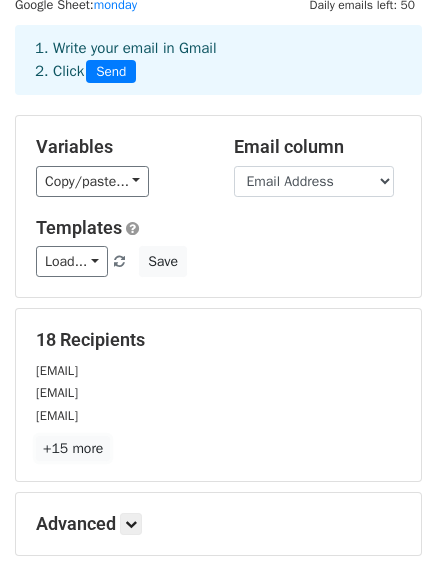 scroll, scrollTop: 63, scrollLeft: 0, axis: vertical 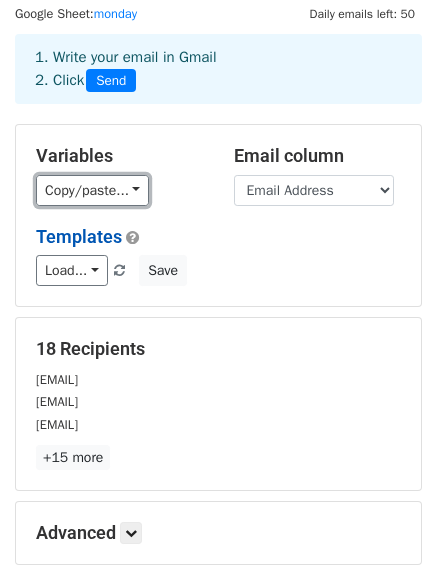 click on "Copy/paste..." at bounding box center [92, 190] 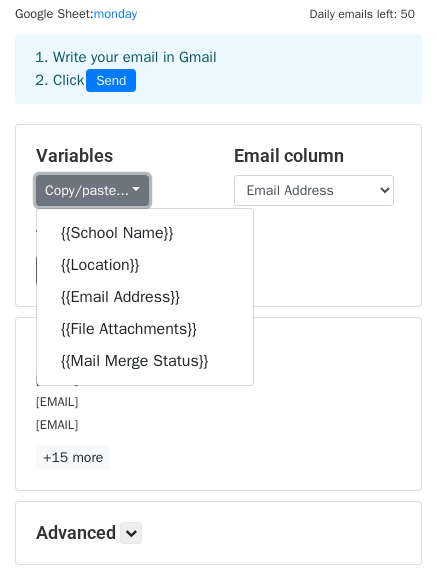 click on "Copy/paste..." at bounding box center [92, 190] 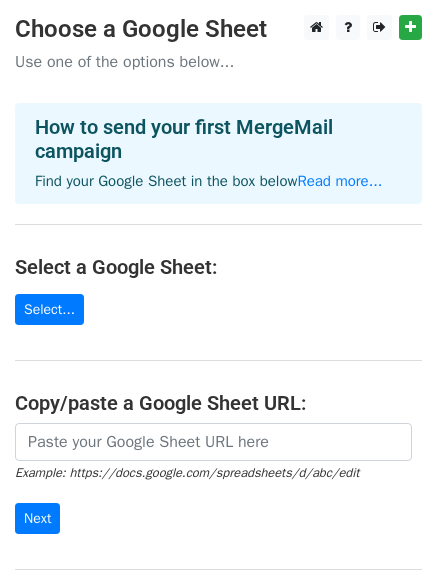 scroll, scrollTop: 0, scrollLeft: 0, axis: both 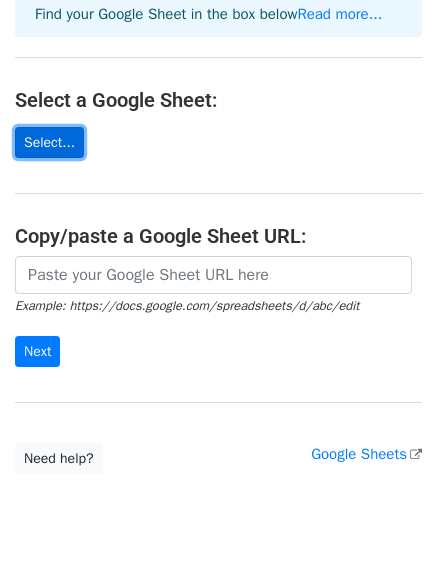 click on "Select..." at bounding box center [49, 142] 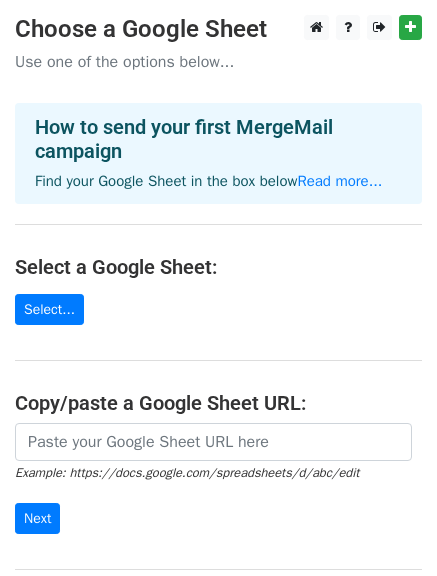 scroll, scrollTop: 31, scrollLeft: 0, axis: vertical 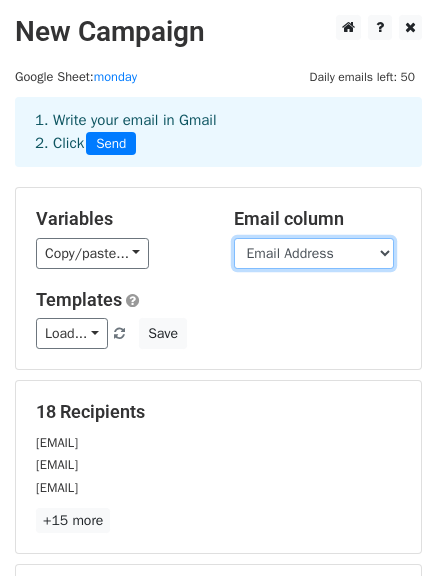 click on "School Name
Location
[EMAIL]
File Attachments
Mail Merge Status" at bounding box center (314, 253) 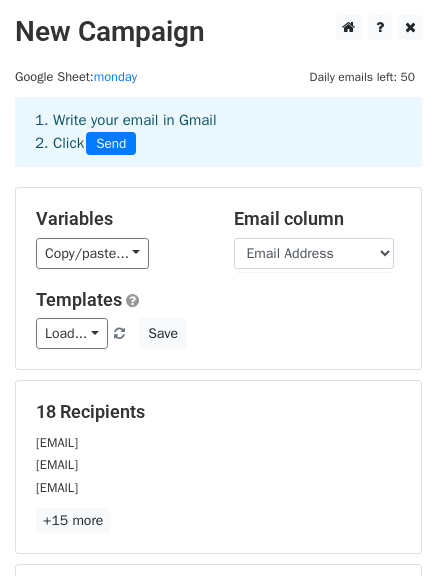 click on "Variables
Copy/paste...
{{School Name}}
{{Location}}
{{EMAIL}}
{{File Attachments}}
{{Mail Merge Status}}
Email column
School Name
Location
[EMAIL]
File Attachments
Mail Merge Status
Templates
Load...
No templates saved
Save" at bounding box center [218, 278] 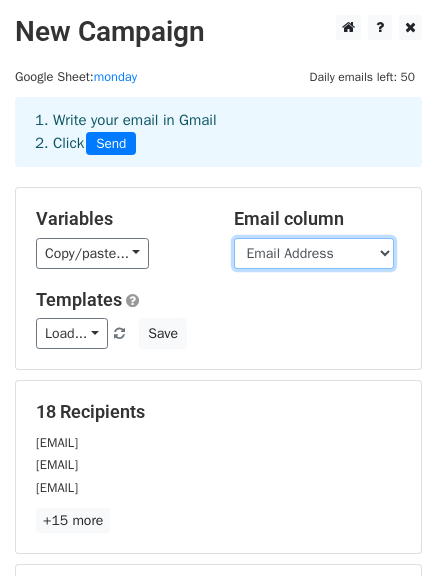 click on "School Name
Location
[EMAIL]
File Attachments
Mail Merge Status" at bounding box center (314, 253) 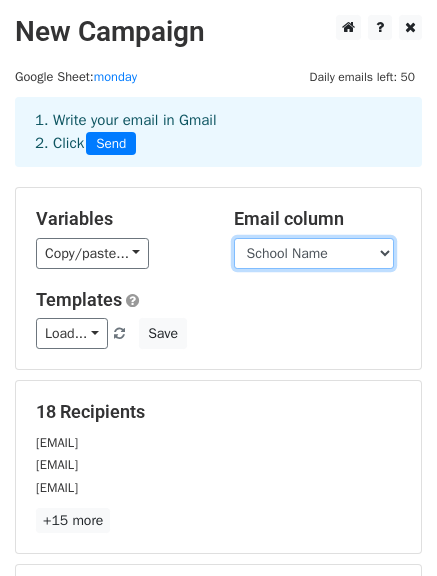 click on "School Name
Location
[EMAIL]
File Attachments
Mail Merge Status" at bounding box center [314, 253] 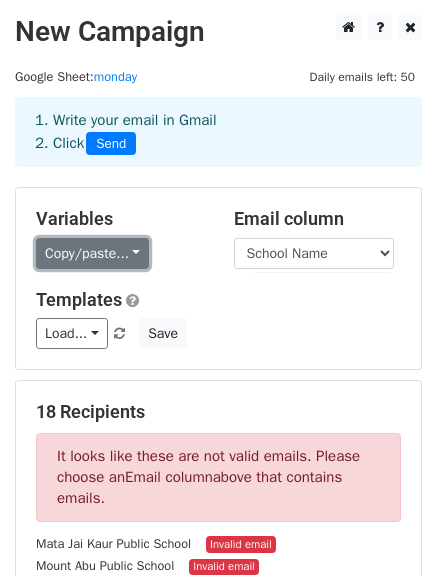 click on "Copy/paste..." at bounding box center [92, 253] 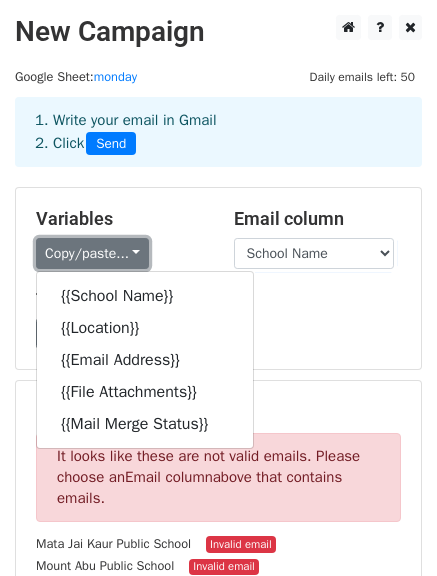 click on "Copy/paste..." at bounding box center [92, 253] 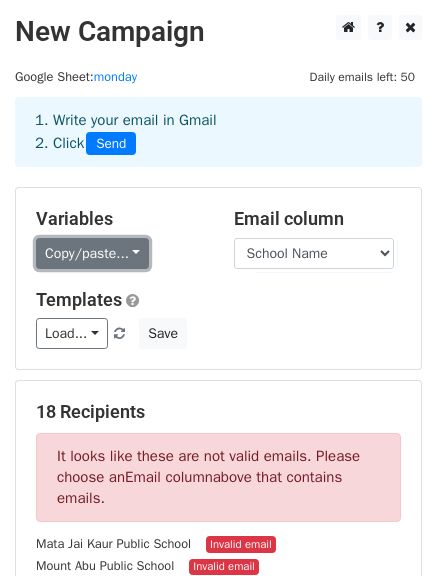click on "Copy/paste..." at bounding box center (92, 253) 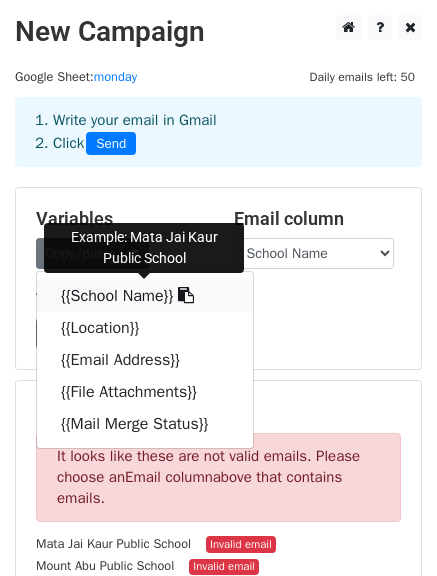 click on "{{School Name}}" at bounding box center (145, 296) 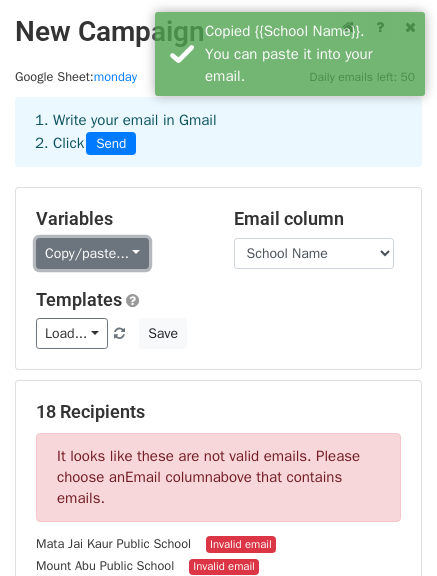 click on "Copy/paste..." at bounding box center [92, 253] 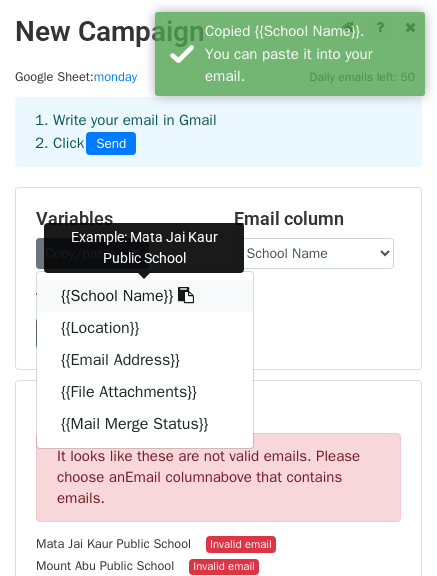 click on "{{School Name}}" at bounding box center [145, 296] 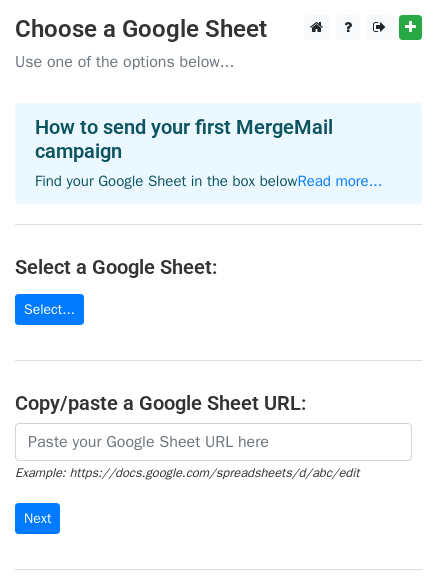 scroll, scrollTop: 0, scrollLeft: 0, axis: both 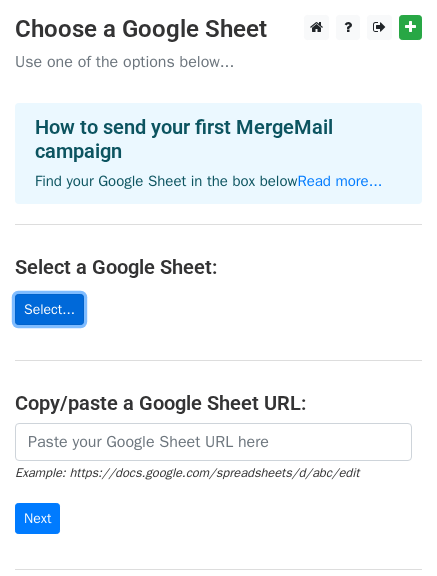 click on "Select..." at bounding box center (49, 309) 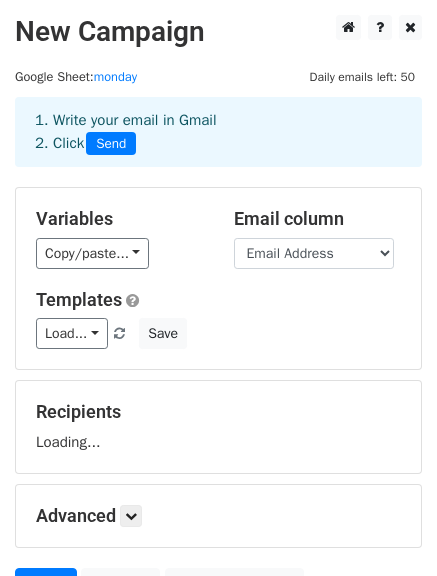 scroll, scrollTop: 0, scrollLeft: 0, axis: both 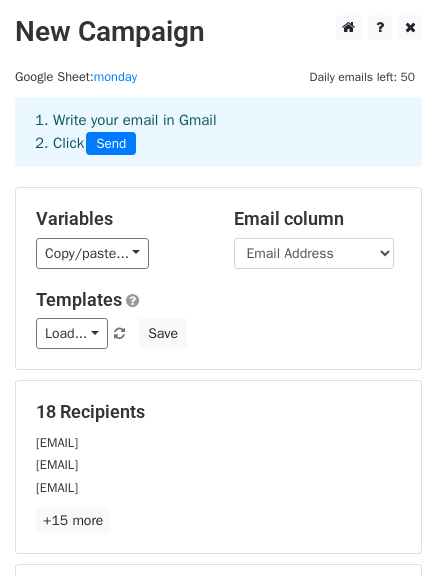 click on "Templates
Load...
No templates saved
Save" at bounding box center (218, 319) 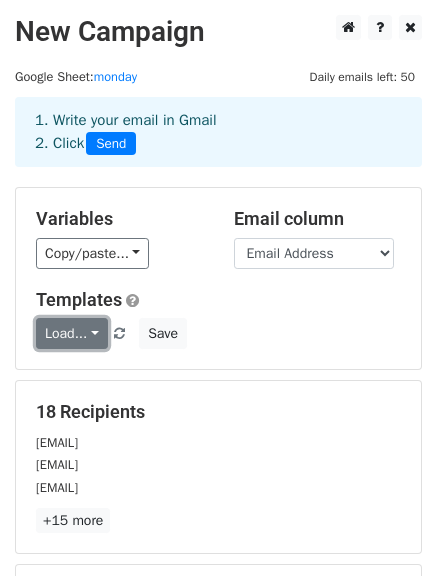 click on "Load..." at bounding box center (72, 333) 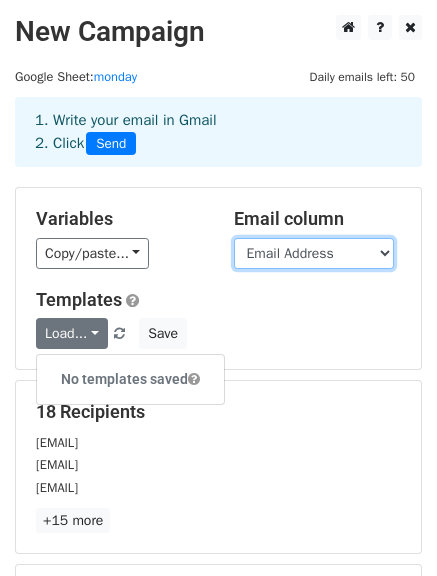 click on "School Name
Location
Email Address
File Attachments
Mail Merge Status" at bounding box center [314, 253] 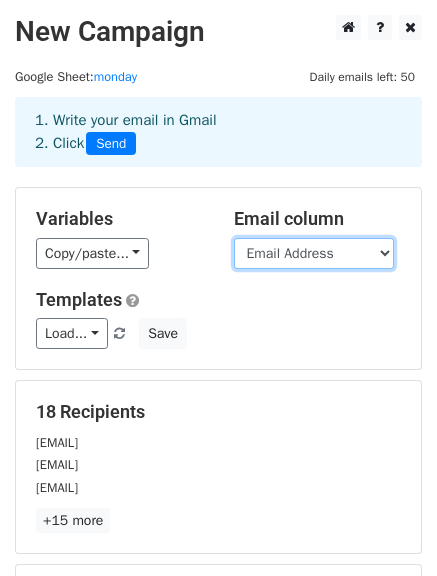 click on "School Name
Location
Email Address
File Attachments
Mail Merge Status" at bounding box center (314, 253) 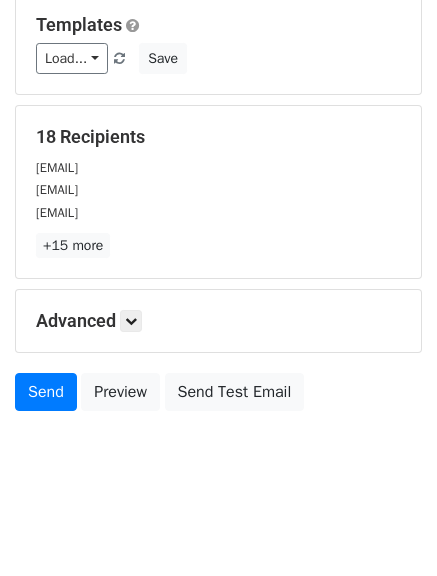 scroll, scrollTop: 280, scrollLeft: 0, axis: vertical 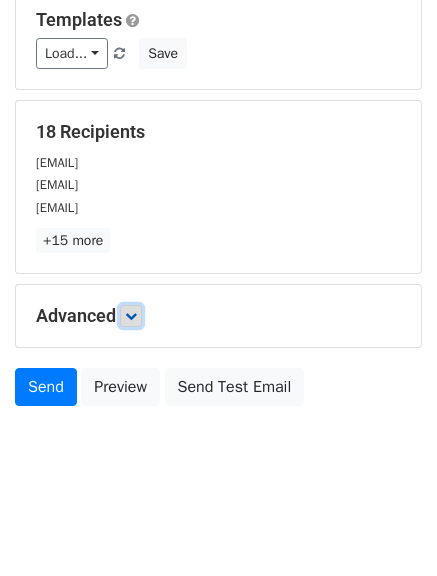 click at bounding box center (131, 316) 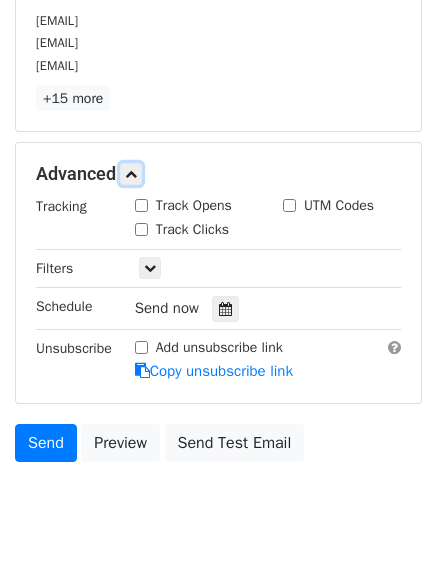 scroll, scrollTop: 0, scrollLeft: 0, axis: both 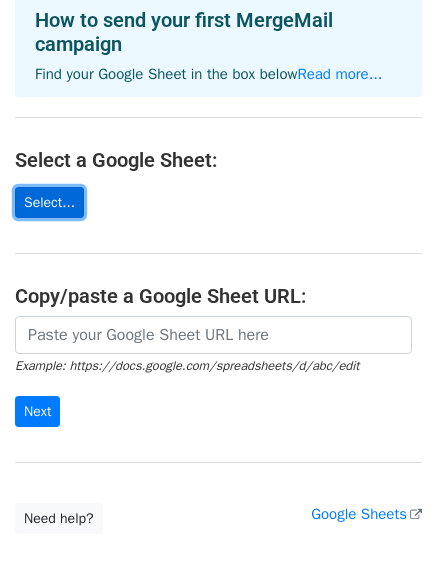 click on "Select..." at bounding box center (49, 202) 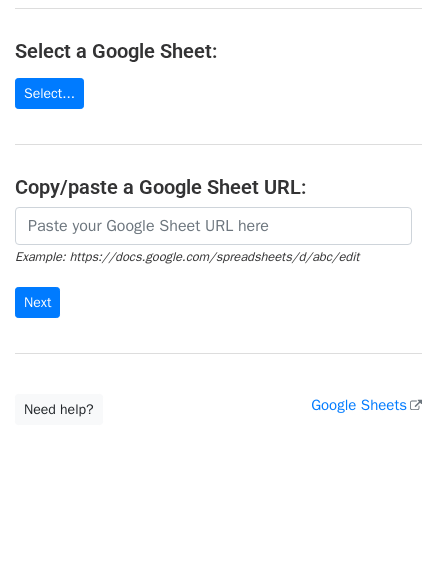 scroll, scrollTop: 217, scrollLeft: 0, axis: vertical 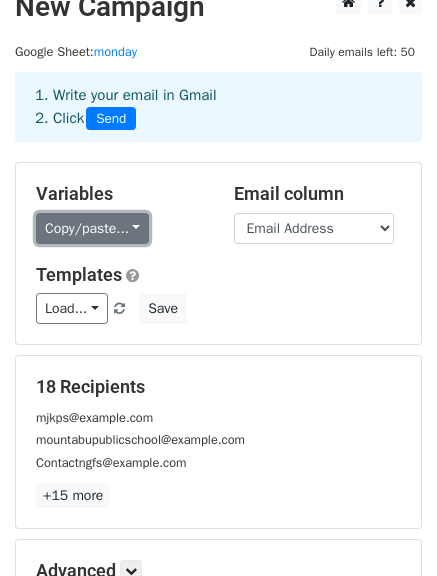 click on "Copy/paste..." at bounding box center (92, 228) 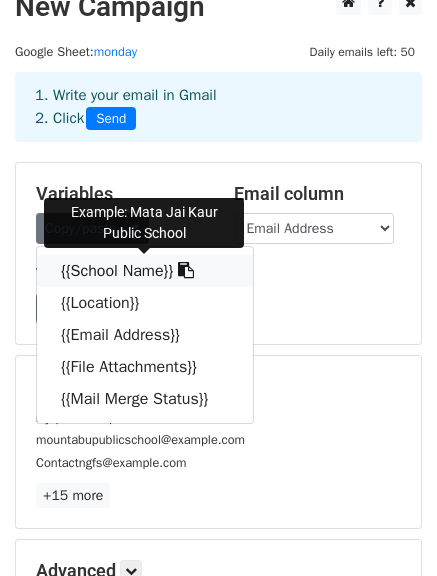 click on "{{School Name}}" at bounding box center (145, 271) 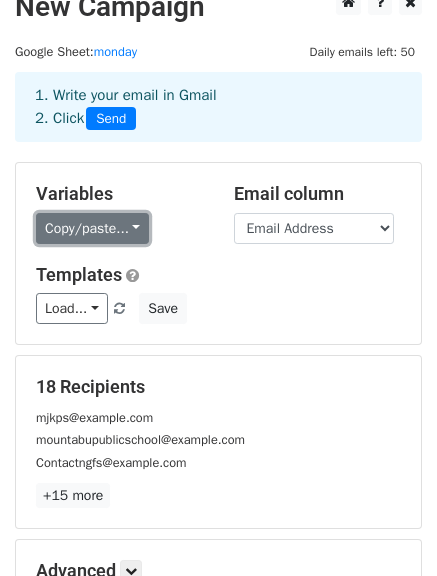click on "Copy/paste..." at bounding box center [92, 228] 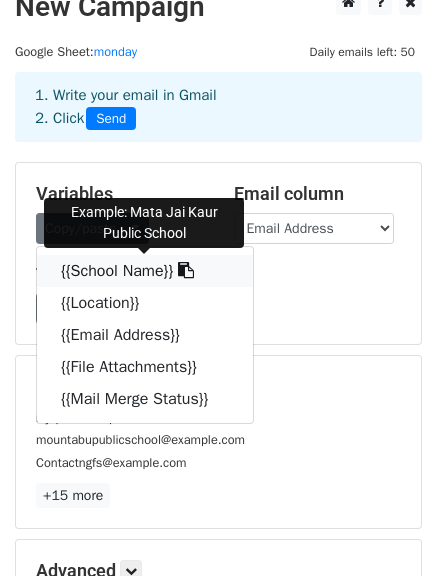 click at bounding box center (186, 270) 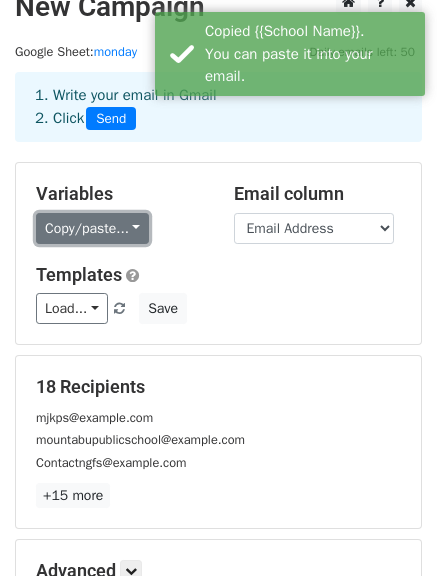 click on "Copy/paste..." at bounding box center [92, 228] 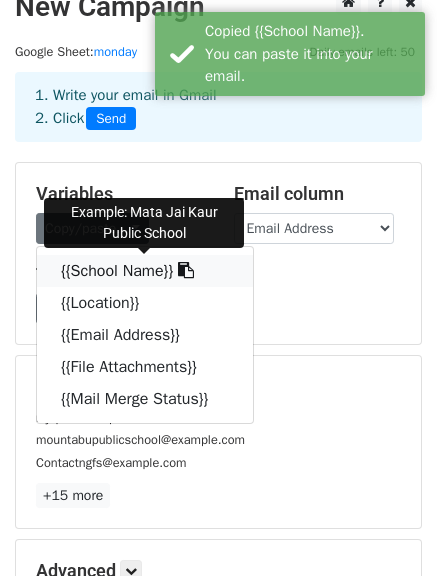 click on "{{School Name}}" at bounding box center (145, 271) 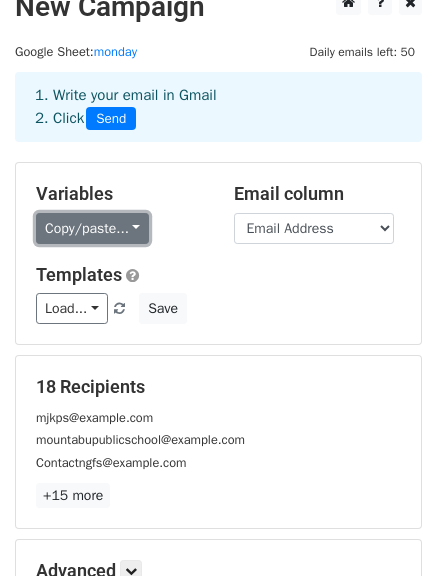 click on "Copy/paste..." at bounding box center [92, 228] 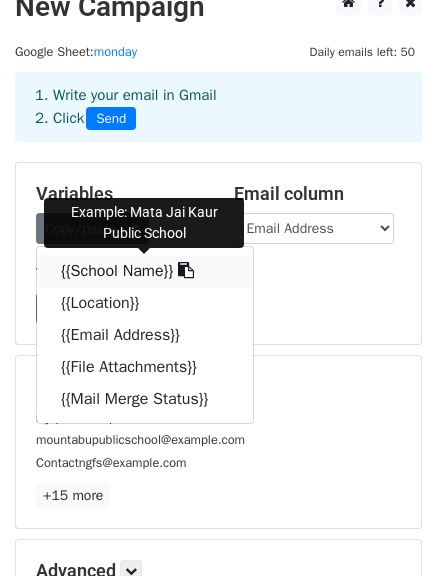 click on "{{School Name}}" at bounding box center [145, 271] 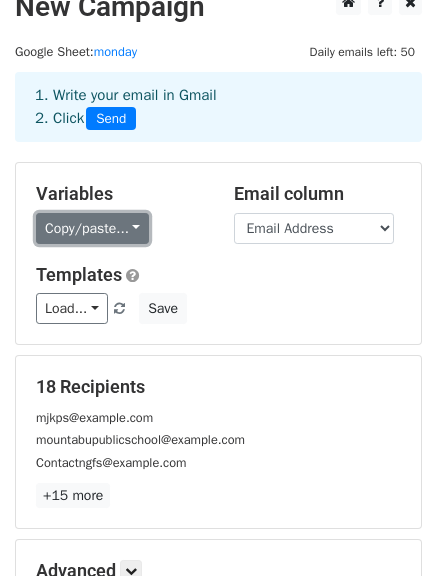click on "Copy/paste..." at bounding box center (92, 228) 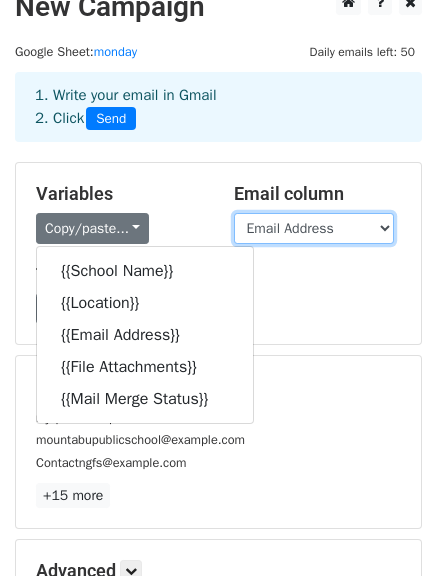 click on "School Name
Location
Email Address
File Attachments
Mail Merge Status" at bounding box center [314, 228] 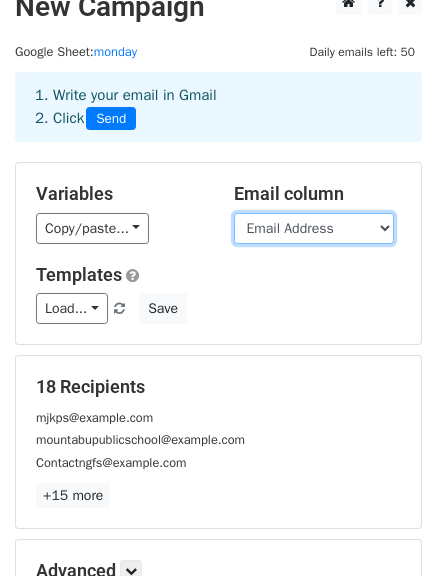 select on "School Name" 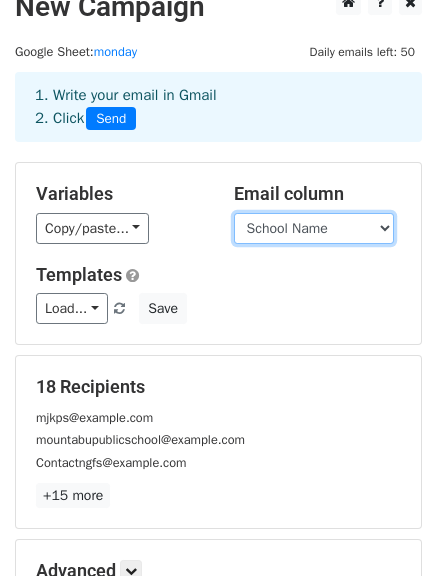 click on "School Name
Location
Email Address
File Attachments
Mail Merge Status" at bounding box center [314, 228] 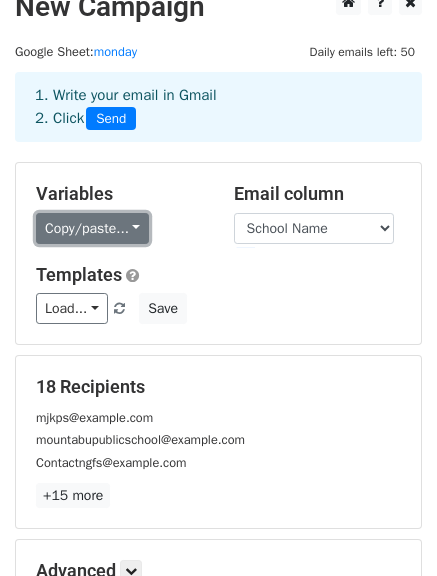 click on "Copy/paste..." at bounding box center (92, 228) 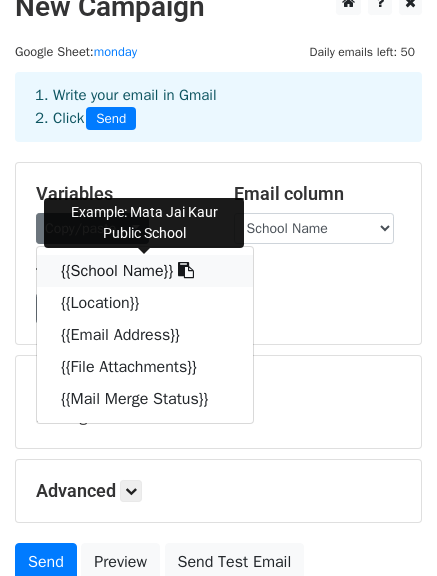click on "{{School Name}}" at bounding box center [145, 271] 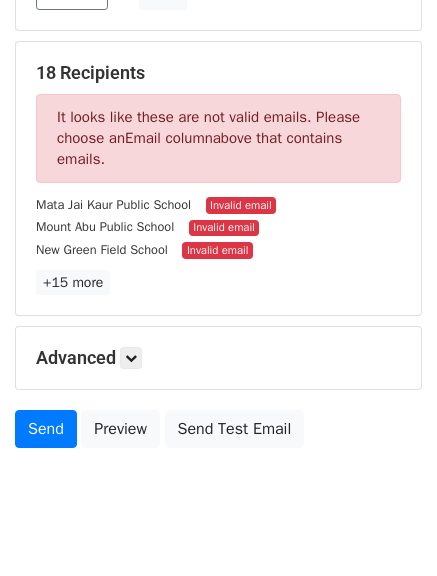 scroll, scrollTop: 340, scrollLeft: 0, axis: vertical 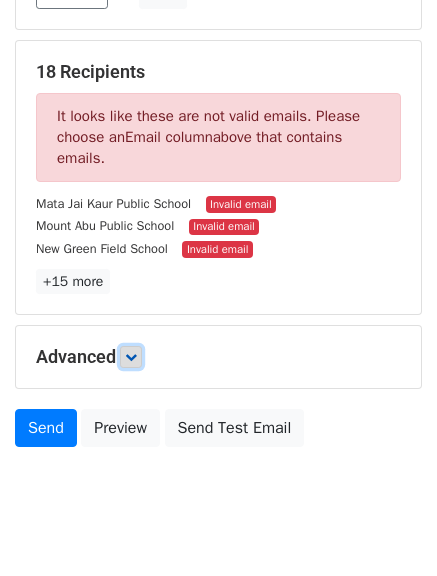click at bounding box center [131, 357] 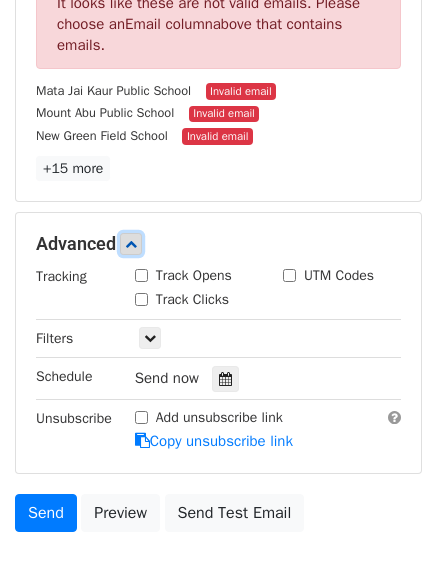 scroll, scrollTop: 0, scrollLeft: 0, axis: both 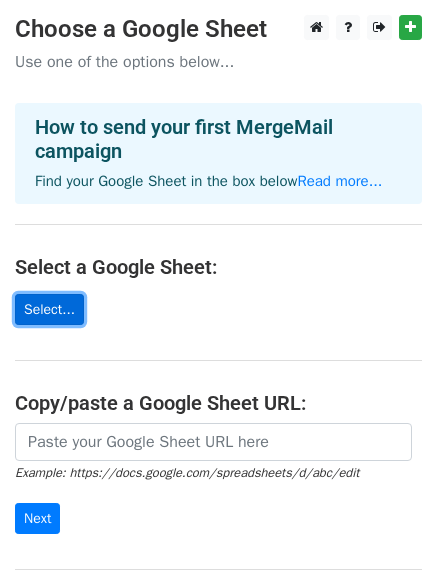 click on "Select..." at bounding box center [49, 309] 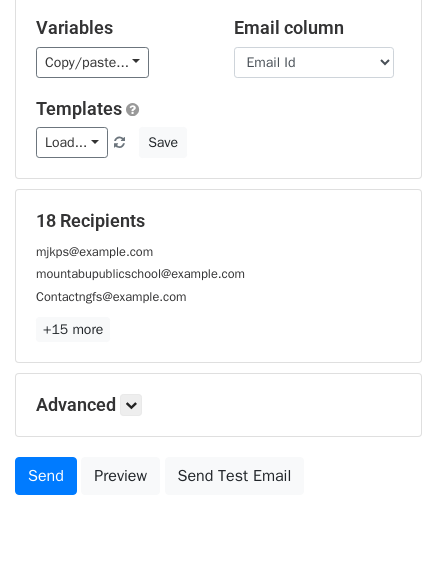 scroll, scrollTop: 120, scrollLeft: 0, axis: vertical 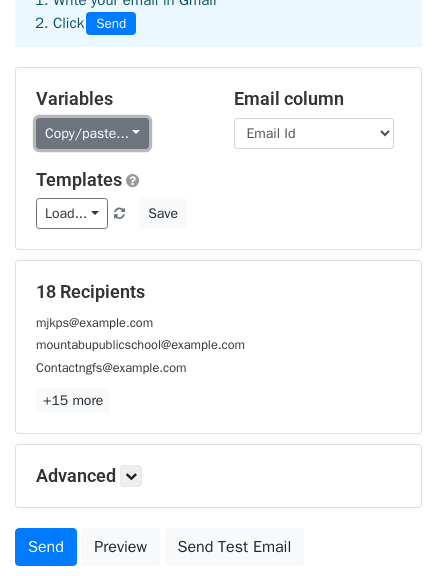 click on "Copy/paste..." at bounding box center (92, 133) 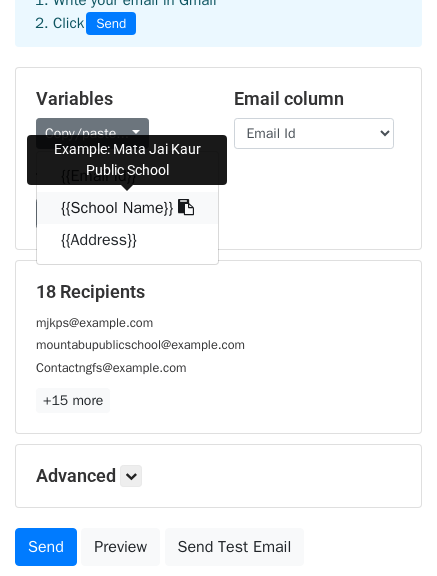 click on "{{School Name}}" at bounding box center [127, 208] 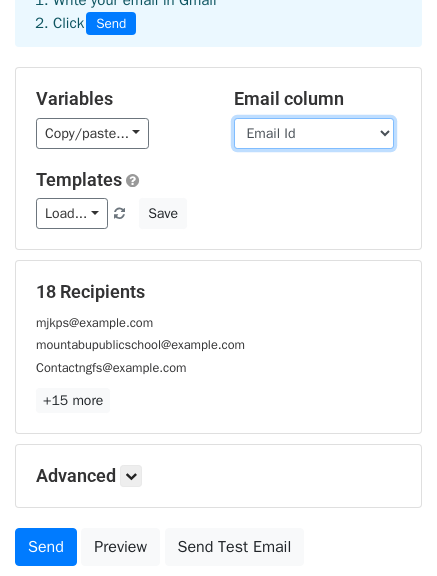 click on "[EMAIL]
[TEXT]
[TEXT]" at bounding box center [314, 133] 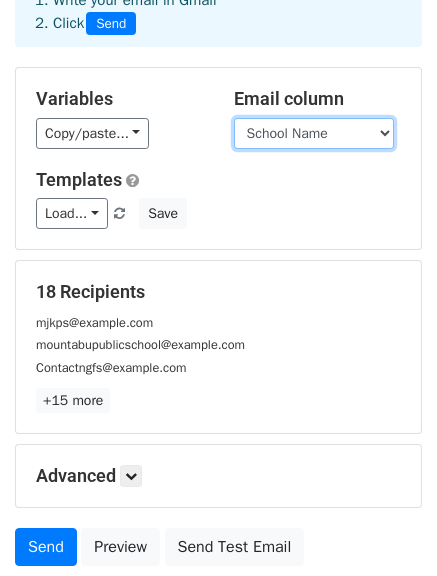click on "[EMAIL]
[TEXT]
[TEXT]" at bounding box center (314, 133) 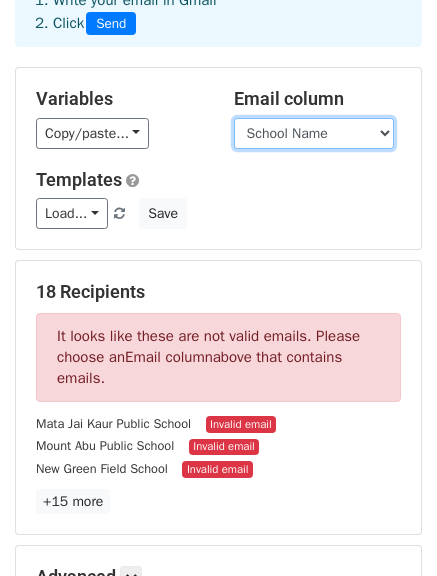 click on "[EMAIL]
[TEXT]
[TEXT]" at bounding box center [314, 133] 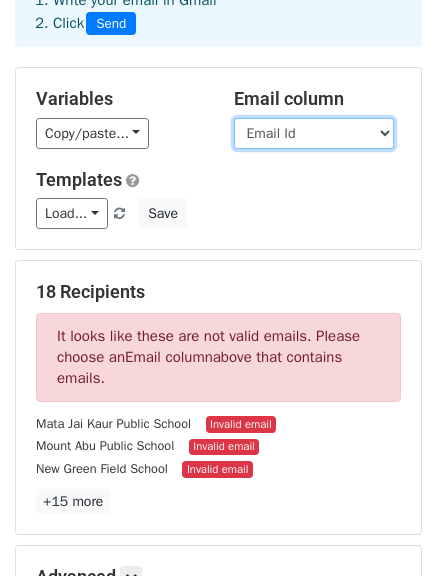 click on "[EMAIL]
[TEXT]
[TEXT]" at bounding box center (314, 133) 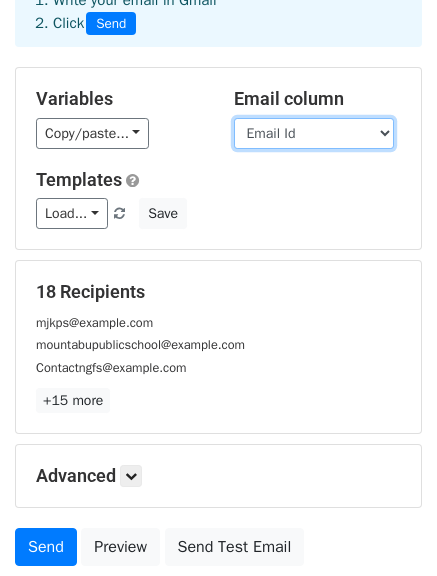 scroll, scrollTop: 245, scrollLeft: 0, axis: vertical 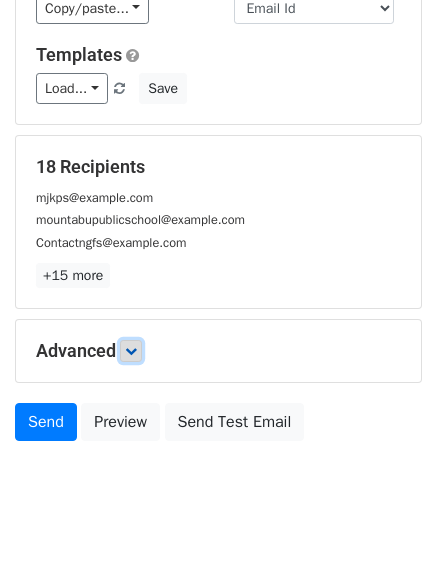 click at bounding box center [131, 351] 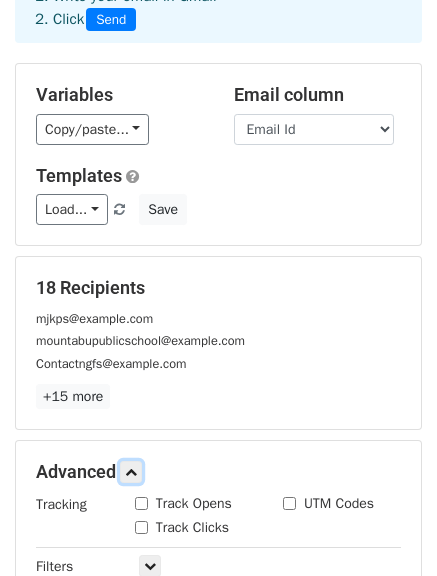scroll, scrollTop: 123, scrollLeft: 0, axis: vertical 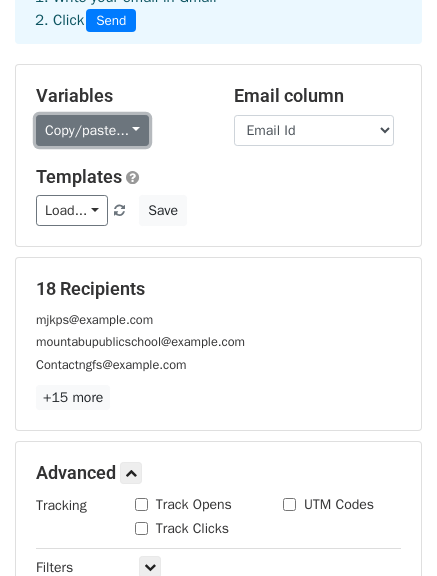 click on "Copy/paste..." at bounding box center (92, 130) 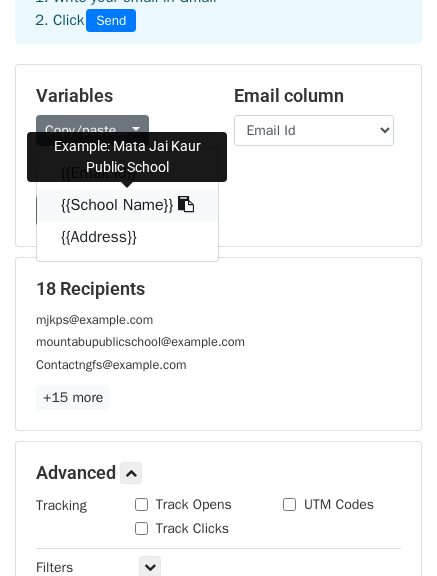 click on "{{School Name}}" at bounding box center (127, 205) 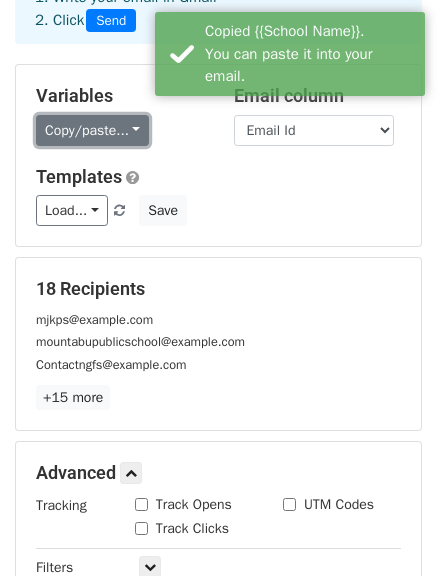 click on "Copy/paste..." at bounding box center (92, 130) 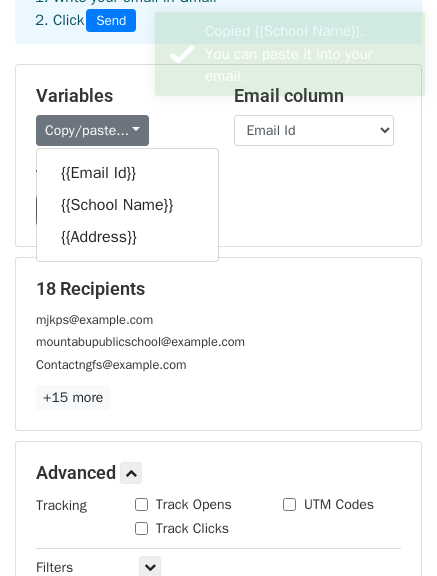 click on "Load...
No templates saved
Save" at bounding box center (218, 210) 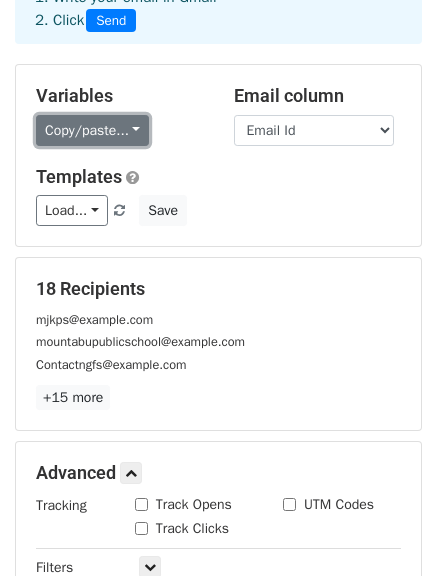click on "Copy/paste..." at bounding box center [92, 130] 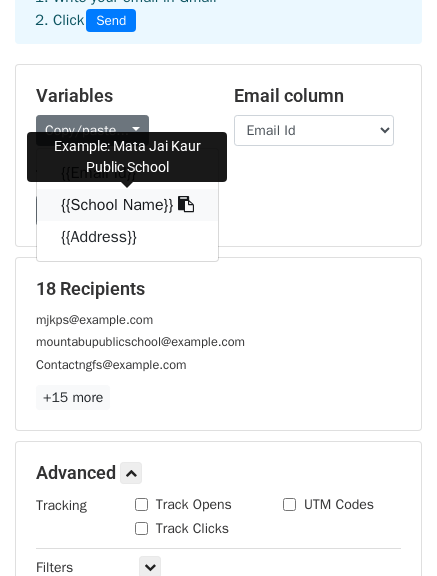 click on "{{School Name}}" at bounding box center (127, 205) 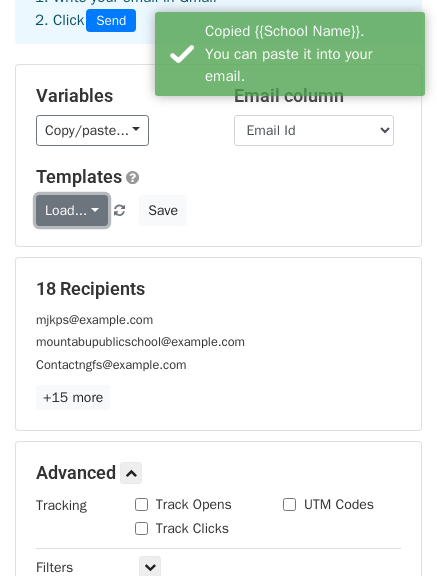 click on "Load..." at bounding box center [72, 210] 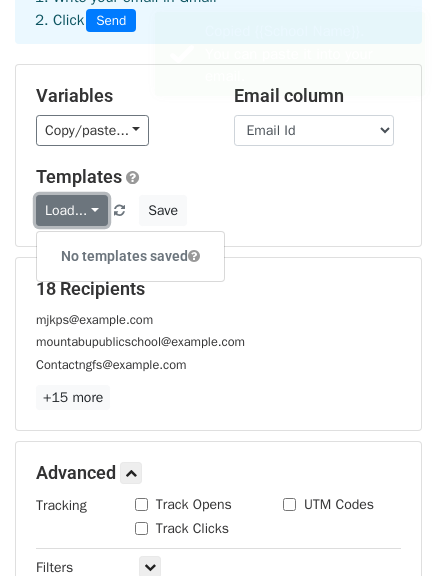 click on "Load..." at bounding box center (72, 210) 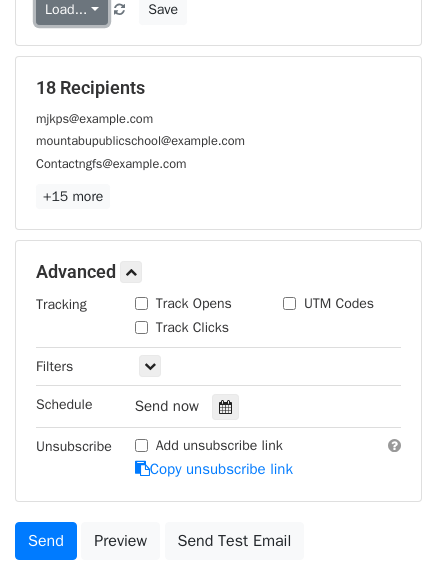 scroll, scrollTop: 325, scrollLeft: 0, axis: vertical 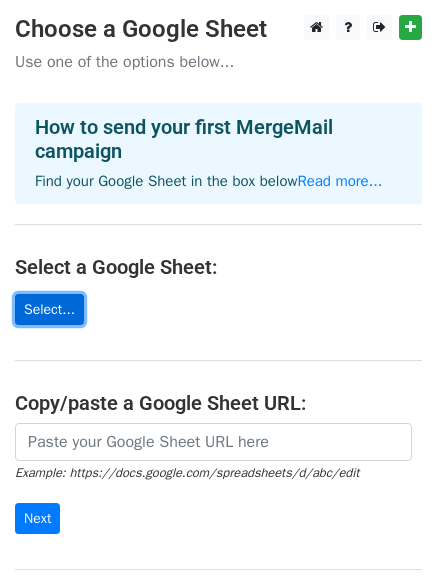 click on "Select..." at bounding box center (49, 309) 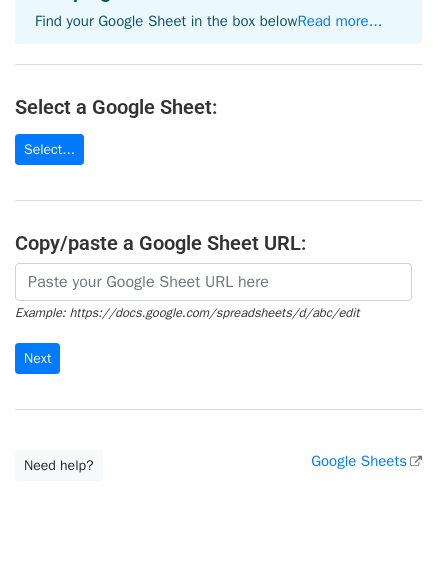 scroll, scrollTop: 161, scrollLeft: 0, axis: vertical 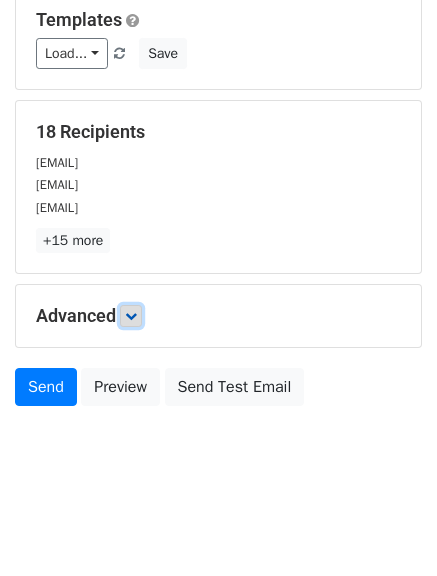 click at bounding box center [131, 316] 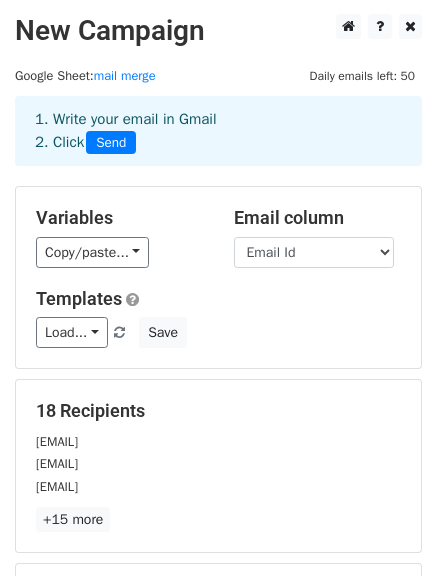 scroll, scrollTop: 2, scrollLeft: 0, axis: vertical 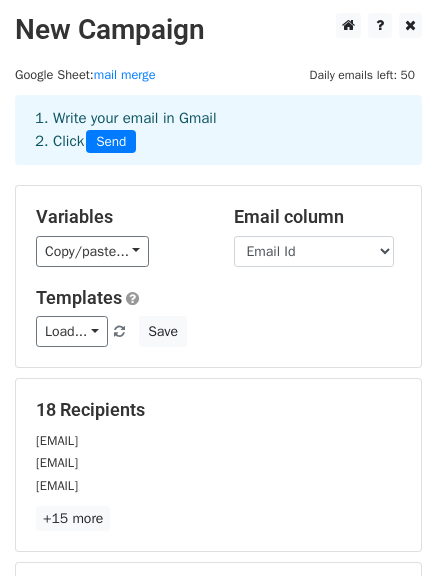 click on "18 Recipients
mjkps@hotmail.com
mountabupublicschool@gmail.com
Contactngfs@gmail.com
+15 more
18 Recipients
×
mjkps@hotmail.com
mountabupublicschool@gmail.com
Contactngfs@gmail.com
principal@cambridgefoundationschool.in
info@spsrohini.com
info@gdsalwan.com
eps.delhi96@gmail.com
nkbagrodia_dwarka@yahoo.com
thesovereignschool@gmail.com
kalkagroup.delhi@yahoo.com
modernschooljunior@gmail.com
boscoacademy@gmail.com
info@maxfortrohini.in
adarshpublicschoolvikaspuri@gmail.com
arwachinschool@gmail.com
info@heskrishnanagar-in.preview-domain.com
general@laxmanpublicschool.com
stlps@ymail.com
Close" at bounding box center (218, 465) 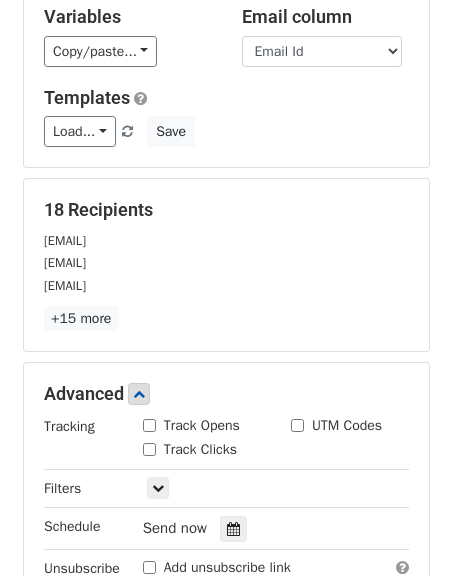scroll, scrollTop: 201, scrollLeft: 0, axis: vertical 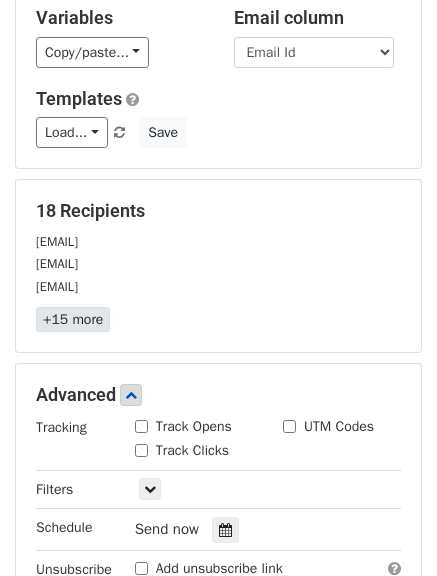 click on "+15 more" at bounding box center (73, 319) 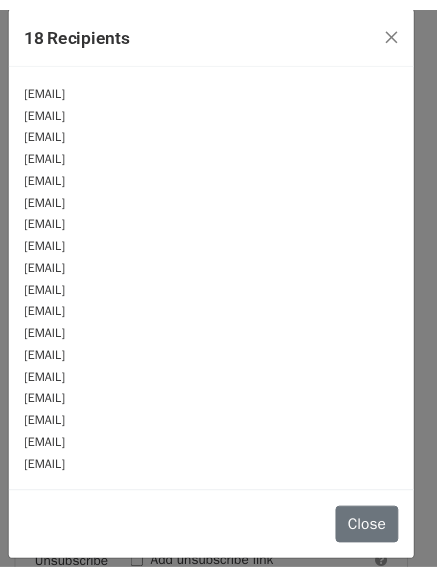 scroll, scrollTop: 0, scrollLeft: 0, axis: both 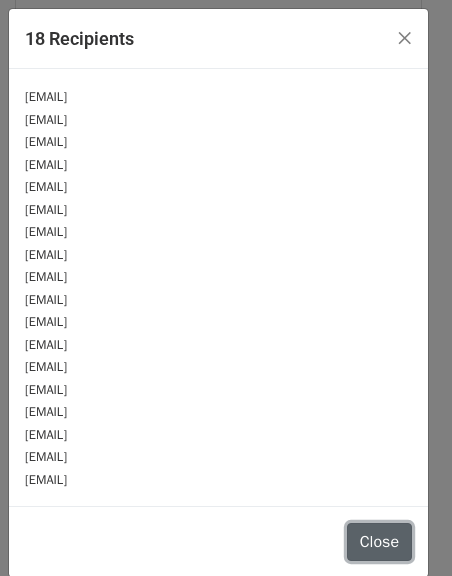 click on "Close" at bounding box center [379, 542] 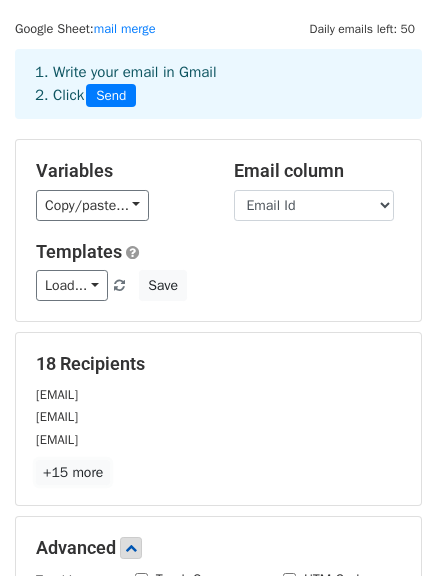 scroll, scrollTop: 42, scrollLeft: 0, axis: vertical 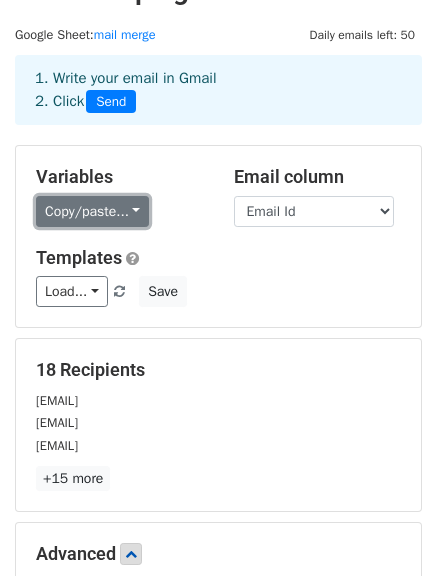 click on "Copy/paste..." at bounding box center [92, 211] 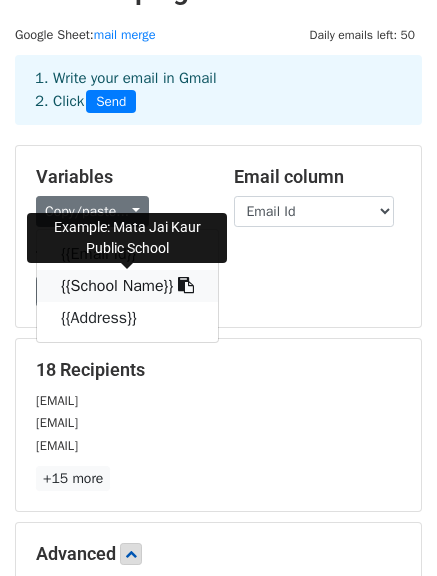 click at bounding box center (186, 285) 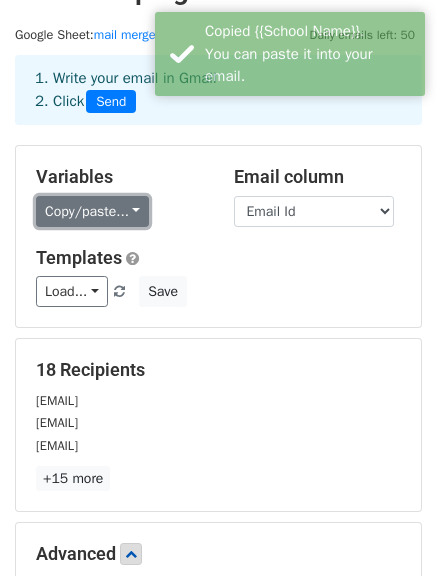 click on "Copy/paste..." at bounding box center [92, 211] 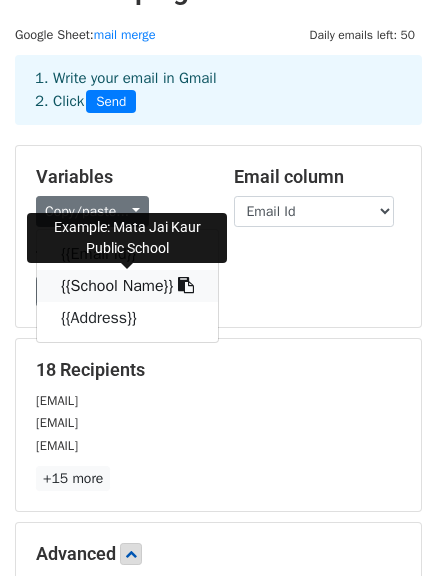 click on "{{School Name}}" at bounding box center (127, 286) 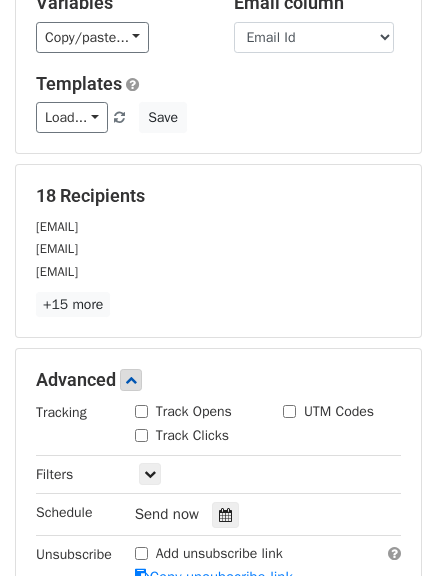 scroll, scrollTop: 53, scrollLeft: 0, axis: vertical 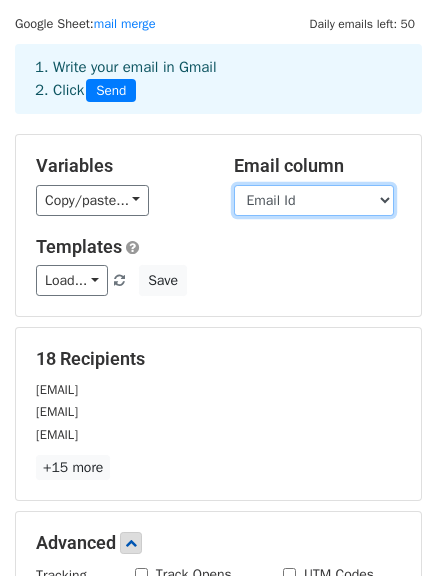 click on "Email Id
School Name
Address" at bounding box center [314, 200] 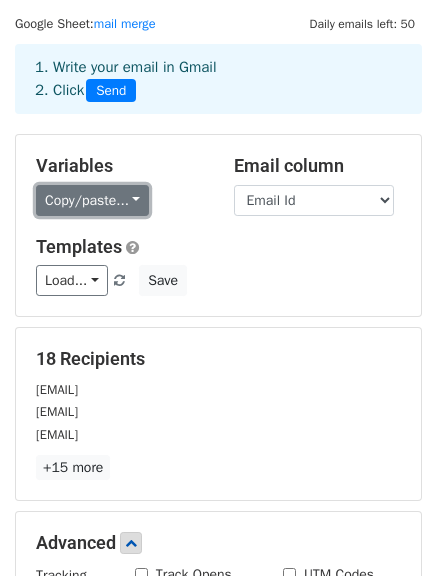 click on "Copy/paste..." at bounding box center (92, 200) 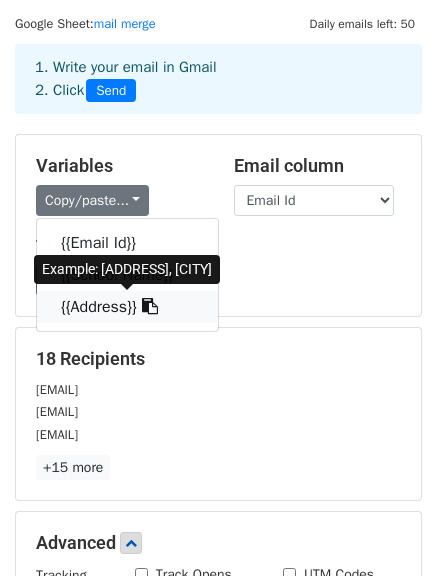 drag, startPoint x: 190, startPoint y: 278, endPoint x: 198, endPoint y: 291, distance: 15.264338 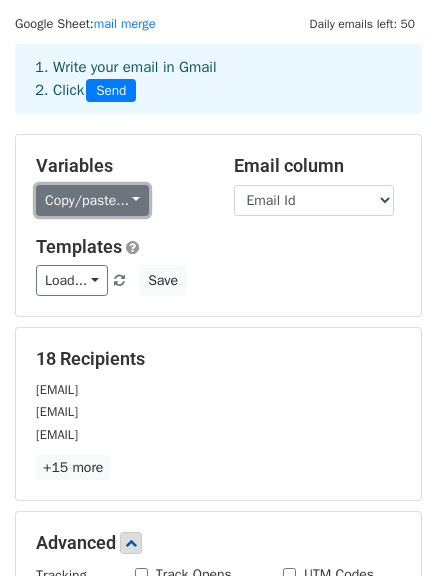 click on "Copy/paste..." at bounding box center (92, 200) 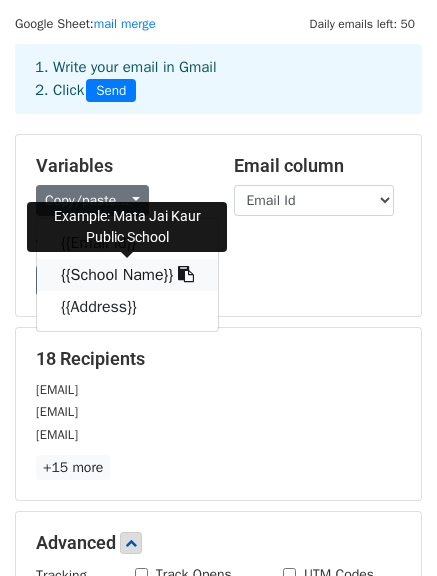 click at bounding box center (186, 274) 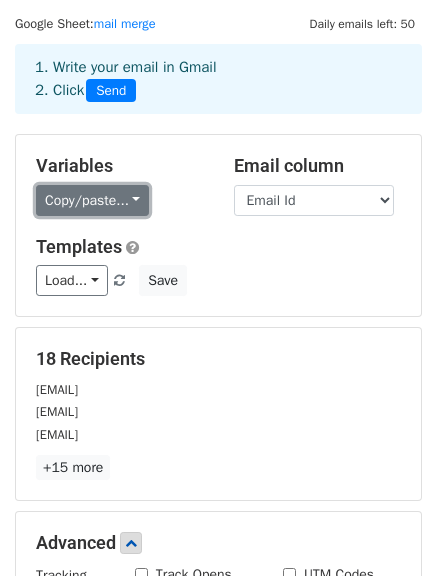 click on "Copy/paste..." at bounding box center [92, 200] 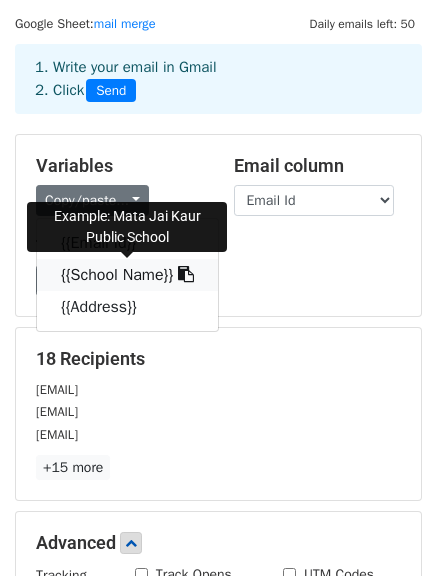 click at bounding box center (186, 274) 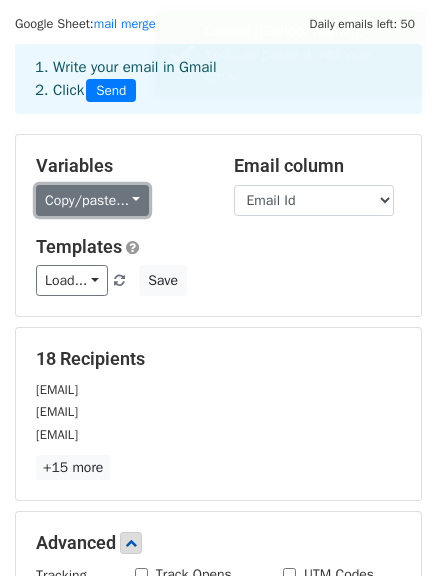 click on "Copy/paste..." at bounding box center (92, 200) 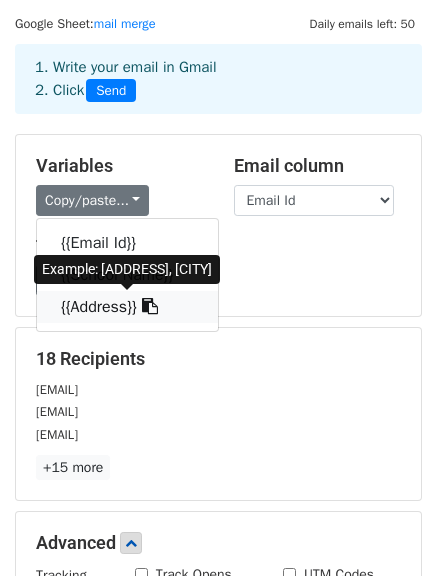 click at bounding box center (150, 306) 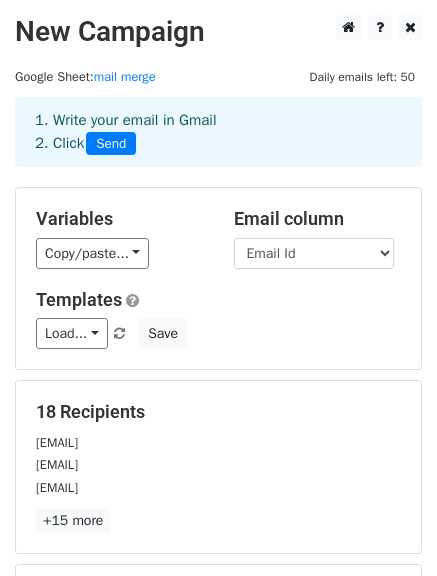 scroll, scrollTop: 460, scrollLeft: 0, axis: vertical 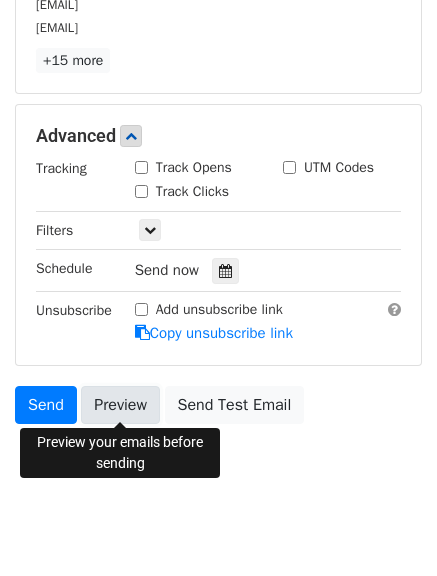 click on "Preview" at bounding box center [120, 405] 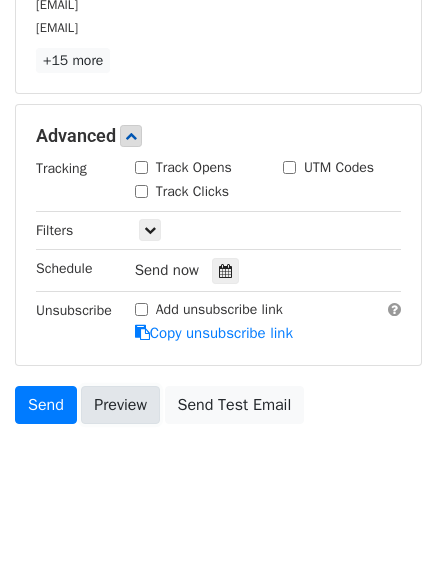 click on "Preview" at bounding box center (120, 405) 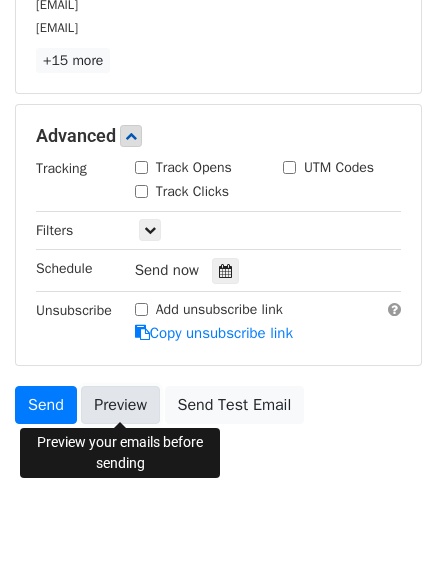 click on "Preview" at bounding box center (120, 405) 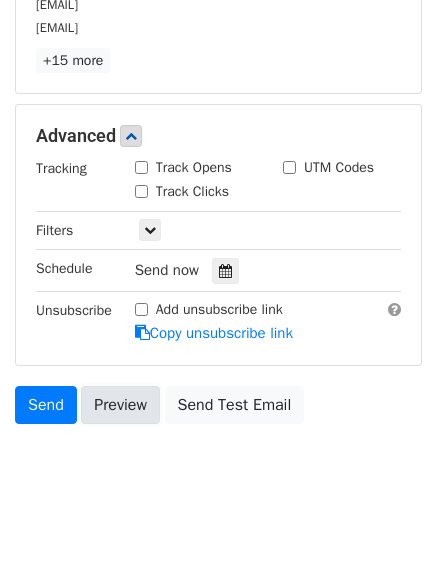 click on "Preview" at bounding box center [120, 405] 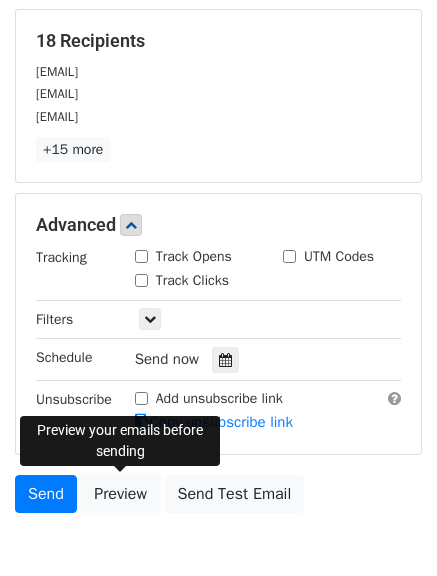 scroll, scrollTop: 362, scrollLeft: 0, axis: vertical 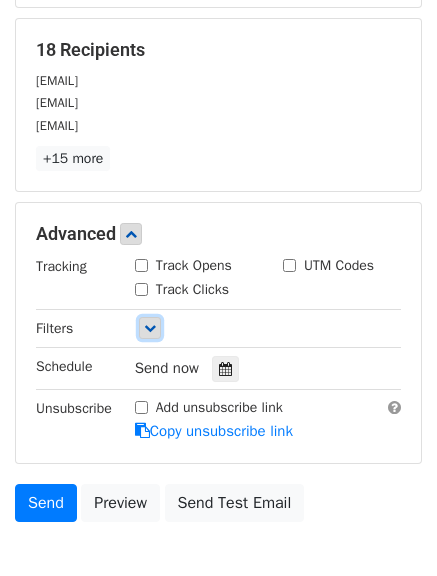 click at bounding box center [150, 328] 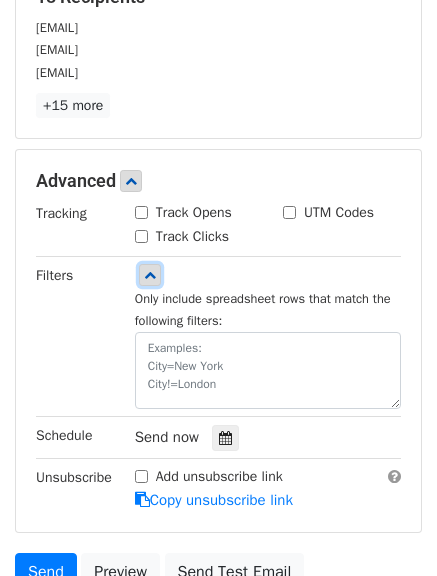 scroll, scrollTop: 416, scrollLeft: 0, axis: vertical 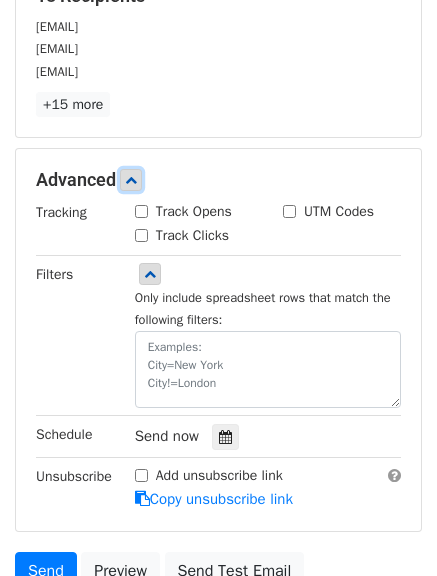 click at bounding box center (131, 180) 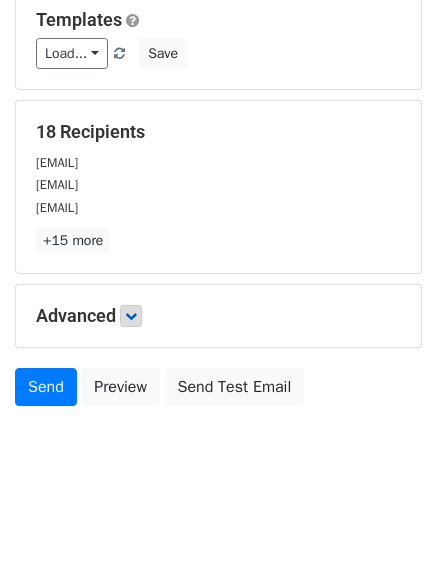 scroll, scrollTop: 0, scrollLeft: 0, axis: both 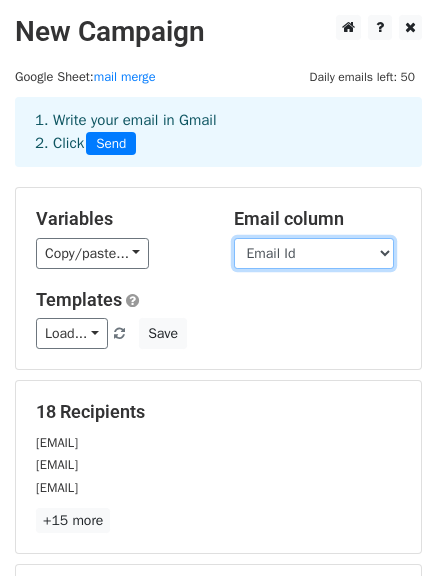 click on "Email Id
School Name
Address" at bounding box center (314, 253) 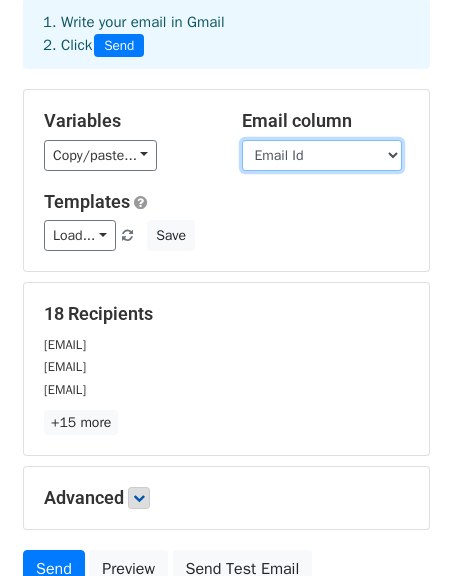 scroll, scrollTop: 140, scrollLeft: 0, axis: vertical 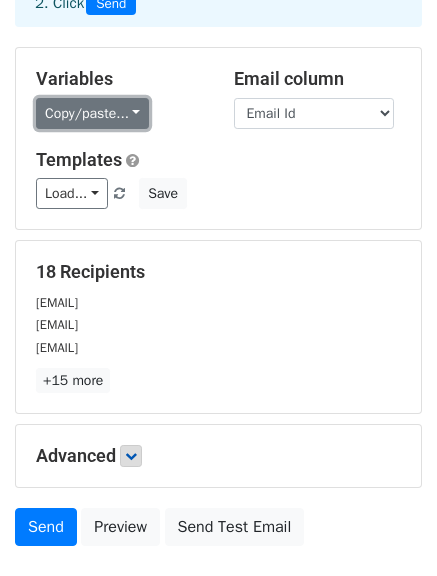 click on "Copy/paste..." at bounding box center [92, 113] 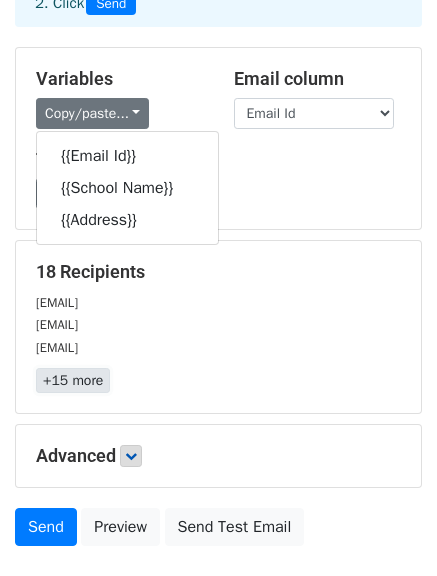 click on "+15 more" at bounding box center [73, 380] 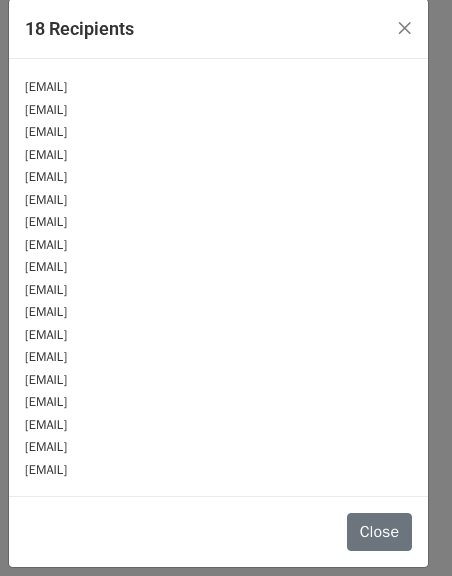 scroll, scrollTop: 0, scrollLeft: 0, axis: both 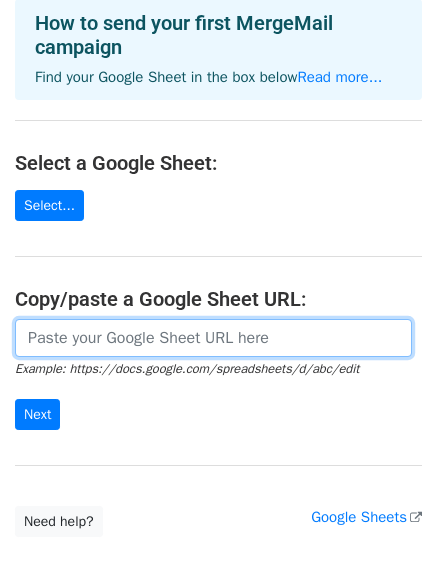 click at bounding box center (213, 338) 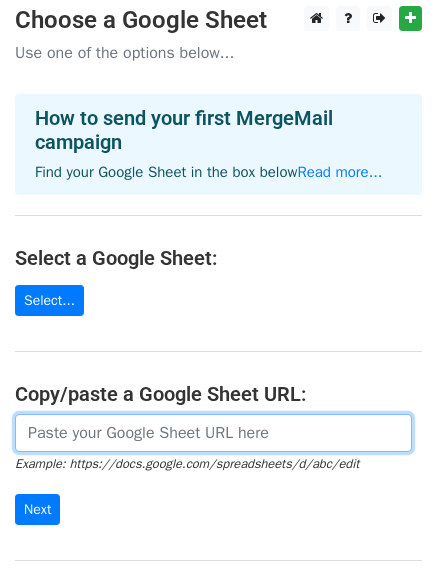 scroll, scrollTop: 8, scrollLeft: 0, axis: vertical 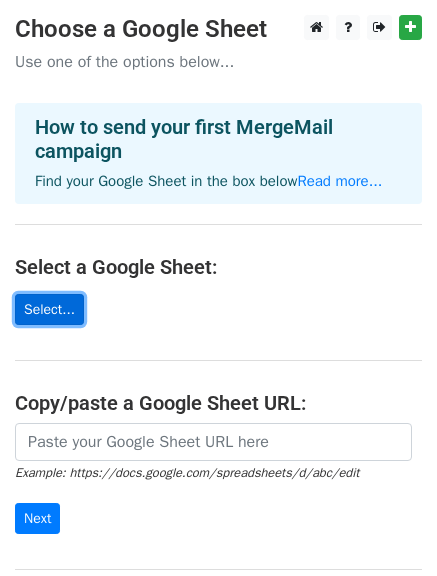 click on "Select..." at bounding box center (49, 309) 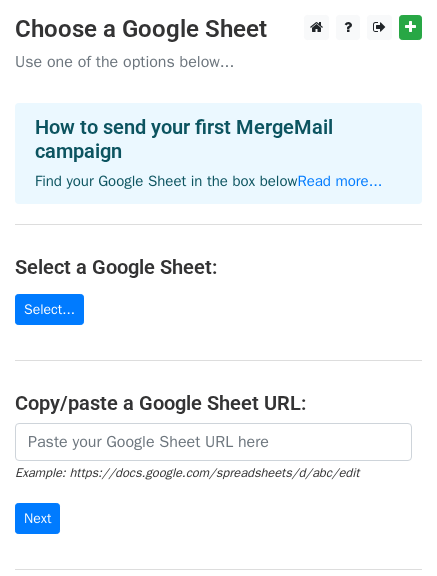 scroll, scrollTop: 225, scrollLeft: 0, axis: vertical 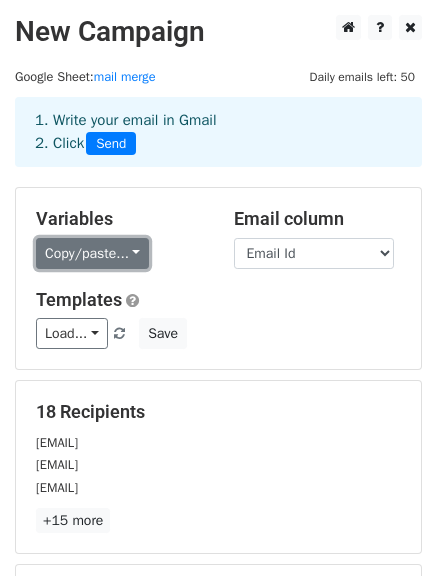 click on "Copy/paste..." at bounding box center [92, 253] 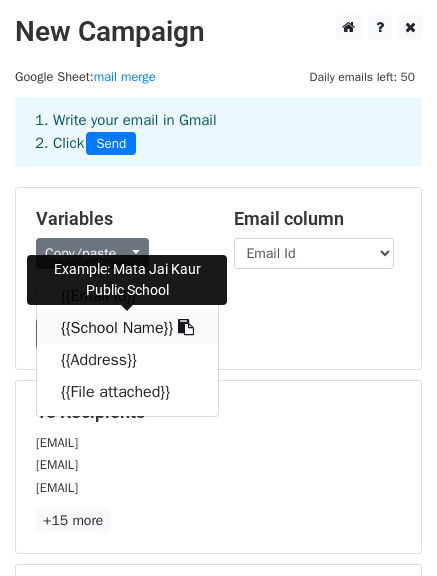 click at bounding box center (186, 327) 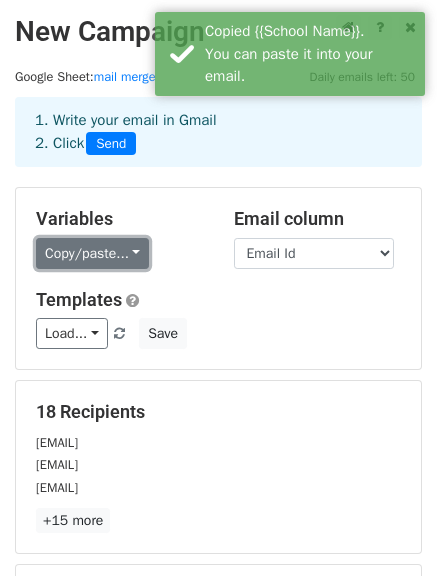 click on "Copy/paste..." at bounding box center [92, 253] 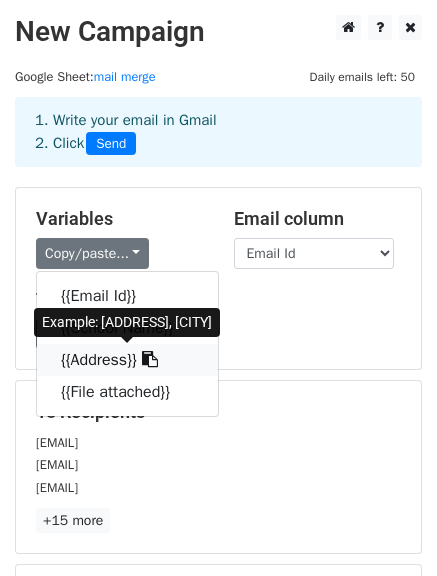 click at bounding box center (150, 359) 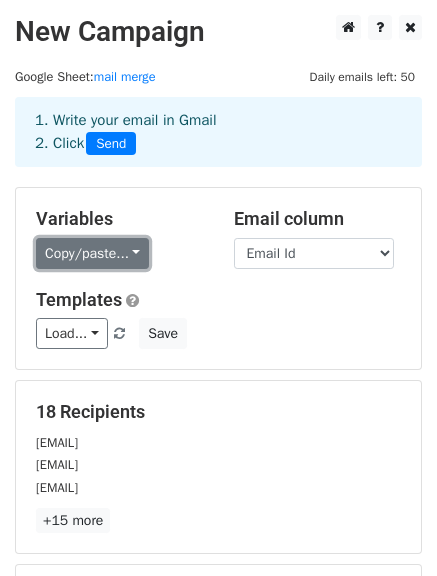 click on "Copy/paste..." at bounding box center [92, 253] 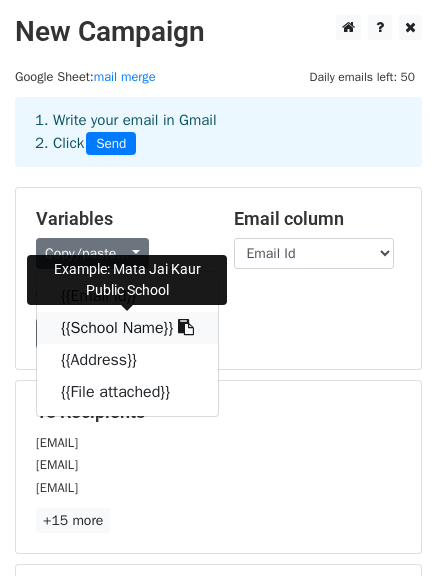 click at bounding box center [186, 327] 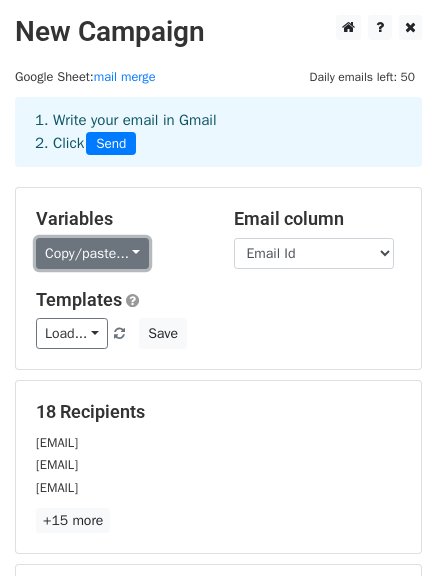 click on "Copy/paste..." at bounding box center (92, 253) 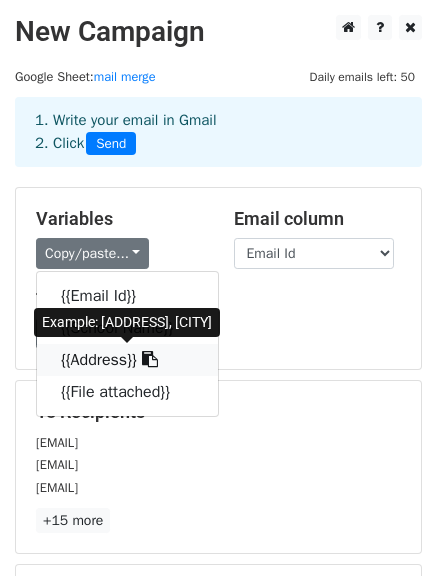 click at bounding box center [150, 359] 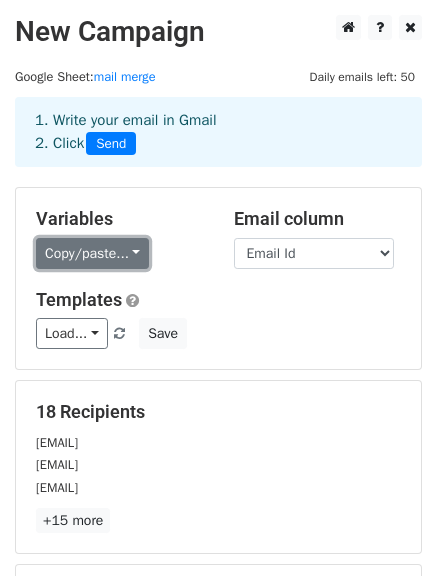 click on "Copy/paste..." at bounding box center [92, 253] 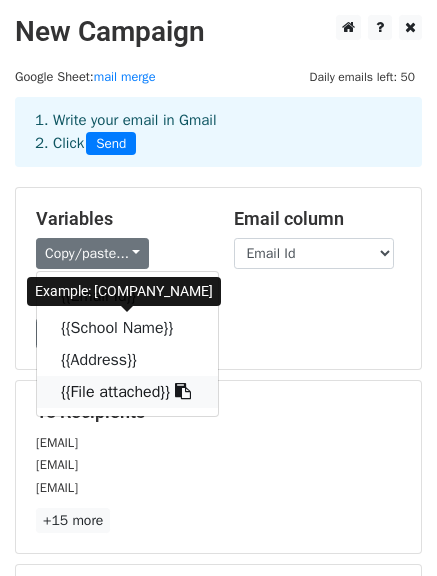 click at bounding box center (183, 391) 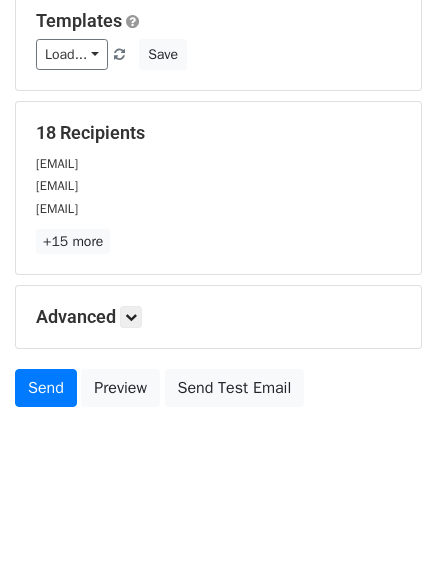 scroll, scrollTop: 280, scrollLeft: 0, axis: vertical 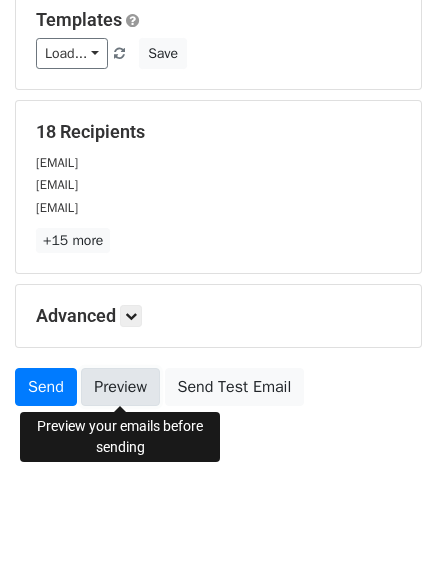 click on "Preview" at bounding box center [120, 387] 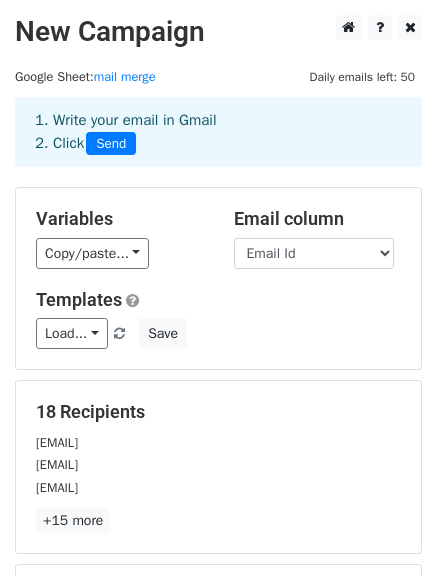scroll, scrollTop: 280, scrollLeft: 0, axis: vertical 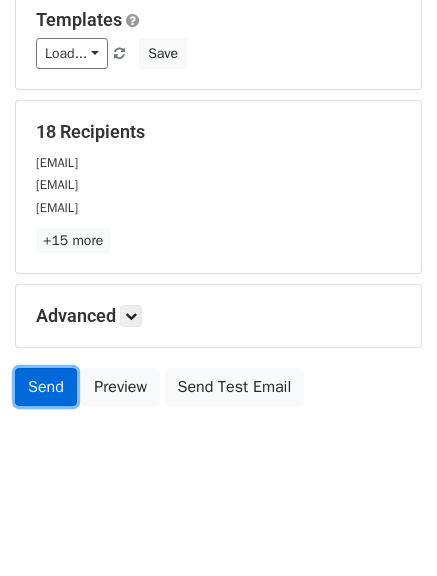 click on "Send" at bounding box center (46, 387) 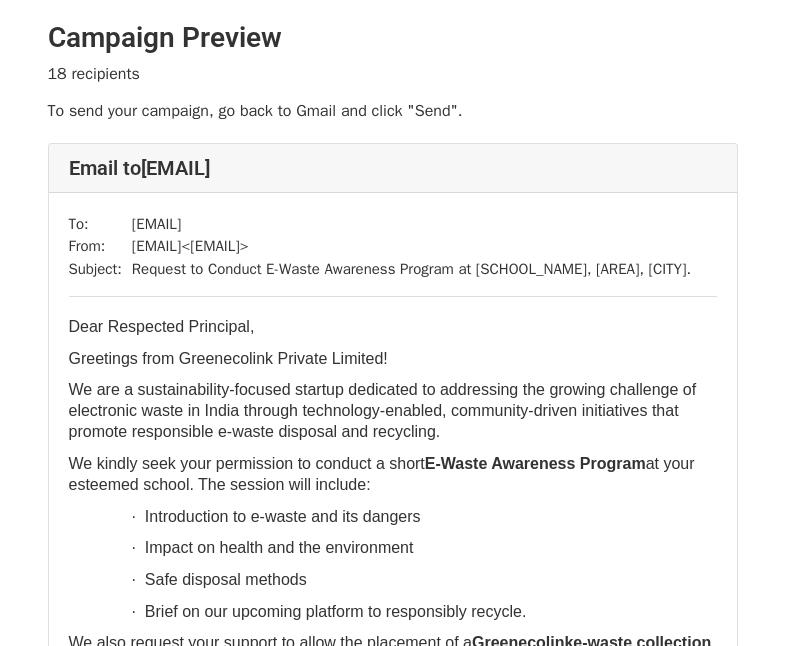scroll, scrollTop: 405, scrollLeft: 0, axis: vertical 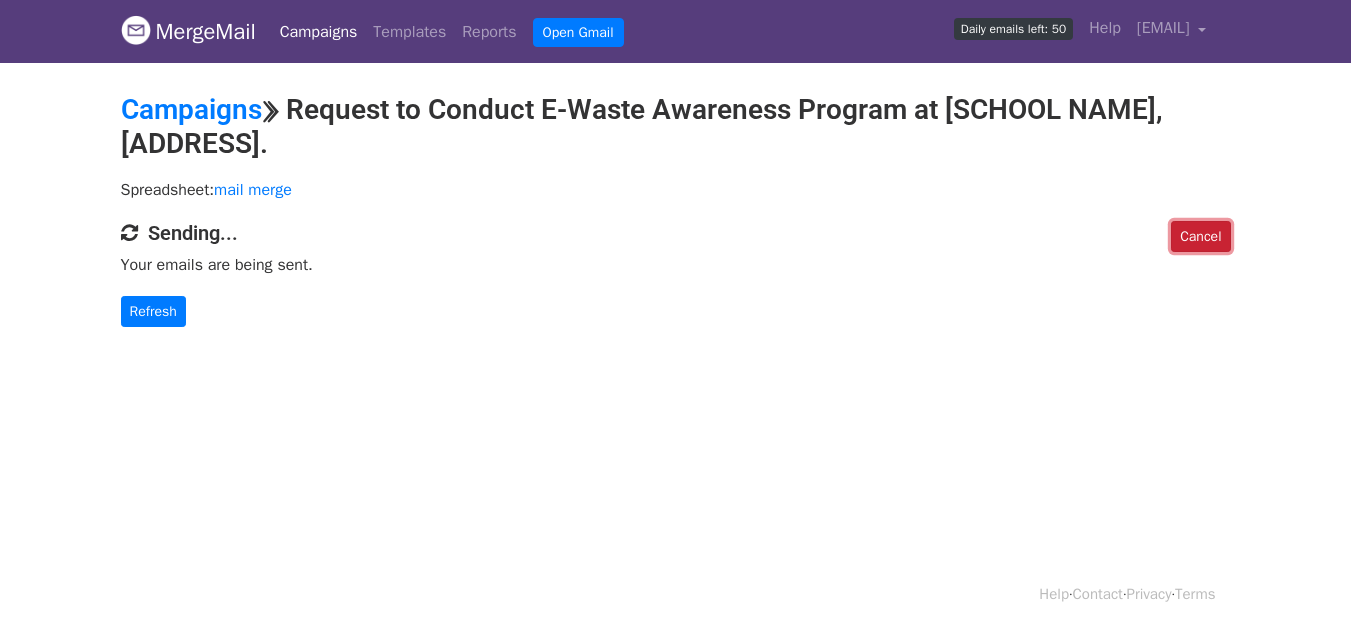 click on "Cancel" at bounding box center [1200, 236] 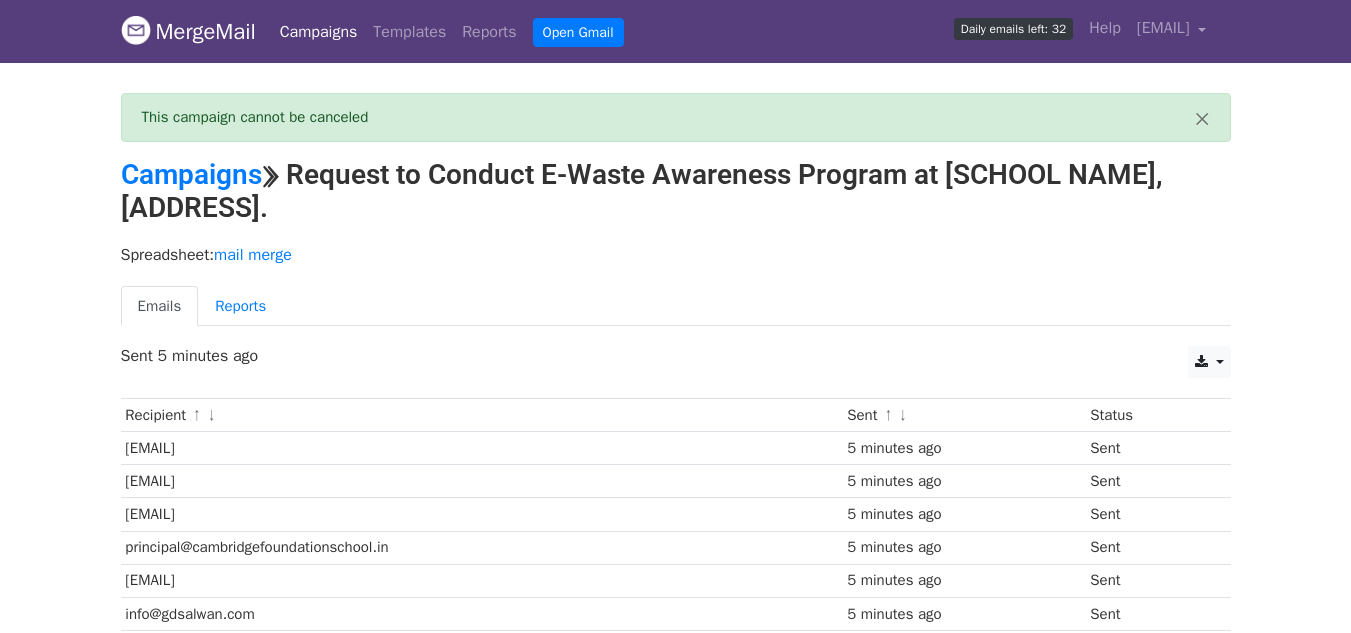 scroll, scrollTop: 0, scrollLeft: 0, axis: both 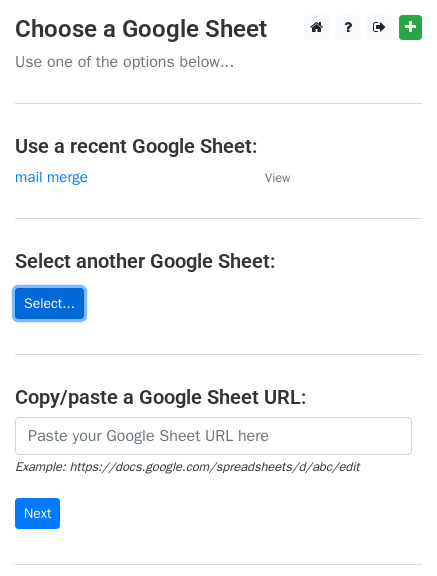 click on "Select..." at bounding box center [49, 303] 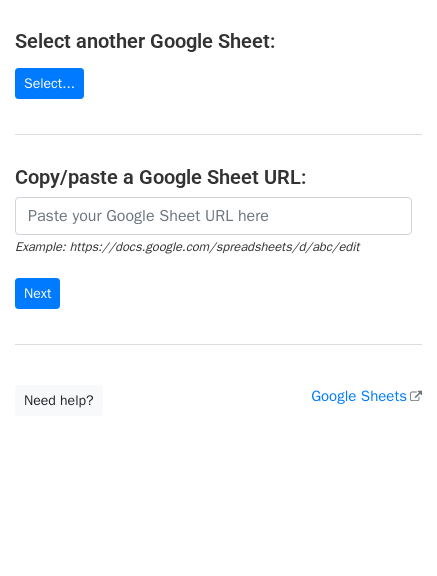 scroll, scrollTop: 217, scrollLeft: 0, axis: vertical 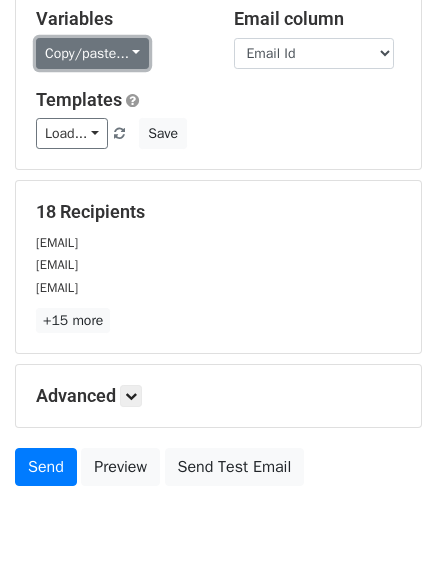 click on "Copy/paste..." at bounding box center [92, 53] 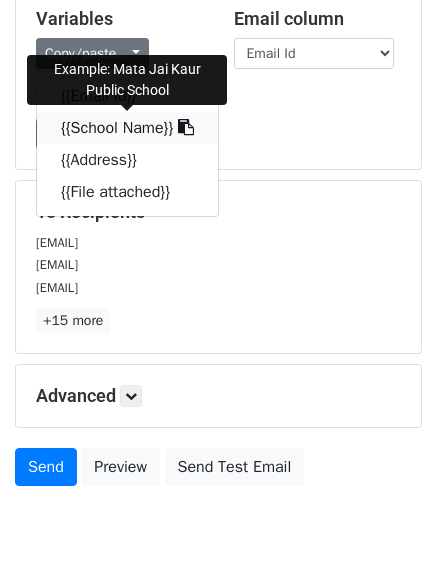 click at bounding box center [186, 127] 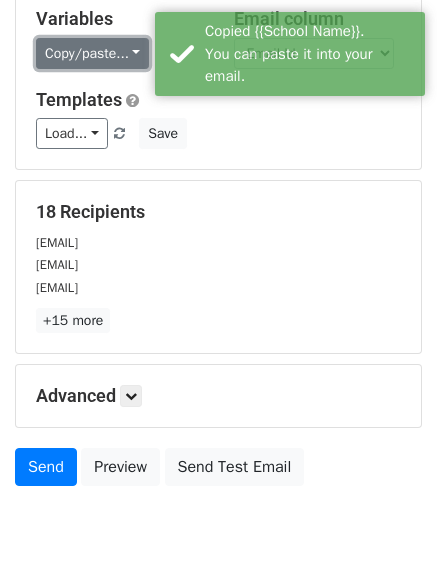 click on "Copy/paste..." at bounding box center (92, 53) 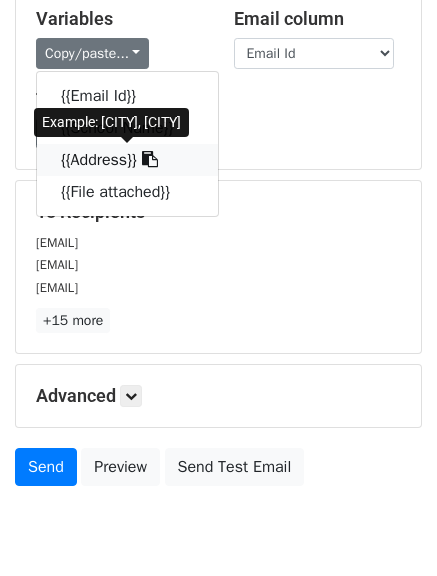 click at bounding box center [150, 159] 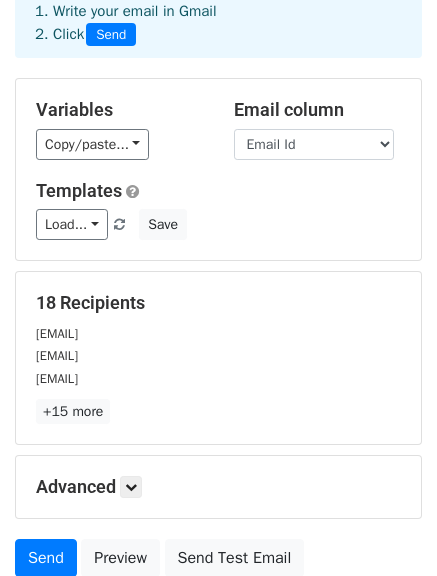 scroll, scrollTop: 108, scrollLeft: 0, axis: vertical 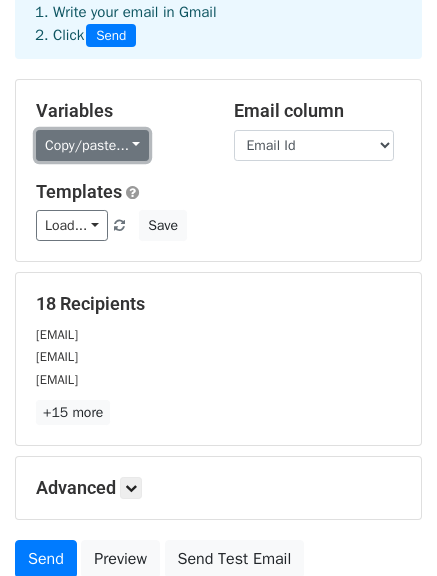 click on "Copy/paste..." at bounding box center [92, 145] 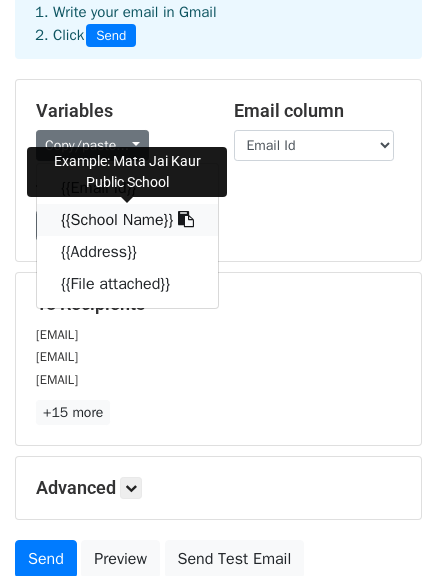 click at bounding box center (186, 219) 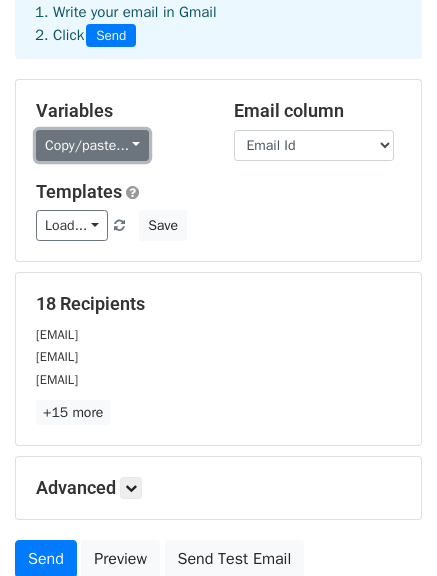 click on "Copy/paste..." at bounding box center (92, 145) 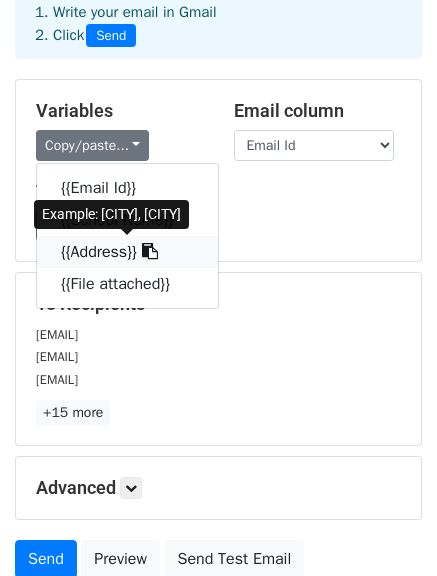click at bounding box center (150, 251) 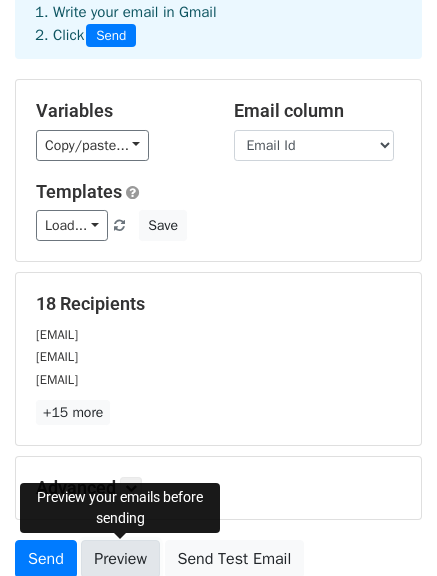 click on "Preview" at bounding box center [120, 559] 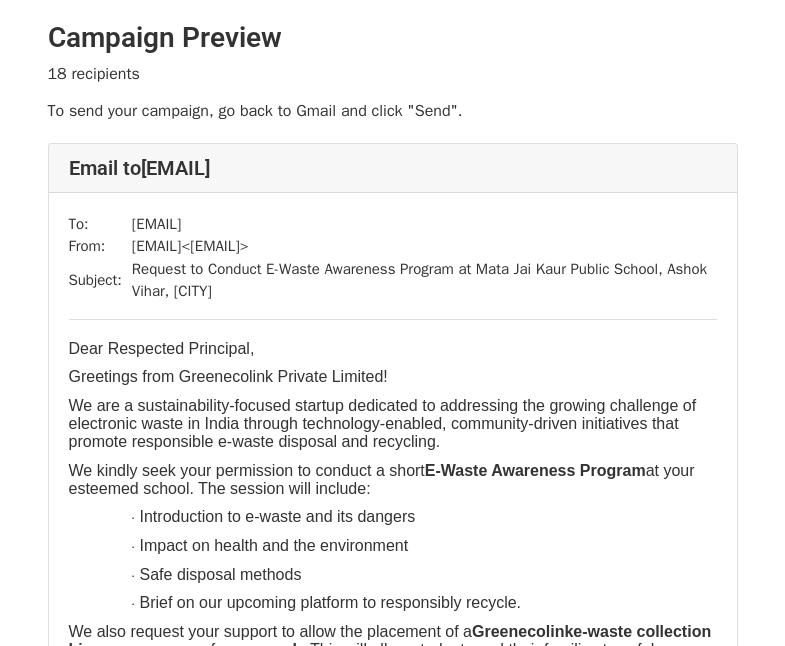 scroll, scrollTop: 0, scrollLeft: 0, axis: both 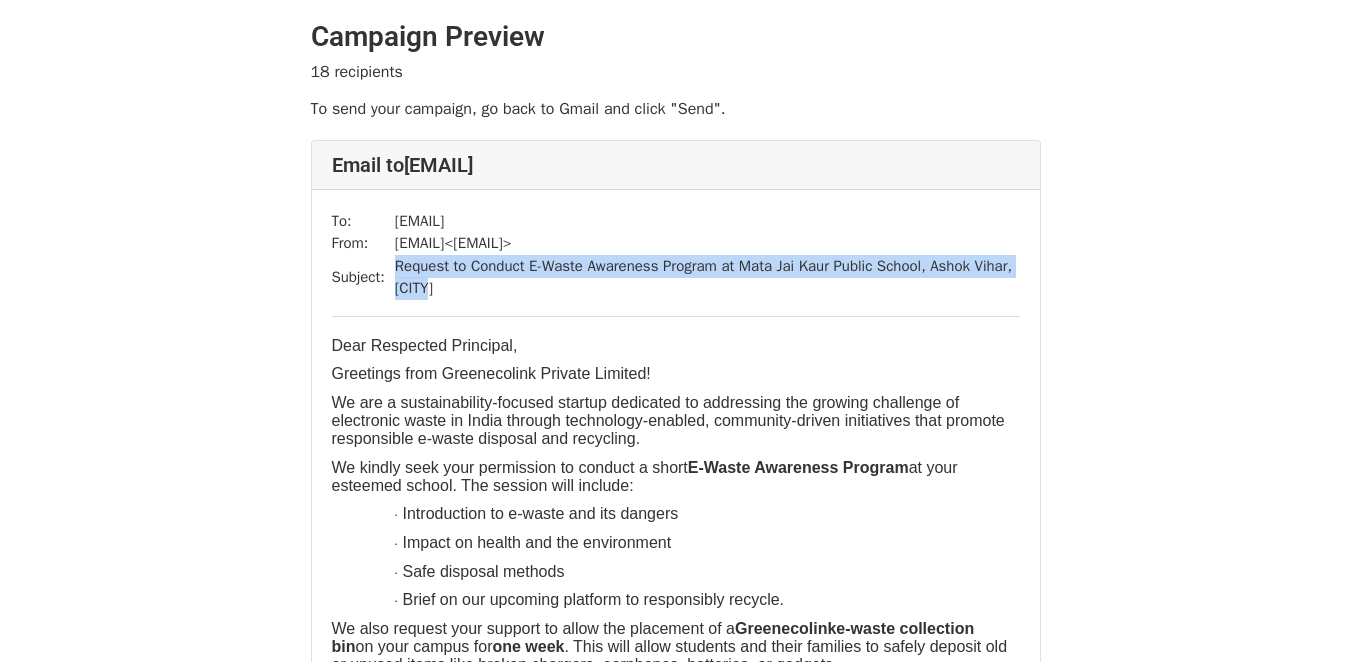 drag, startPoint x: 434, startPoint y: 284, endPoint x: 396, endPoint y: 270, distance: 40.496914 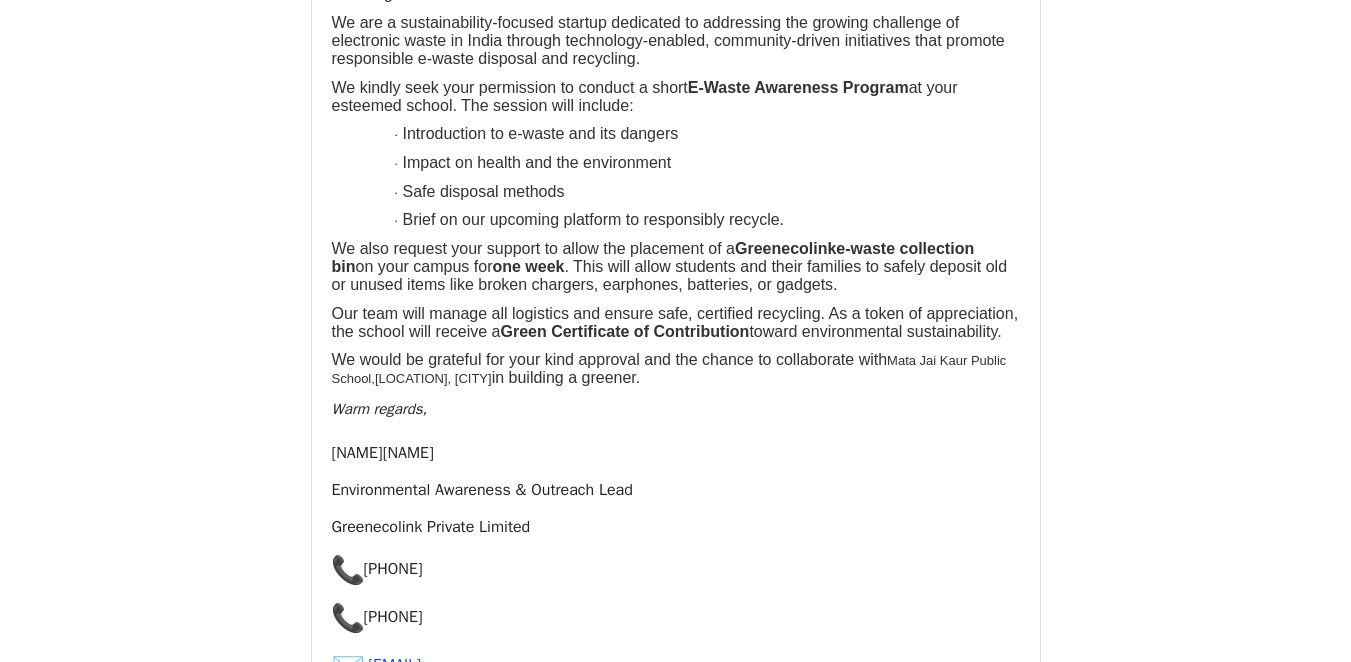 scroll, scrollTop: 379, scrollLeft: 0, axis: vertical 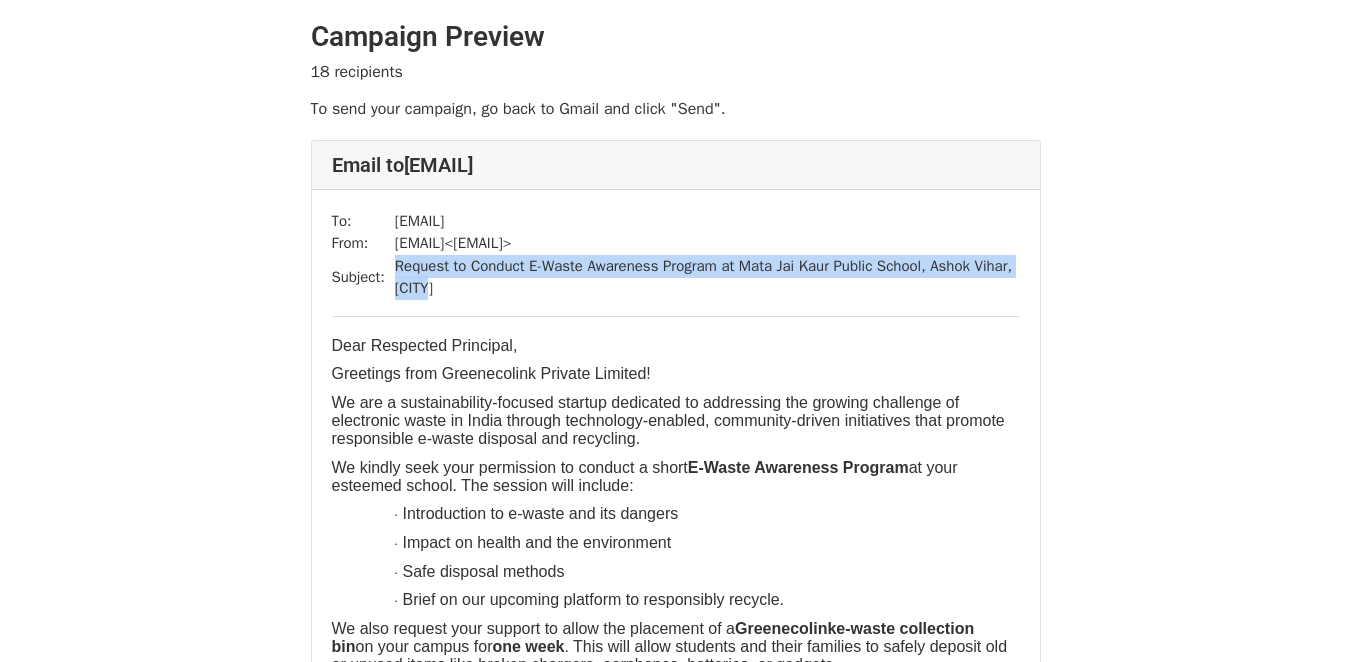 drag, startPoint x: 645, startPoint y: 377, endPoint x: 333, endPoint y: 347, distance: 313.439 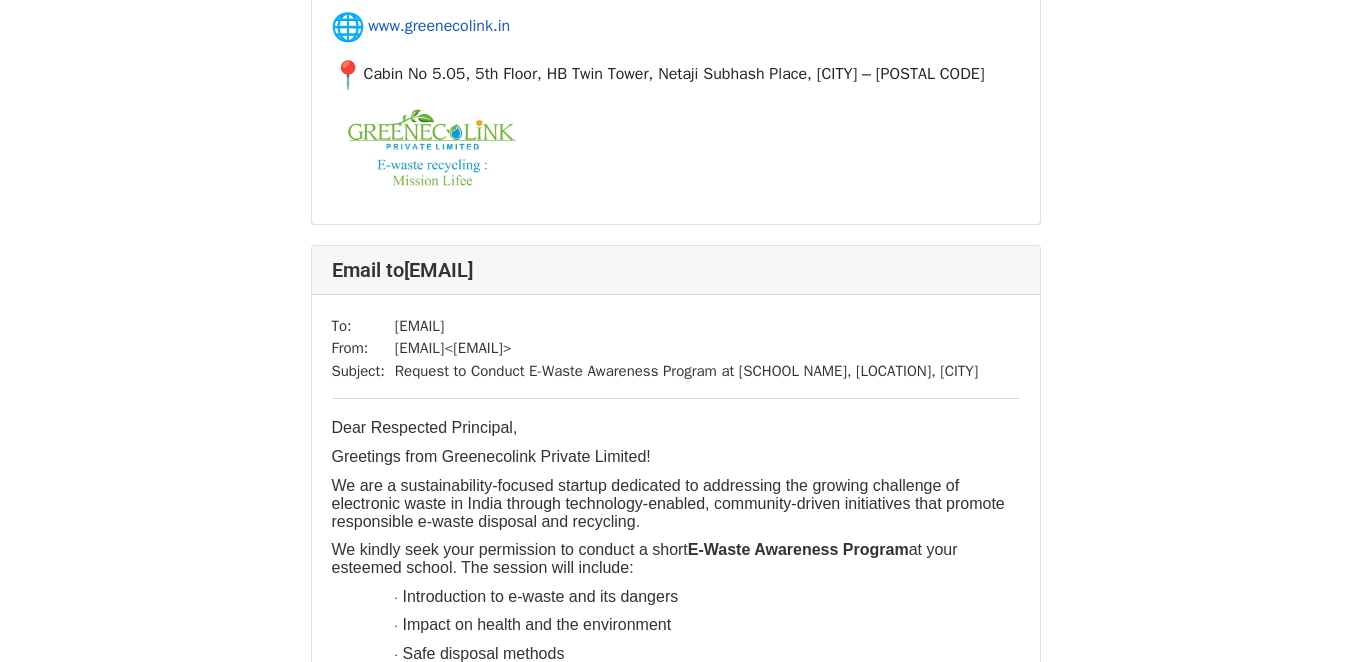 scroll, scrollTop: 1067, scrollLeft: 0, axis: vertical 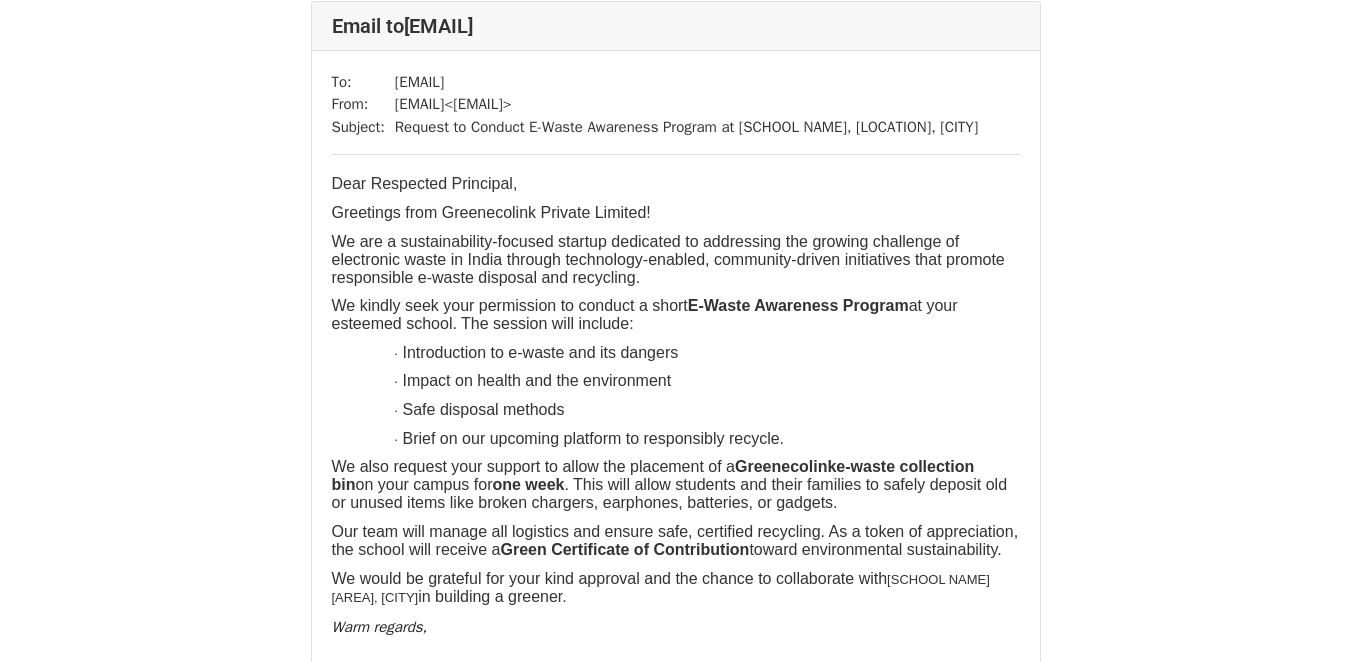 drag, startPoint x: 497, startPoint y: 364, endPoint x: 333, endPoint y: 202, distance: 230.52115 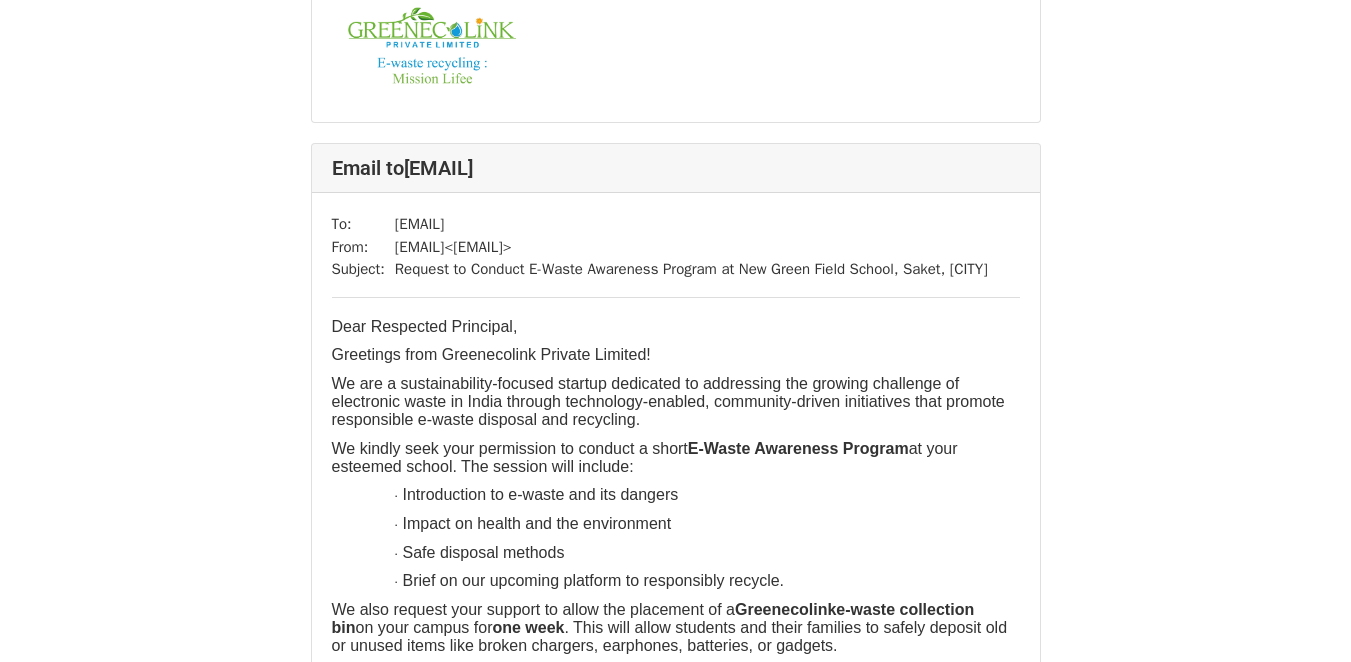 scroll, scrollTop: 2319, scrollLeft: 0, axis: vertical 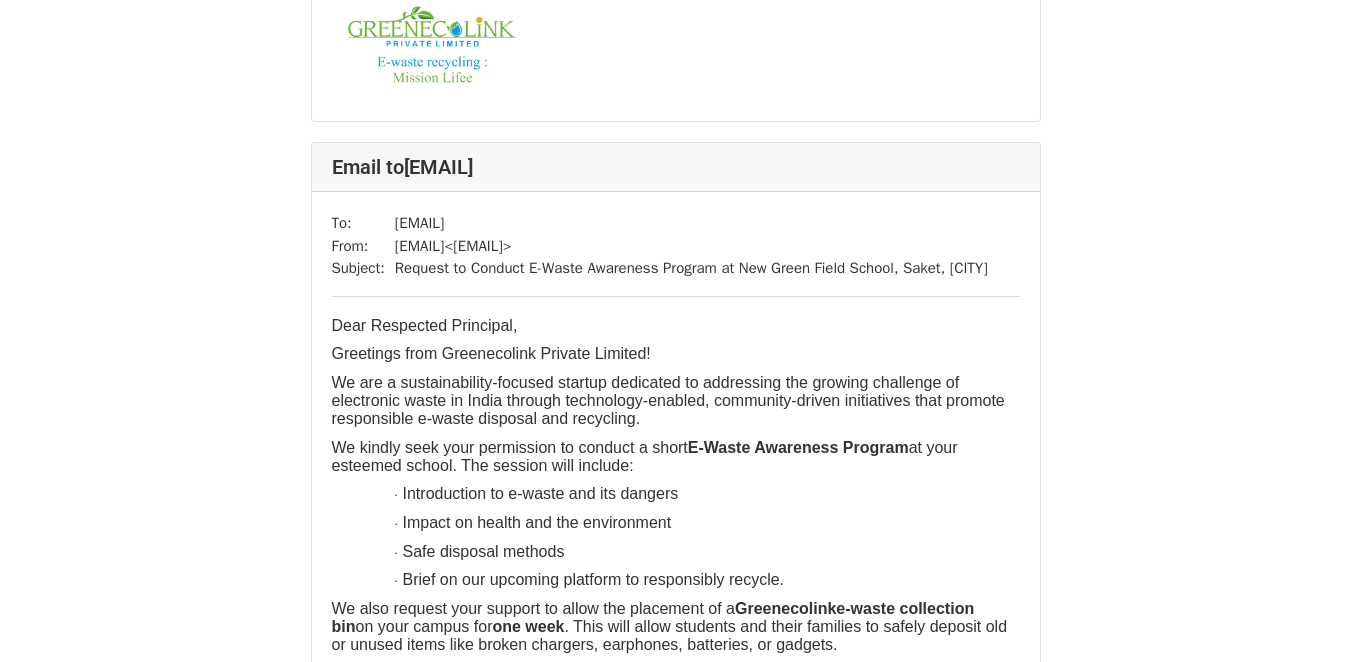 drag, startPoint x: 541, startPoint y: 189, endPoint x: 409, endPoint y: 190, distance: 132.00378 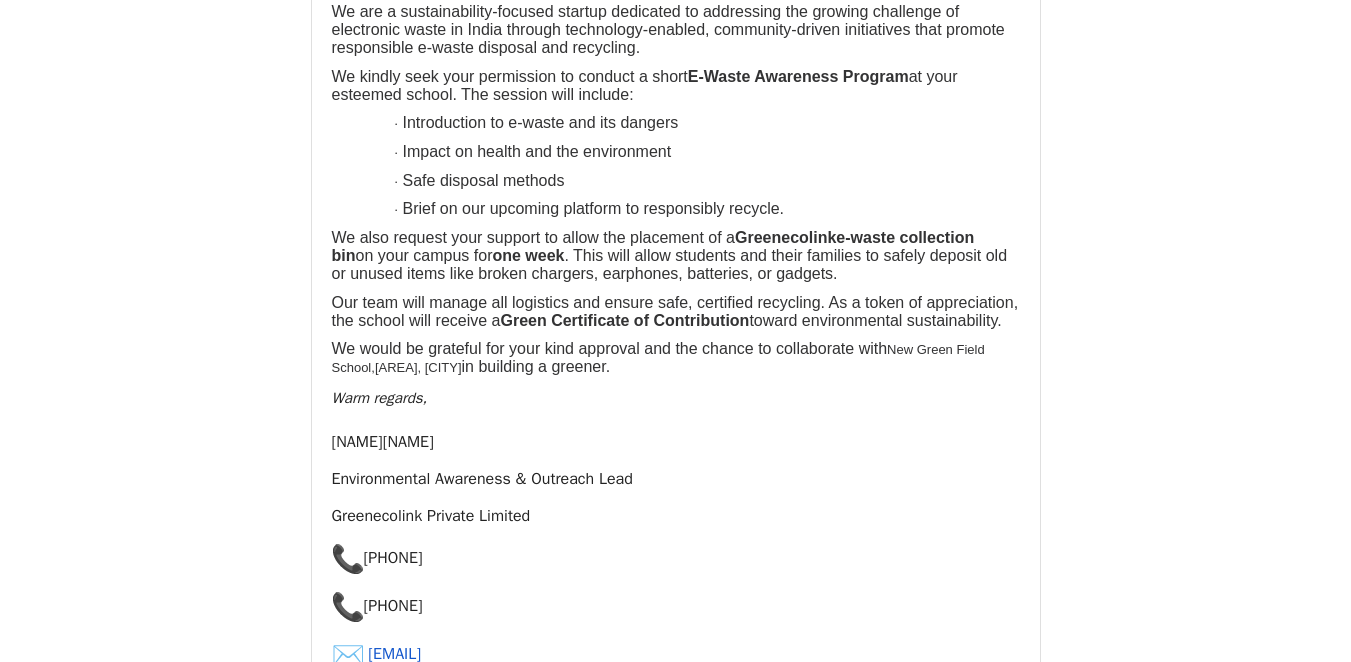 scroll, scrollTop: 2691, scrollLeft: 0, axis: vertical 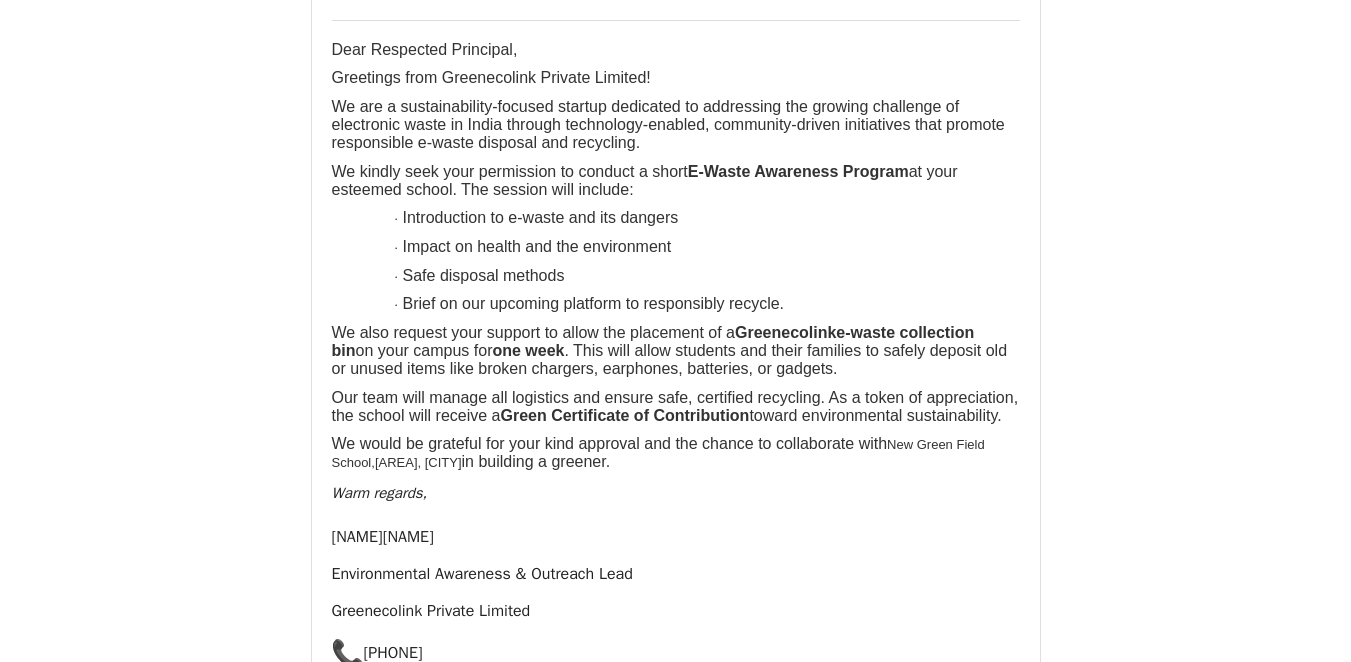 drag, startPoint x: 632, startPoint y: 394, endPoint x: 331, endPoint y: 73, distance: 440.04773 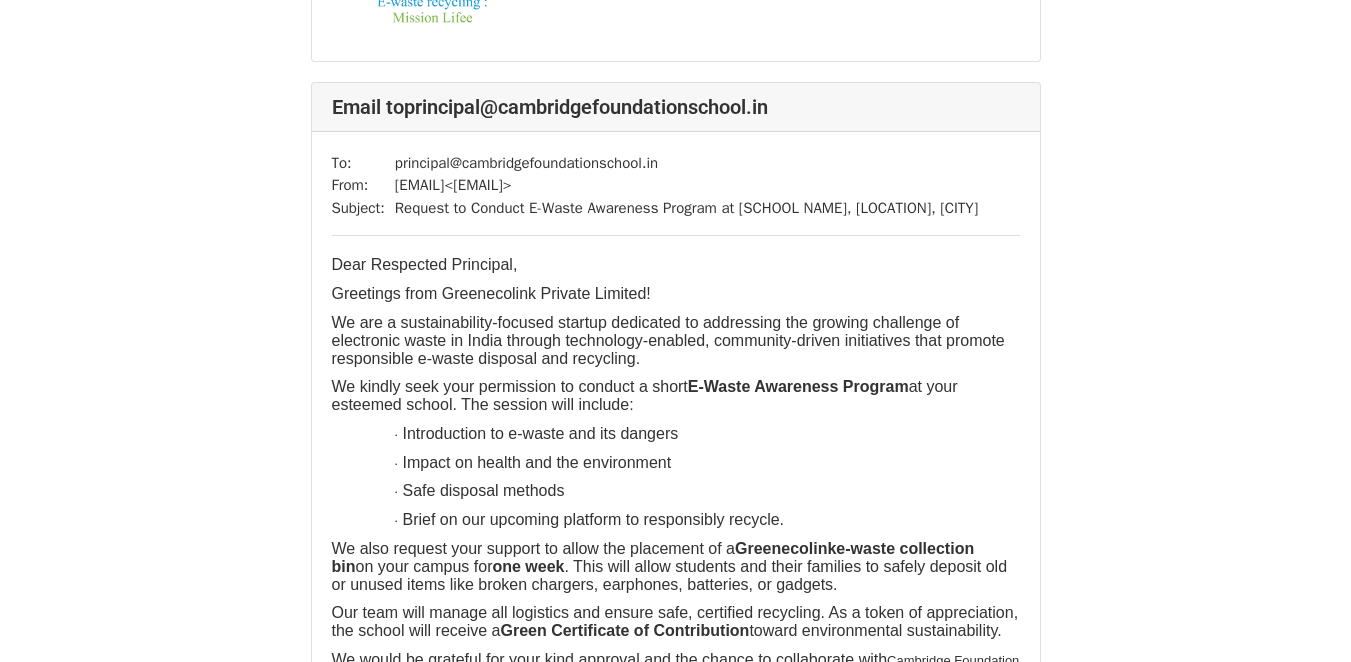 scroll, scrollTop: 3528, scrollLeft: 0, axis: vertical 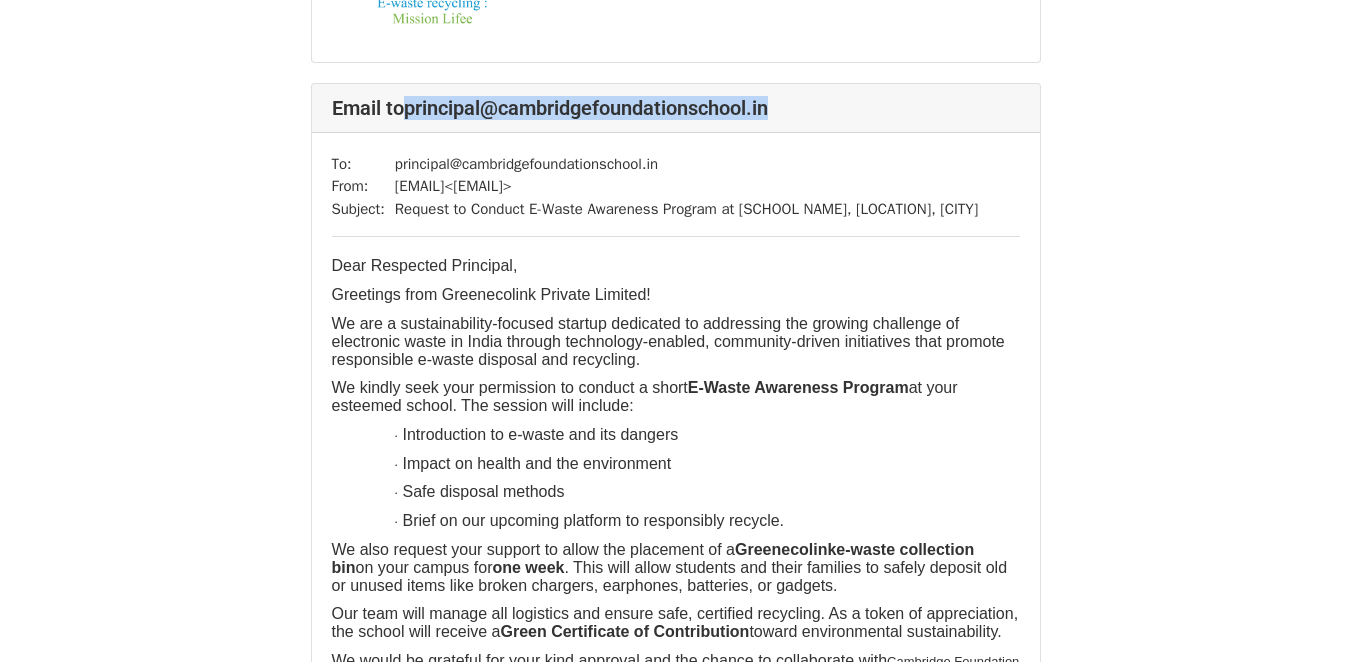 drag, startPoint x: 796, startPoint y: 131, endPoint x: 408, endPoint y: 134, distance: 388.0116 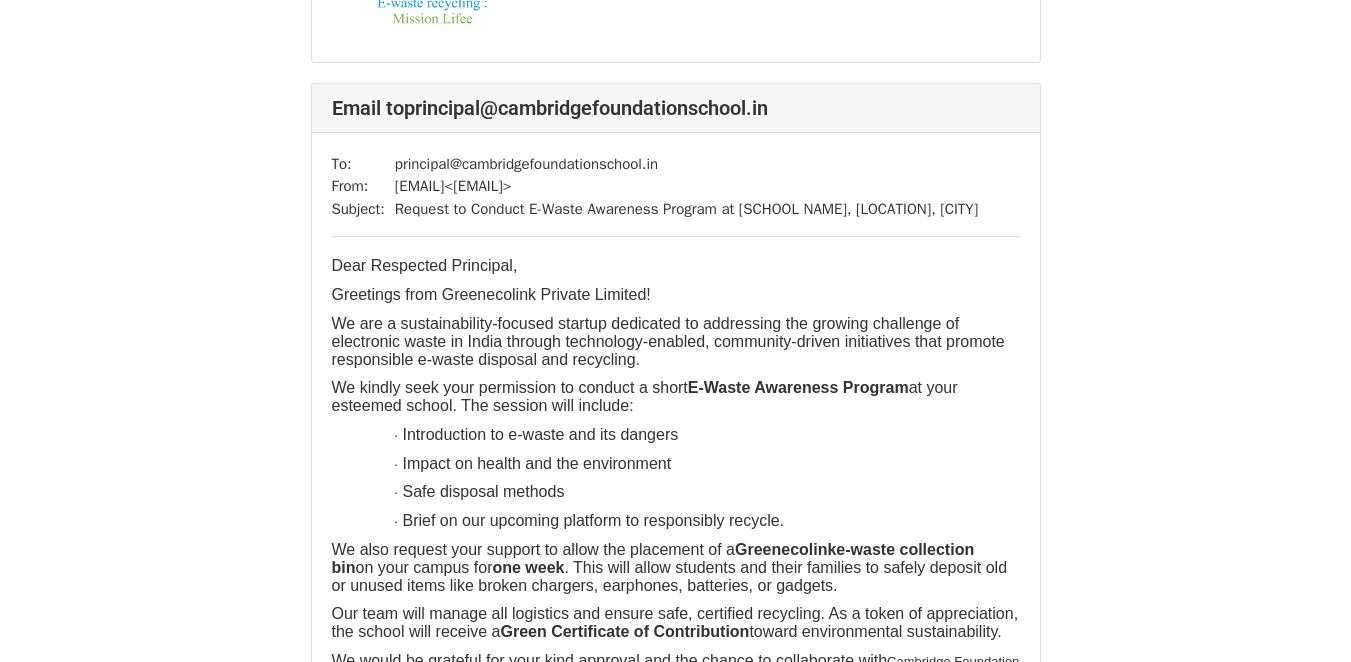 click on "Request to Conduct E-Waste Awareness Program at [SCHOOL NAME], [LOCATION], [CITY]" at bounding box center (686, 209) 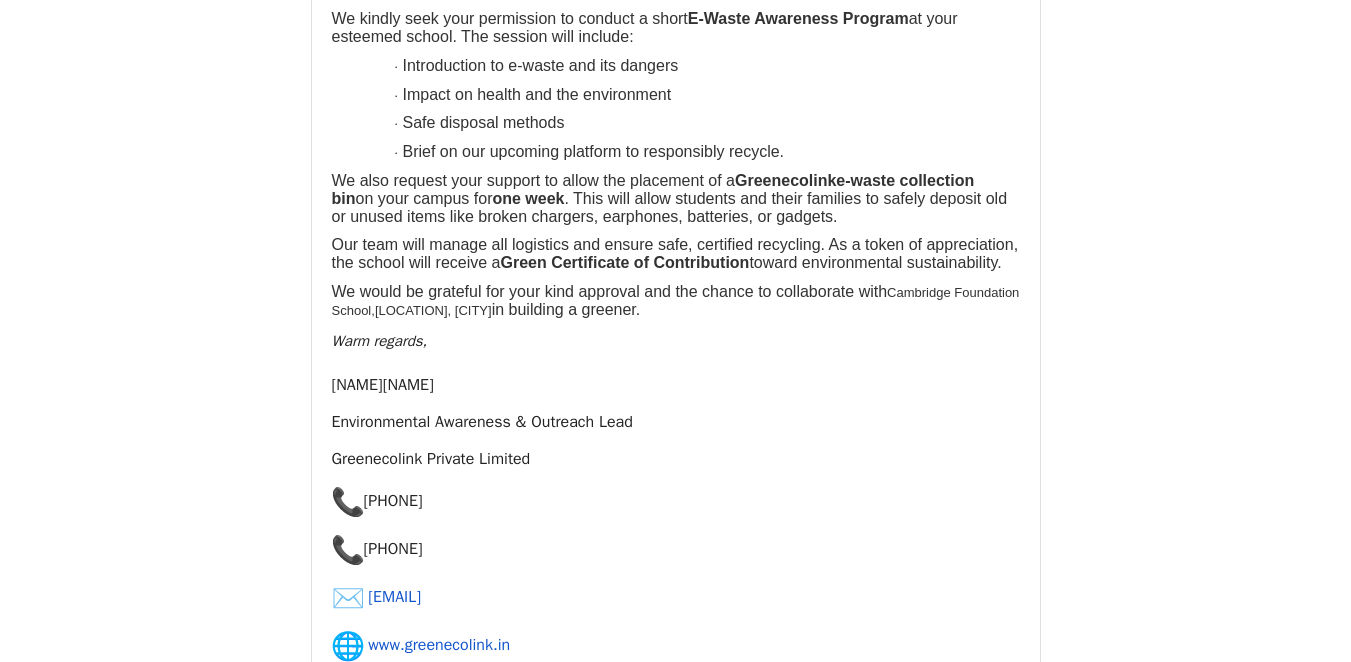 scroll, scrollTop: 3898, scrollLeft: 0, axis: vertical 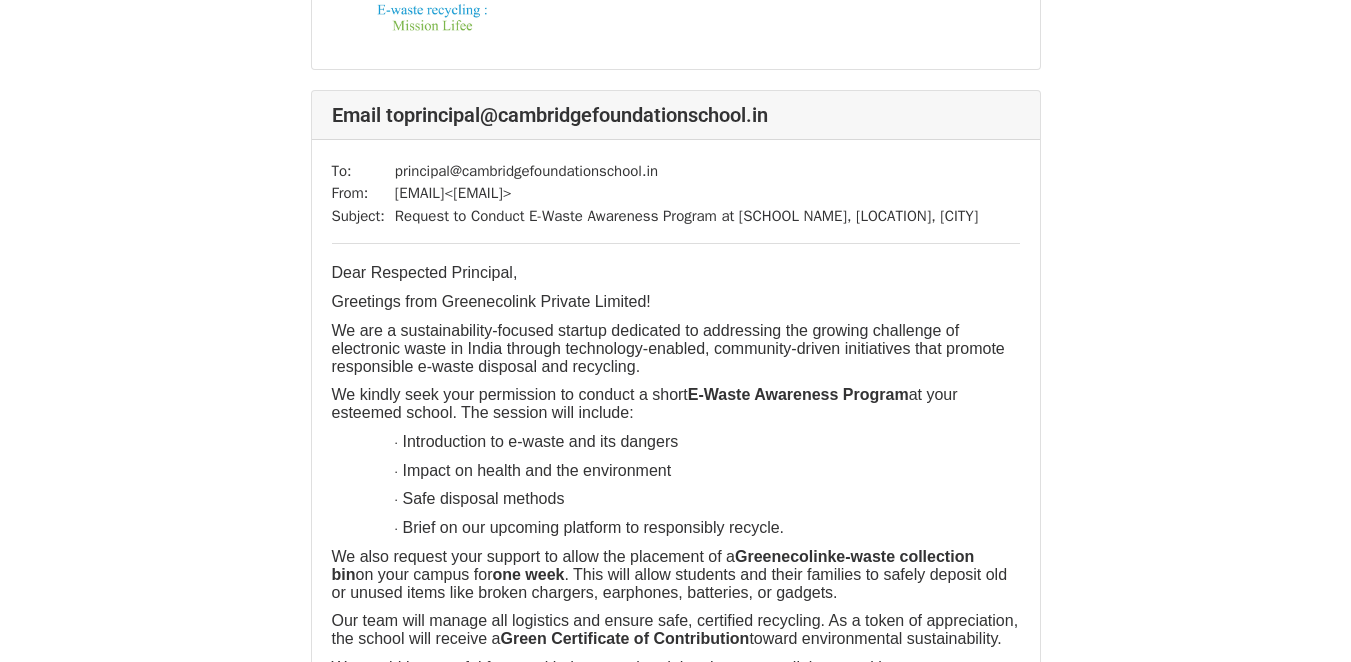drag, startPoint x: 724, startPoint y: 358, endPoint x: 335, endPoint y: 321, distance: 390.75568 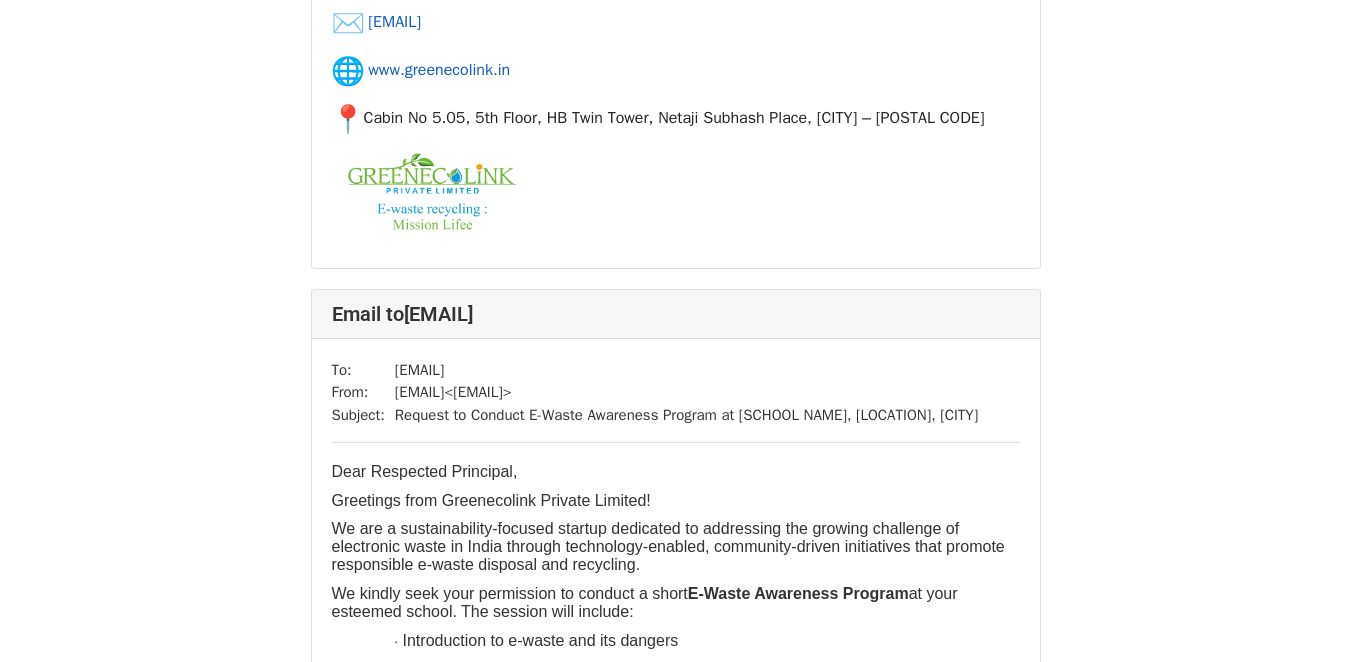 scroll, scrollTop: 4482, scrollLeft: 0, axis: vertical 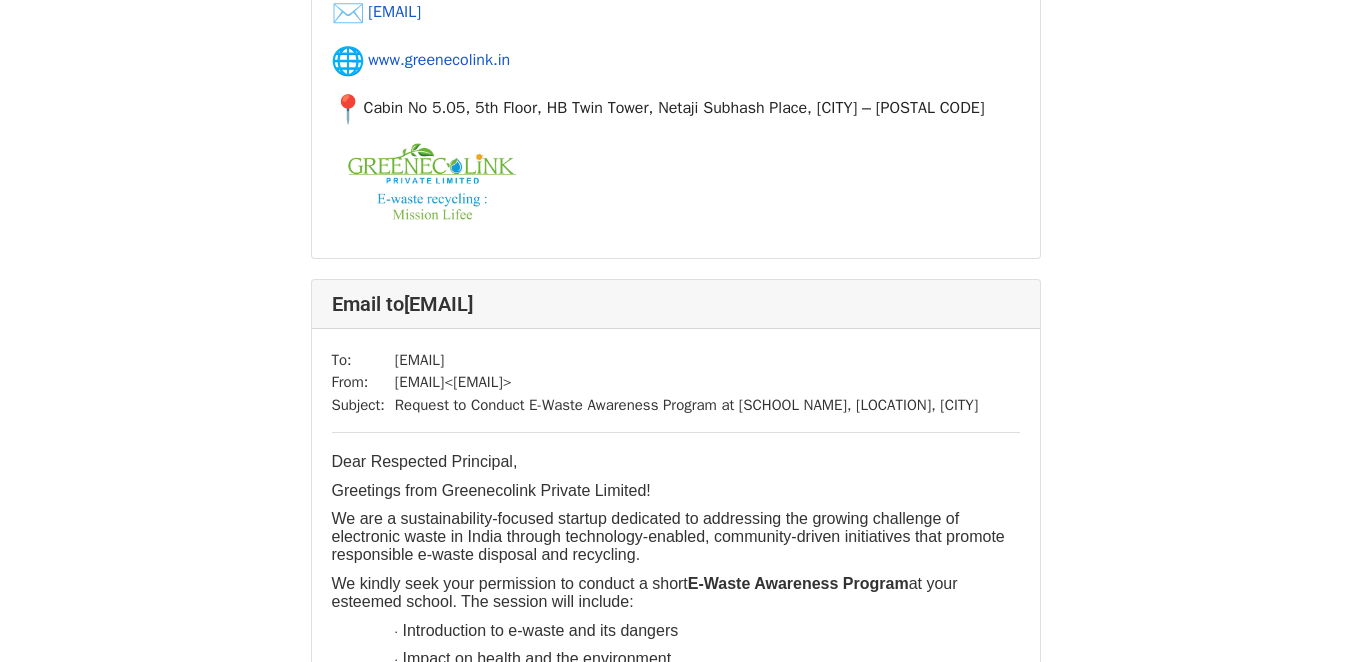 drag, startPoint x: 612, startPoint y: 346, endPoint x: 407, endPoint y: 345, distance: 205.00244 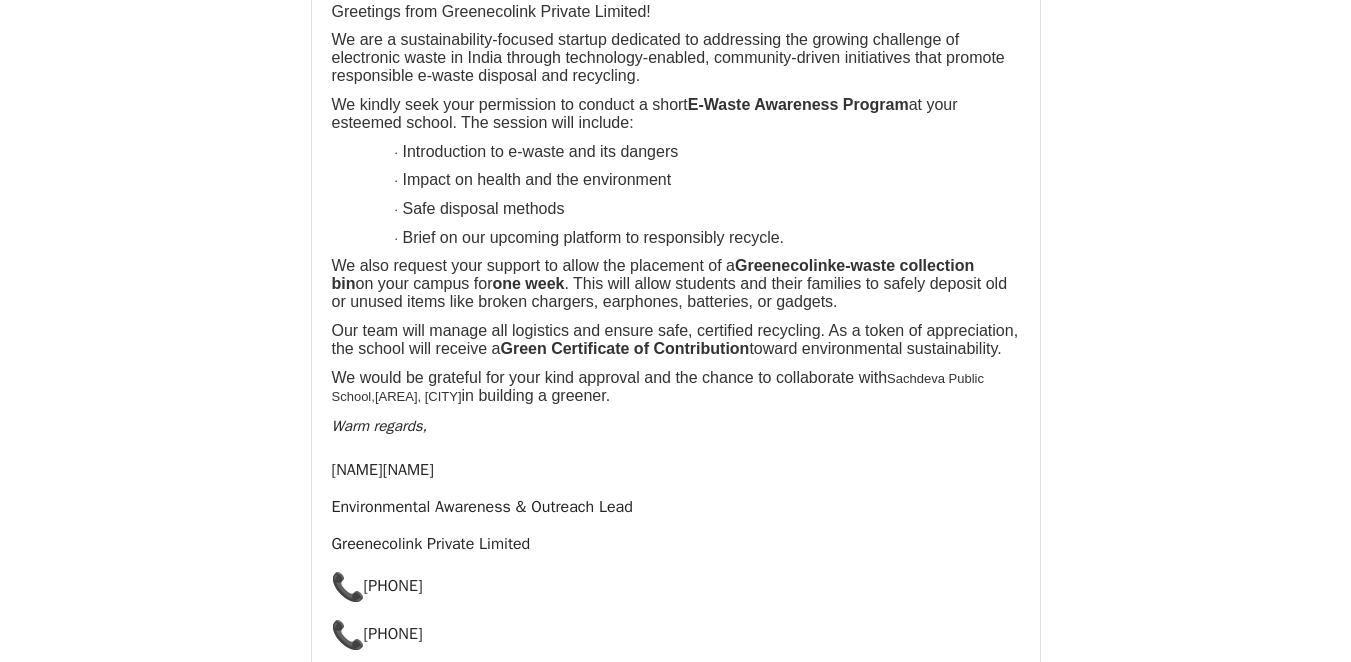 scroll, scrollTop: 4963, scrollLeft: 0, axis: vertical 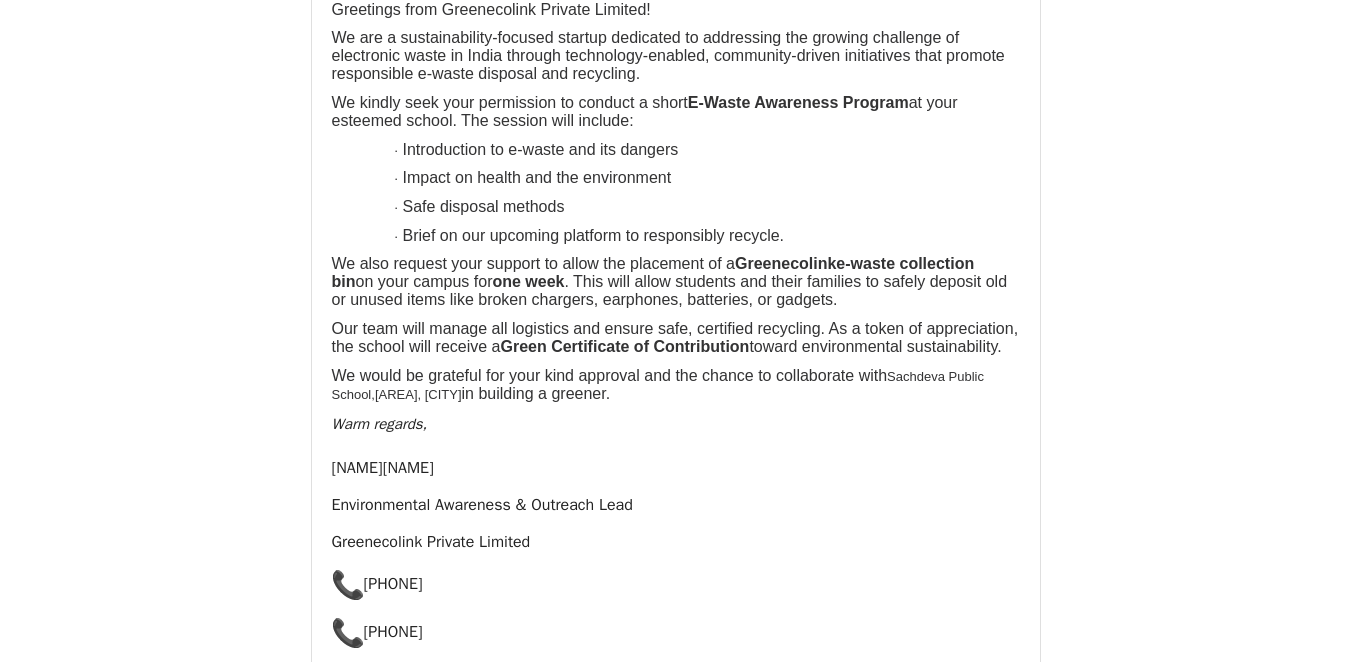 drag, startPoint x: 674, startPoint y: 457, endPoint x: 334, endPoint y: 36, distance: 541.1478 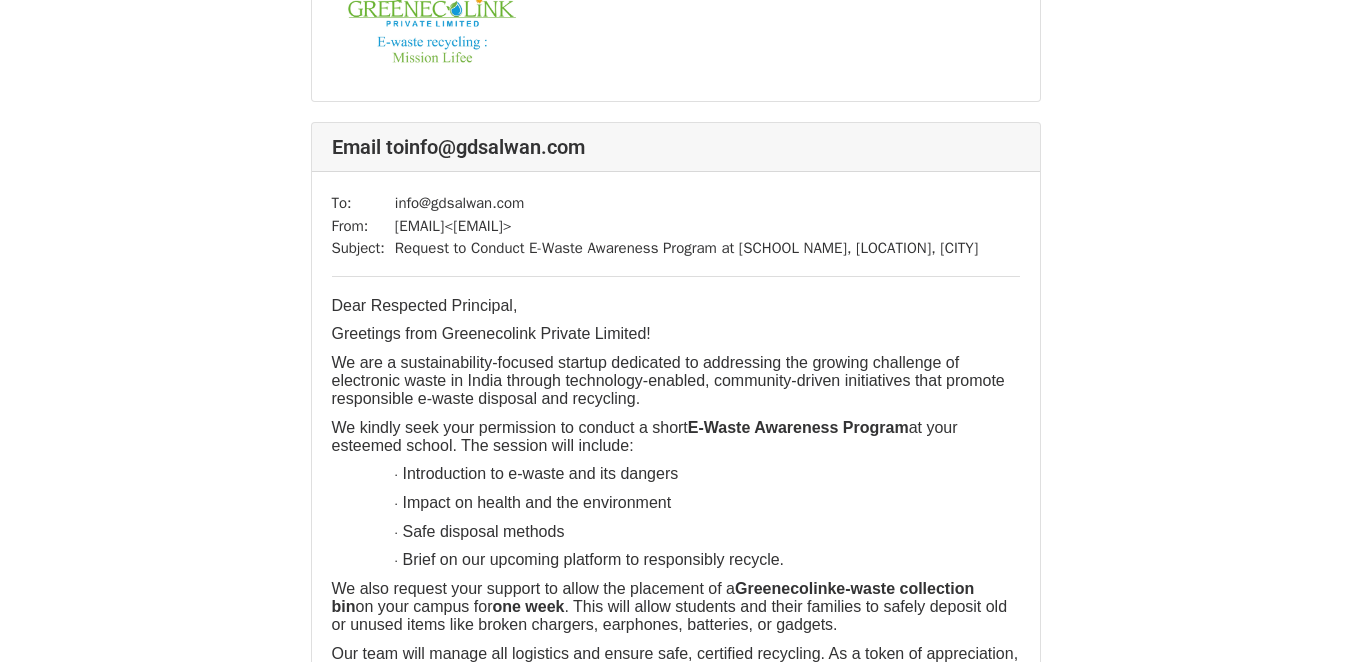 scroll, scrollTop: 5799, scrollLeft: 0, axis: vertical 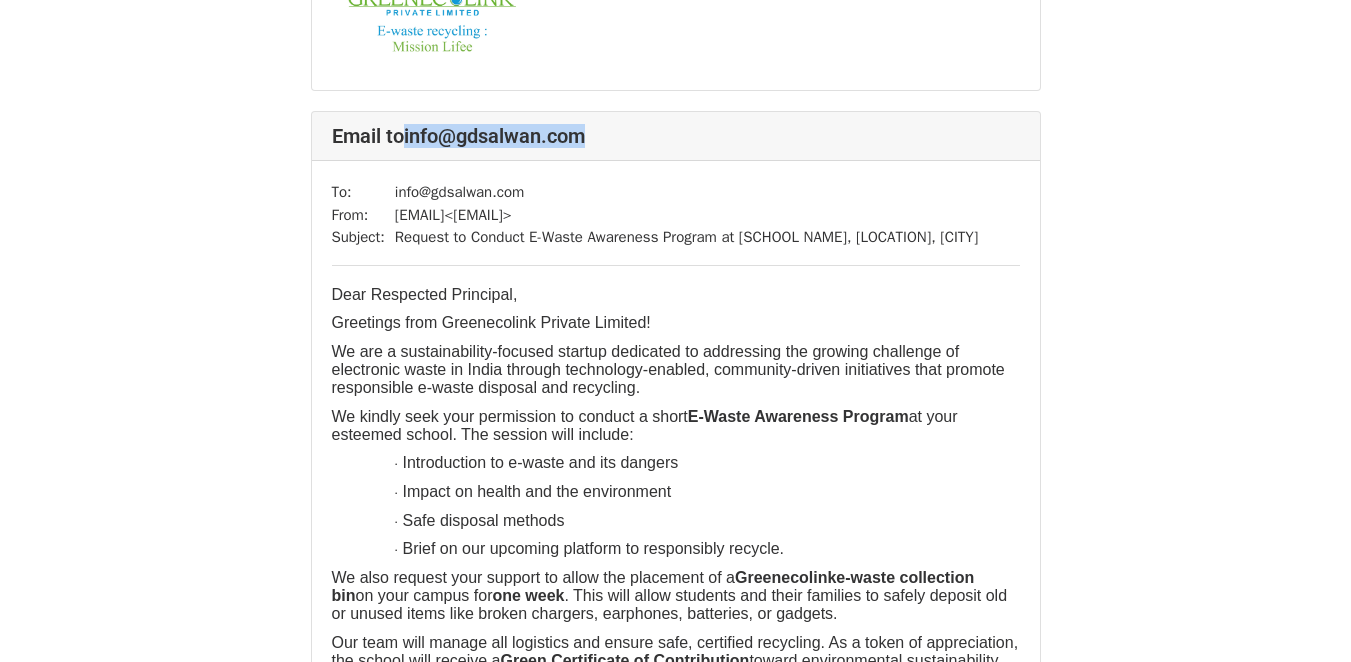 drag, startPoint x: 525, startPoint y: 210, endPoint x: 409, endPoint y: 208, distance: 116.01724 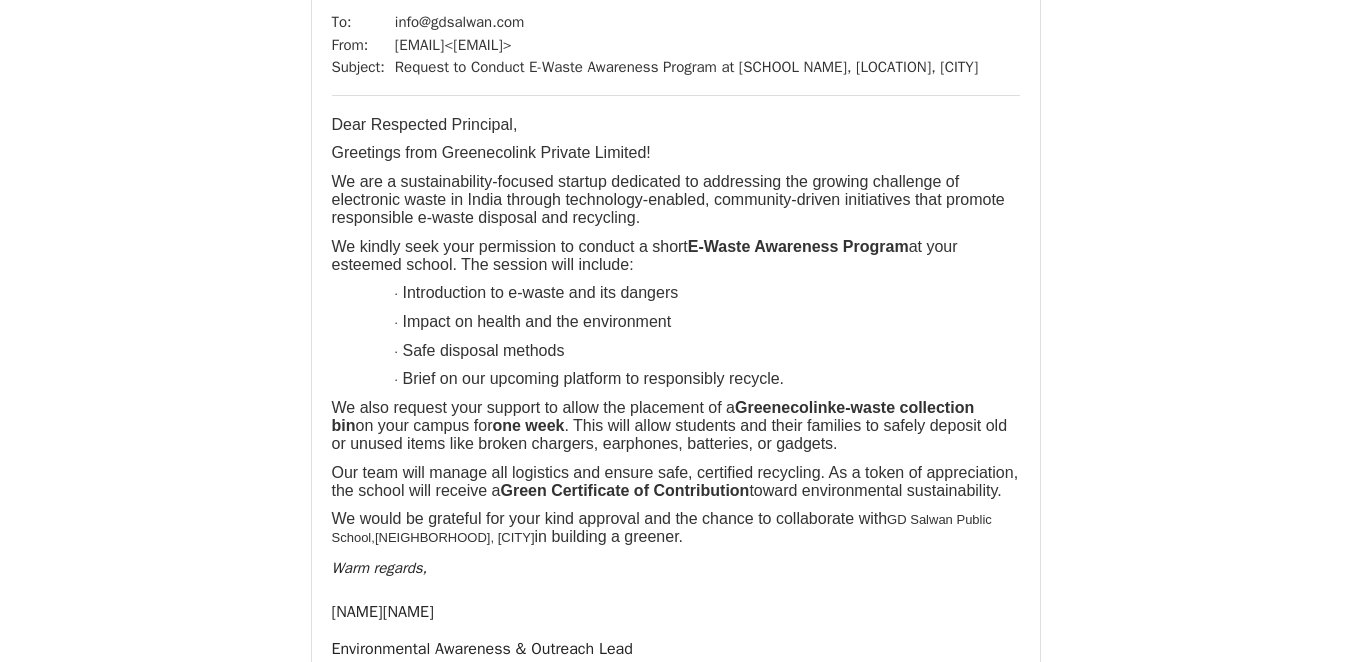 scroll, scrollTop: 6133, scrollLeft: 0, axis: vertical 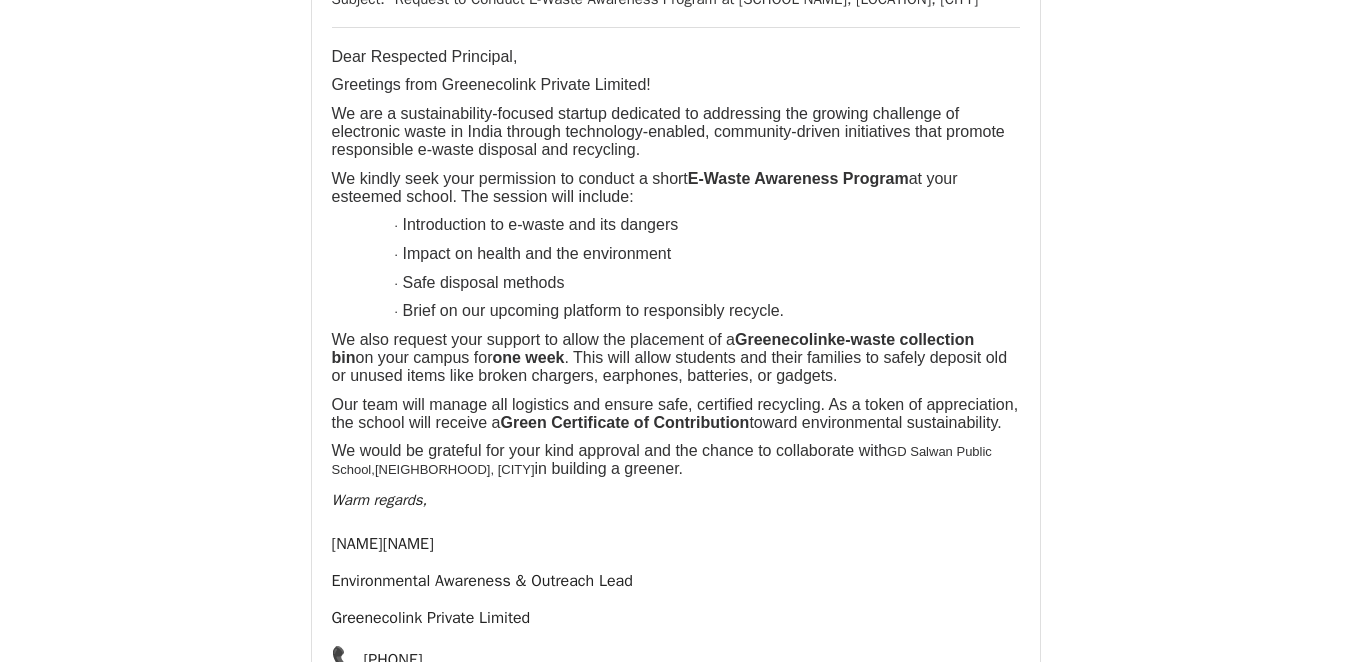 drag, startPoint x: 674, startPoint y: 469, endPoint x: 329, endPoint y: 154, distance: 467.17233 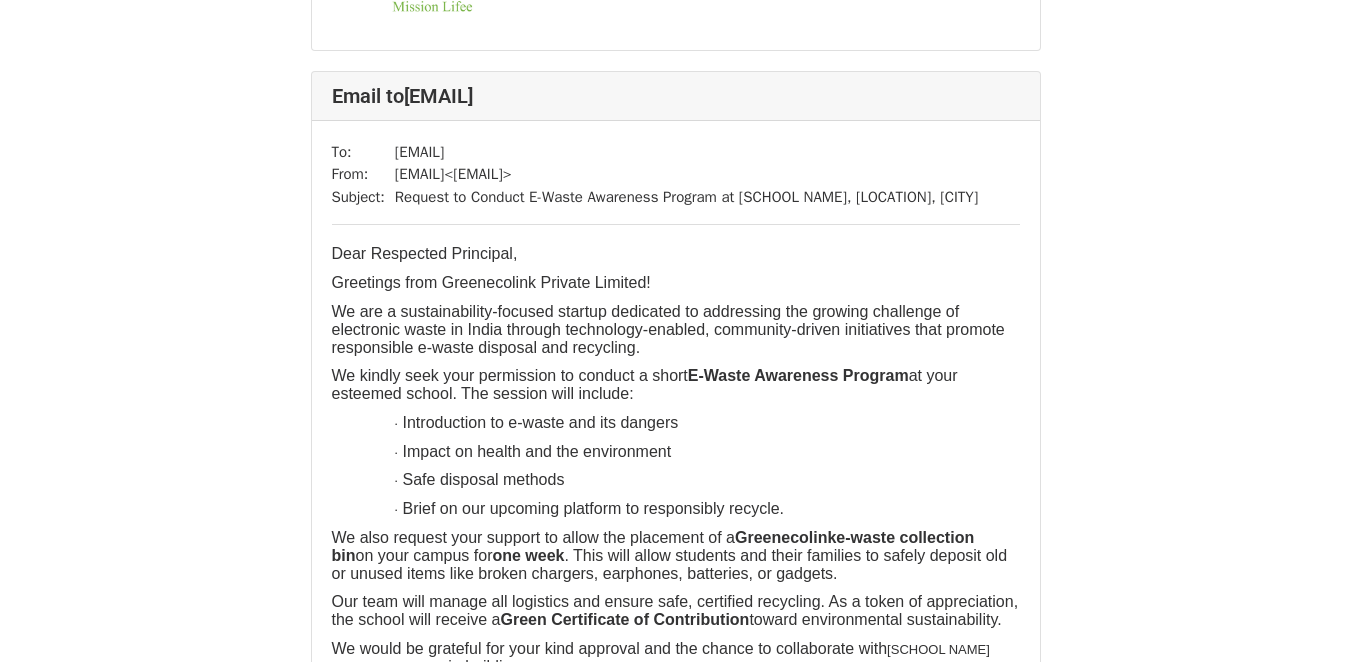 scroll, scrollTop: 6990, scrollLeft: 0, axis: vertical 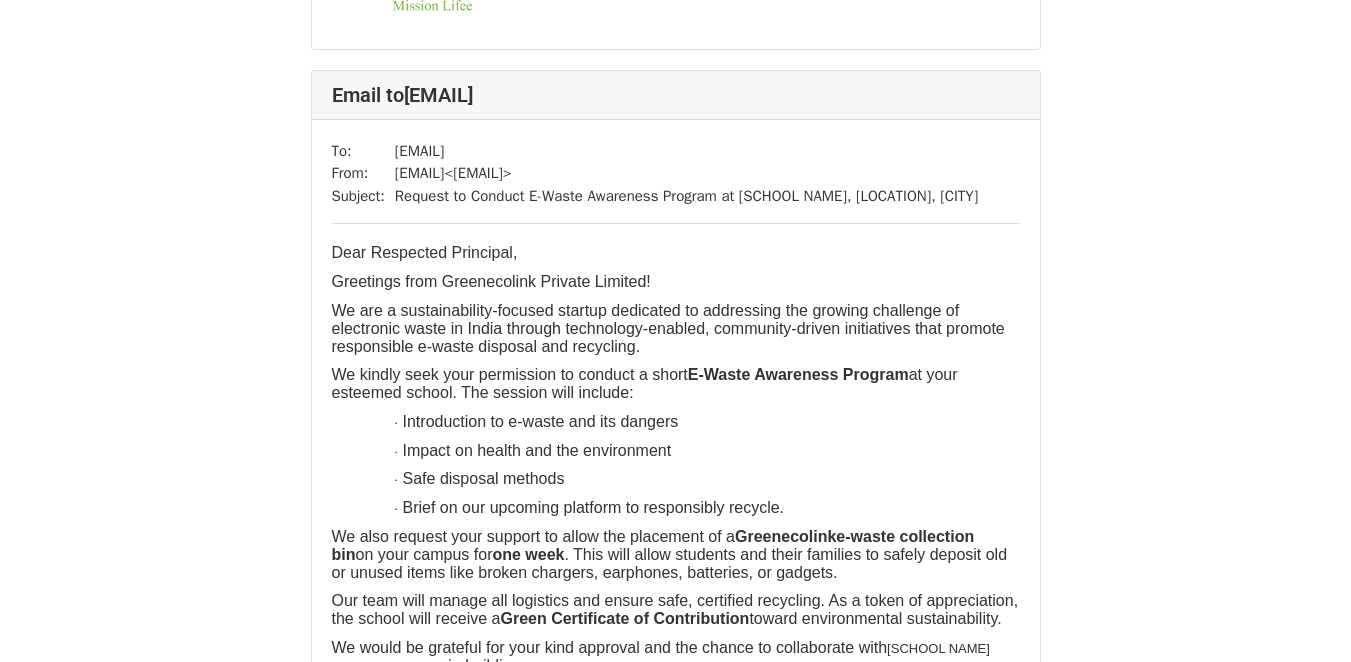 drag, startPoint x: 461, startPoint y: 305, endPoint x: 388, endPoint y: 291, distance: 74.330345 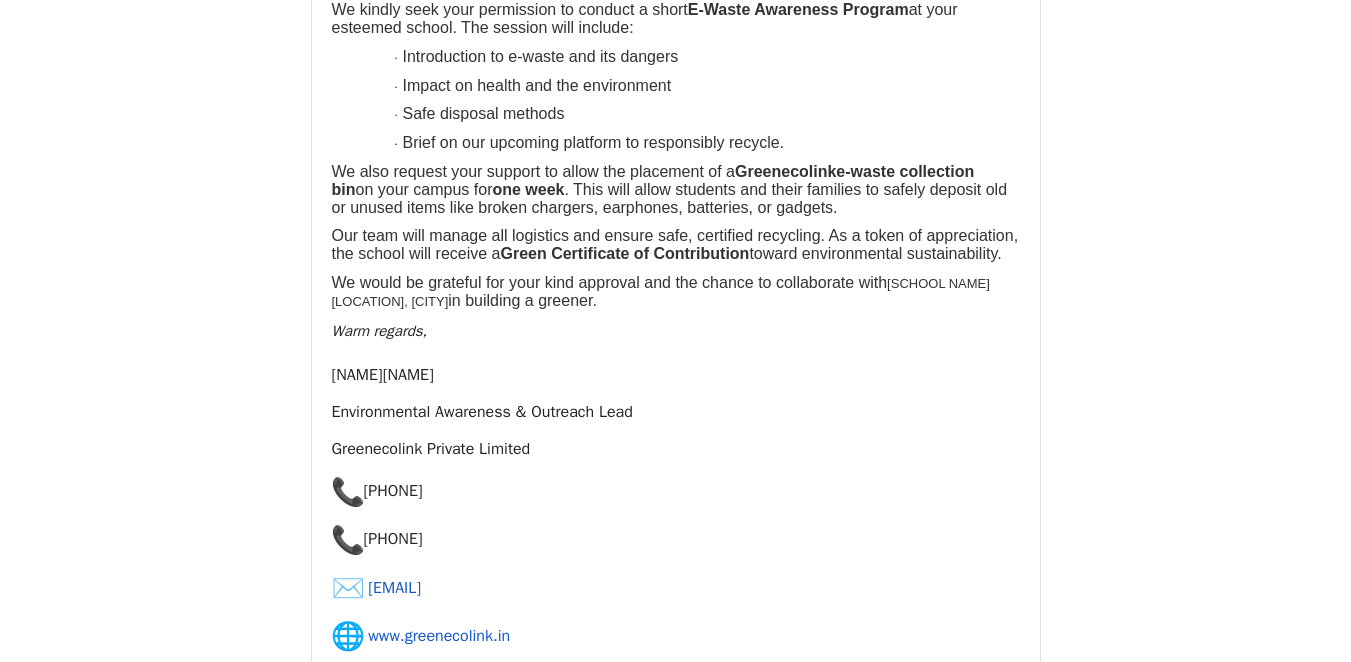 scroll, scrollTop: 7353, scrollLeft: 0, axis: vertical 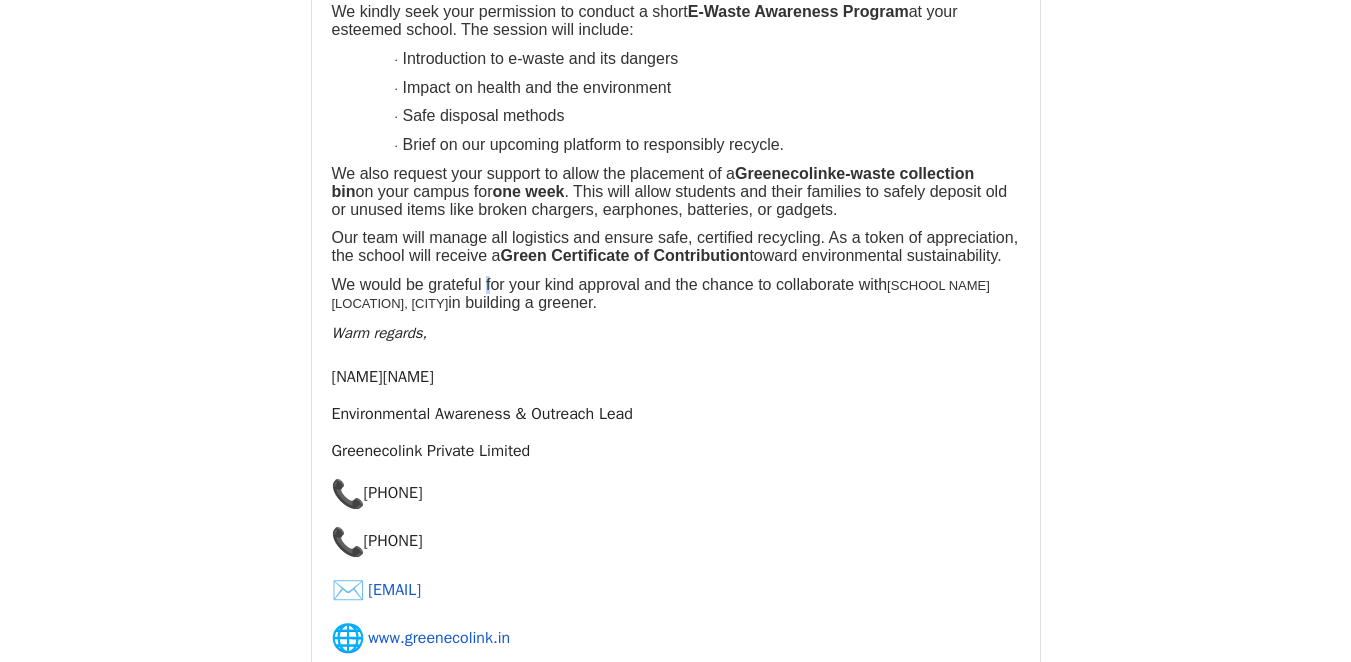 click on "Dear Respected Principal,
Greetings from Greenecolink Private Limited!
We are a sustainability-focused startup dedicated
to addressing the growing challenge of electronic waste in India through
technology-enabled, community-driven initiatives that promote responsible
e-waste disposal and recycling.
We kindly seek your permission to conduct a
short  E-Waste Awareness Program  at your esteemed school. The
session will include:
·    Introduction to
e-waste and its dangers
·    Impact on health
and the environment
·    Safe disposal
methods
·    Brief on our
upcoming platform to responsibly recycle.
We also request your support to allow the placement
of a  Greenecolink  e-waste collection bin  on your campus
for  one week . This will allow students and their families to safely
deposit old or unused items like broken chargers, earphones, batteries, or
gadgets.
Green Certificate of Contribution  toward environmental
sustainability.
Evergreen Public School," at bounding box center (676, 96) 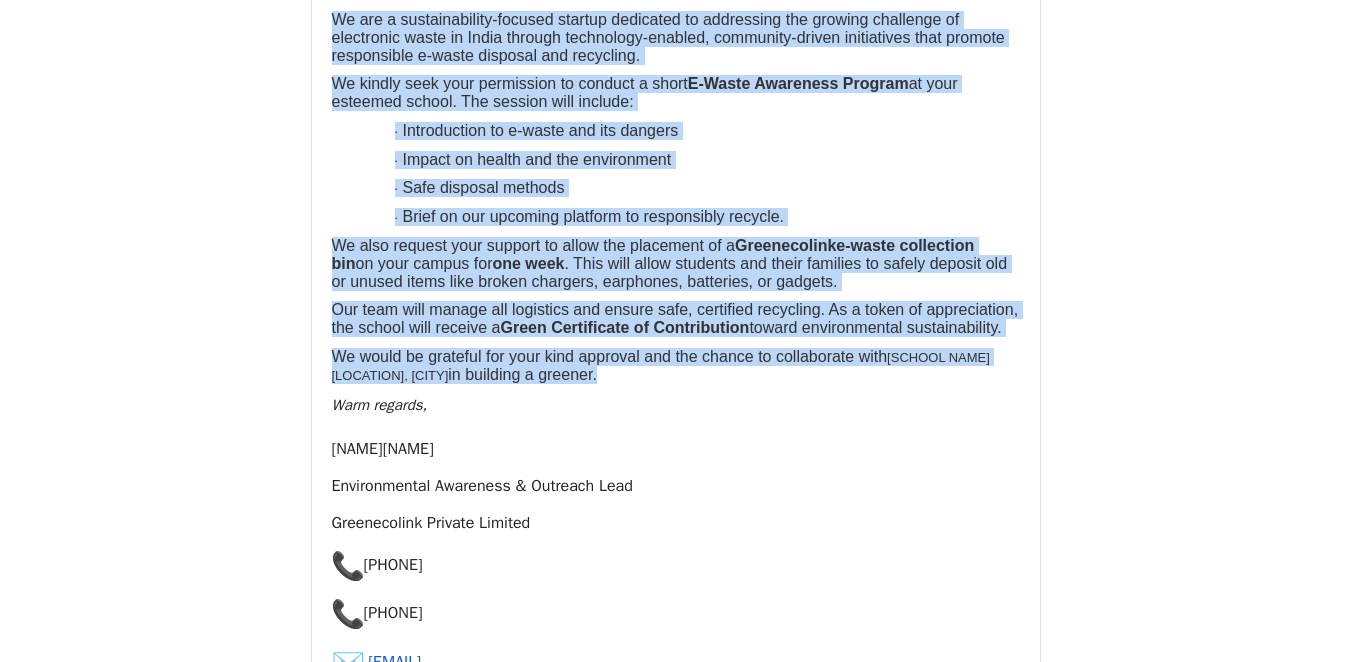 scroll, scrollTop: 7237, scrollLeft: 0, axis: vertical 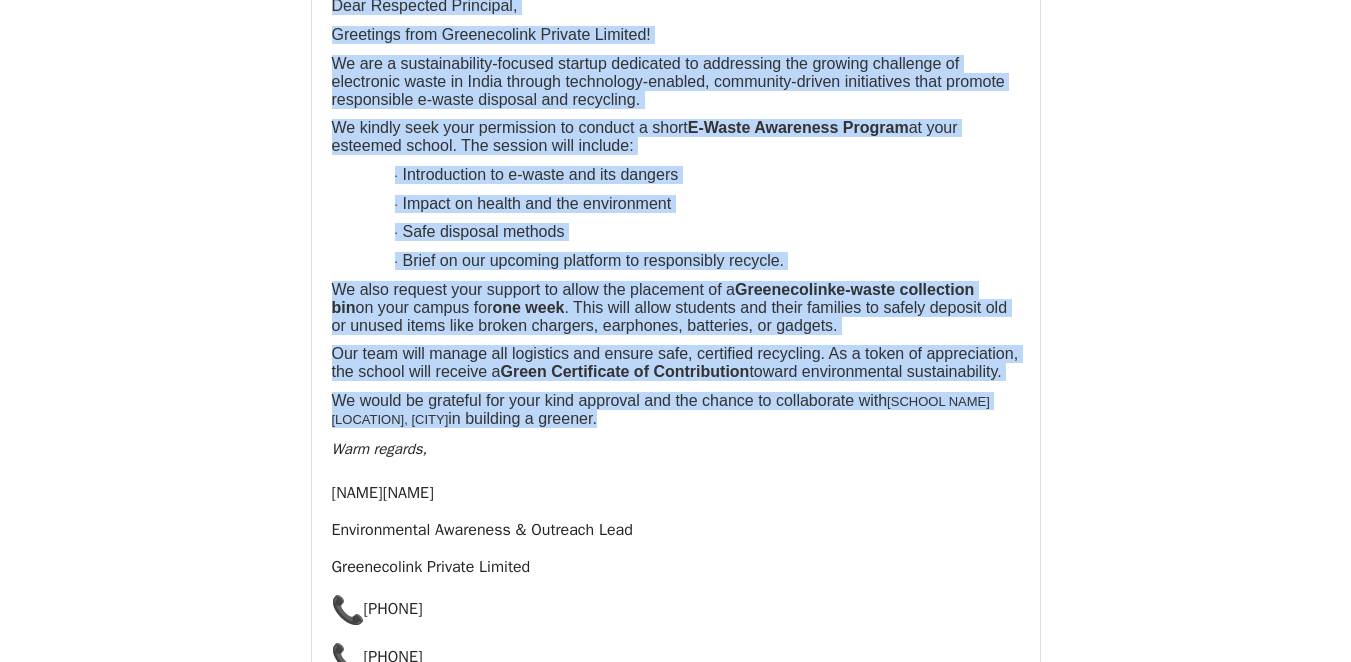 drag, startPoint x: 683, startPoint y: 417, endPoint x: 333, endPoint y: 122, distance: 457.739 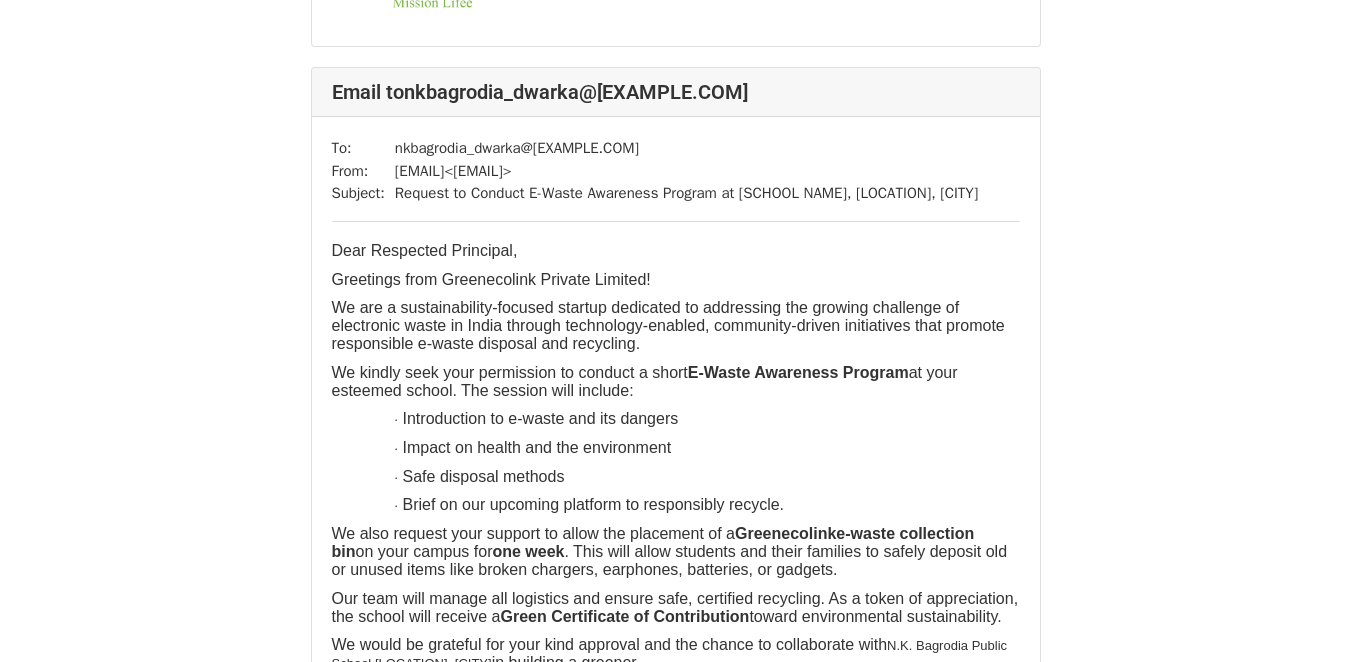 scroll, scrollTop: 8165, scrollLeft: 0, axis: vertical 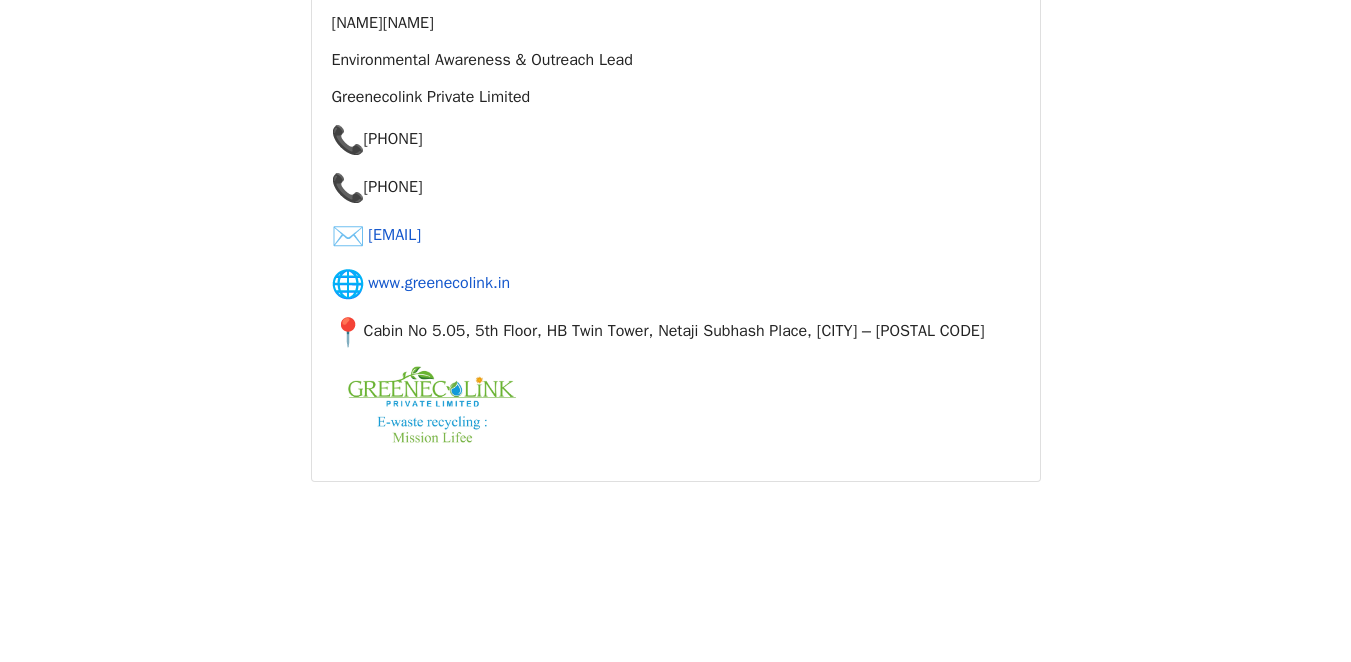 drag, startPoint x: 331, startPoint y: 181, endPoint x: 916, endPoint y: 23, distance: 605.96124 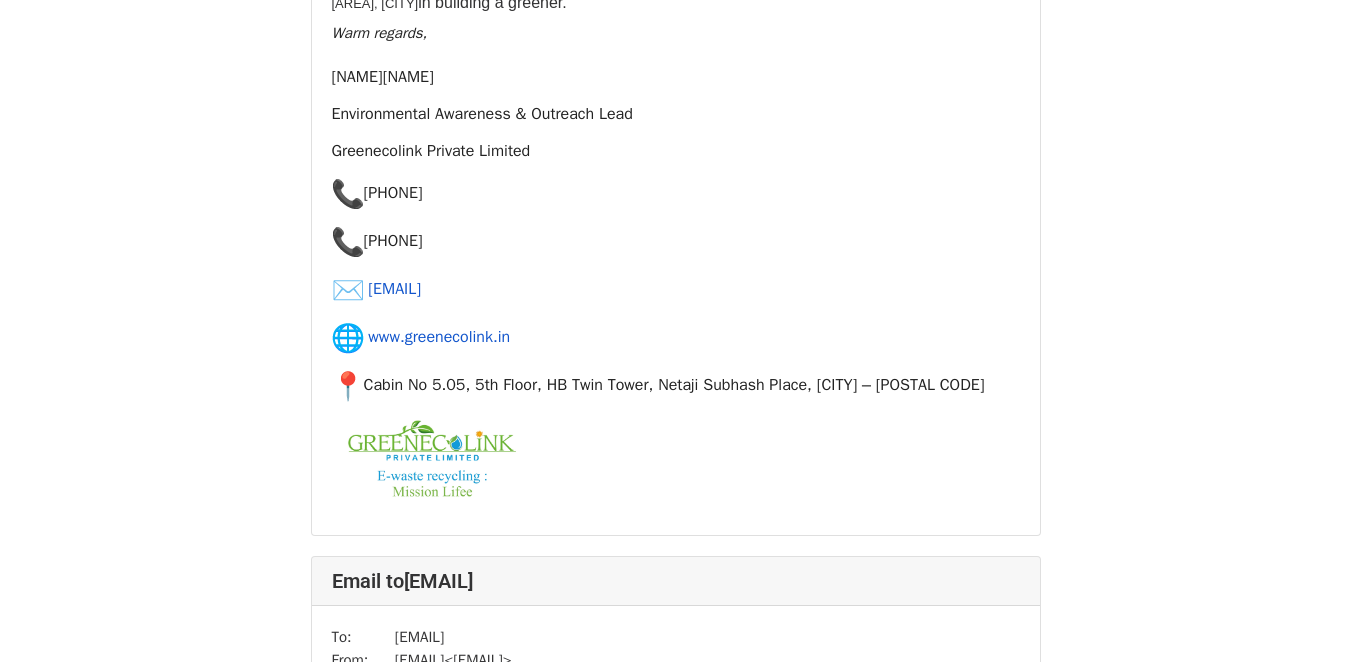 scroll, scrollTop: 1837, scrollLeft: 0, axis: vertical 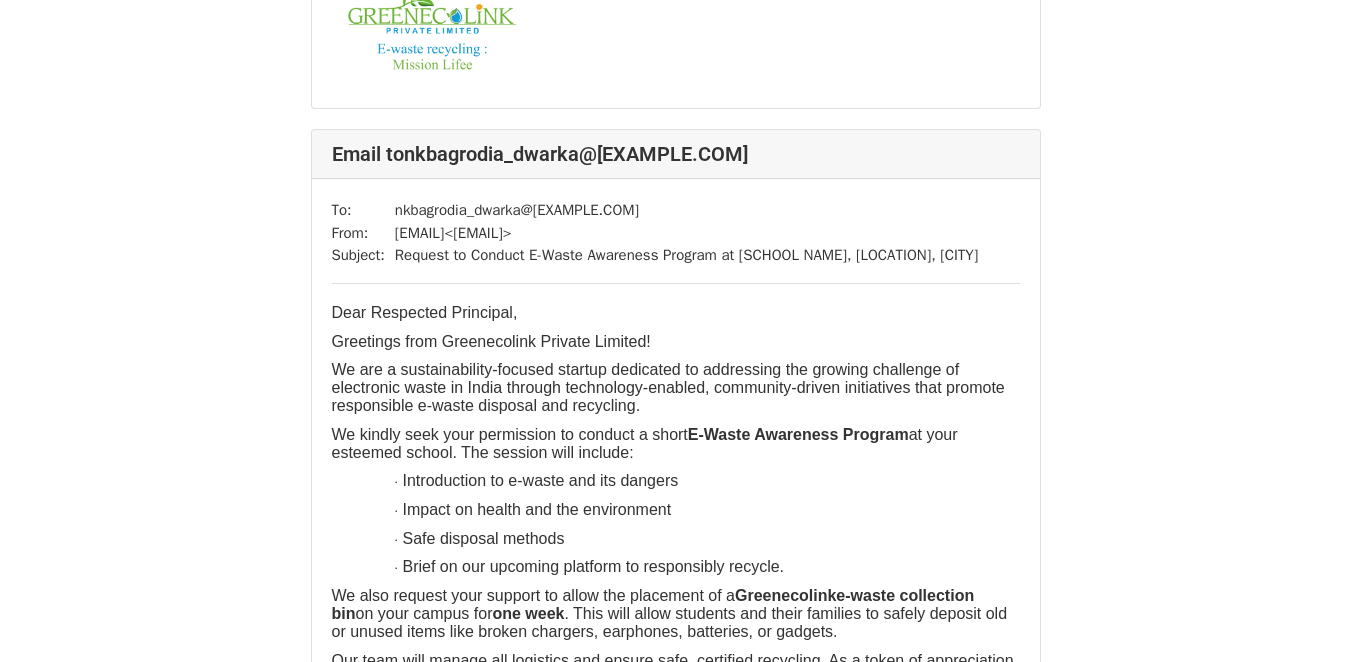 click on "Request to Conduct E-Waste Awareness Program at [SCHOOL NAME], [LOCATION], [CITY]" at bounding box center (686, 255) 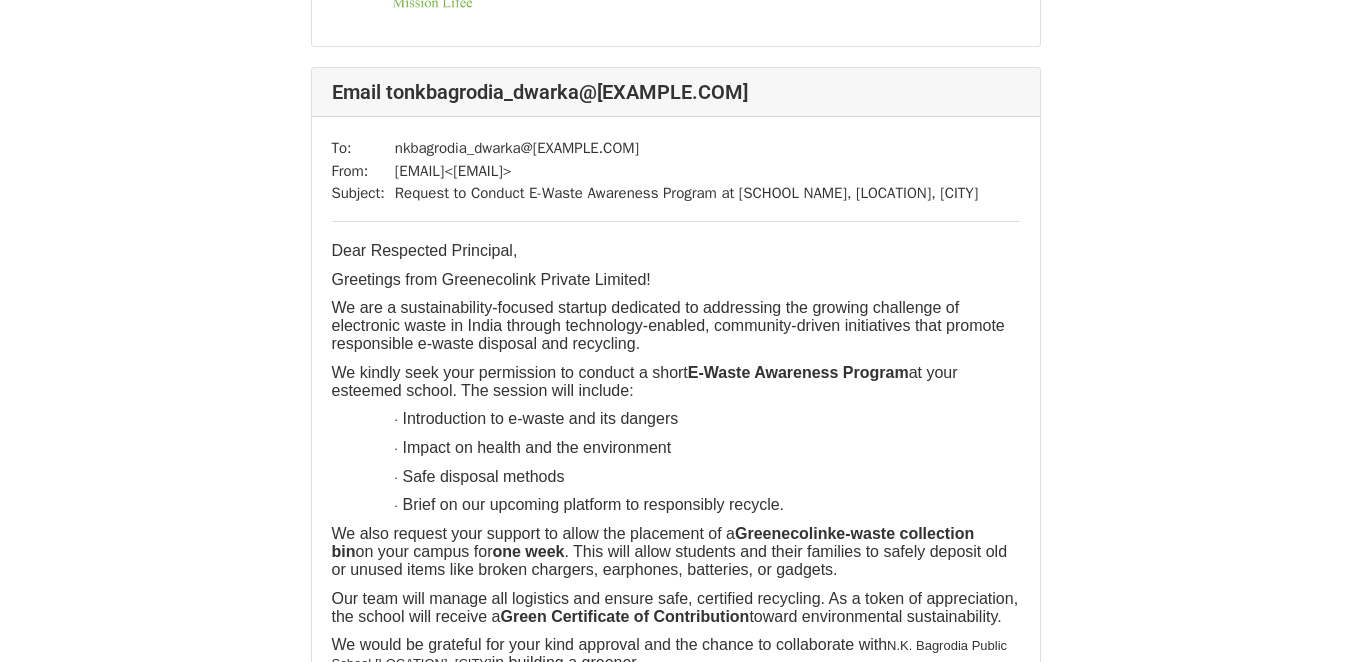 drag, startPoint x: 499, startPoint y: 325, endPoint x: 395, endPoint y: 311, distance: 104.93808 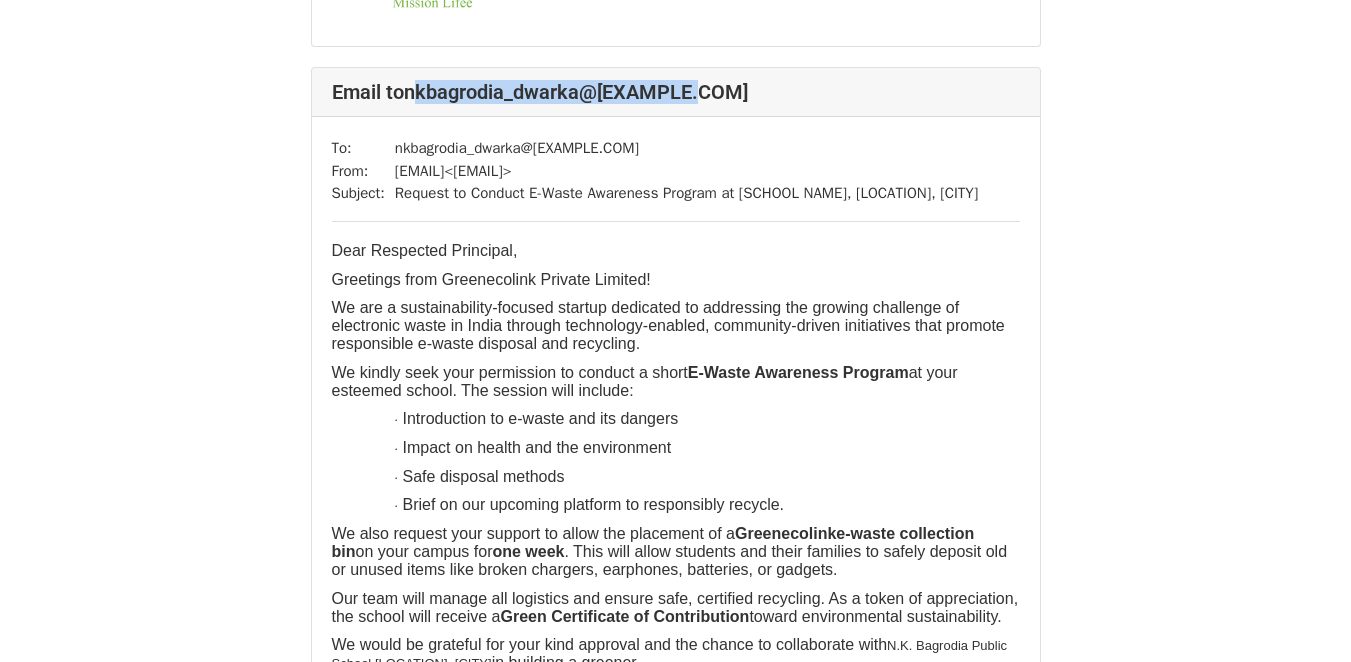 drag, startPoint x: 719, startPoint y: 210, endPoint x: 416, endPoint y: 216, distance: 303.0594 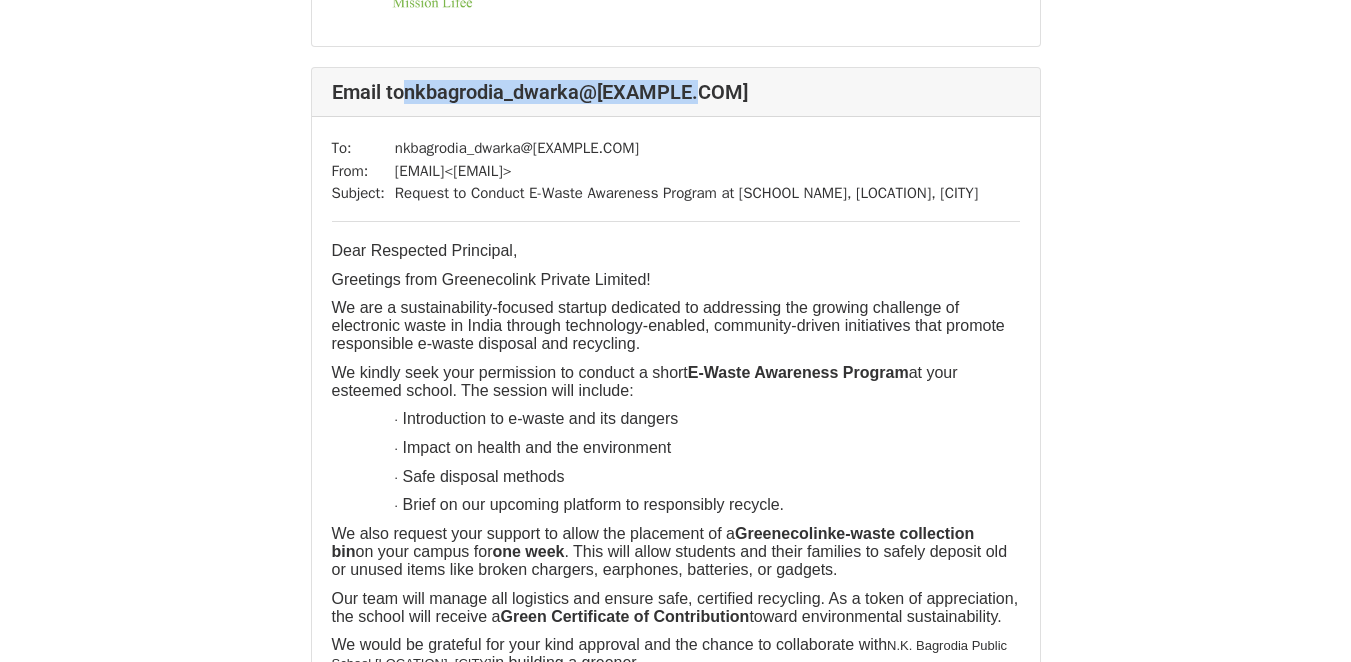 drag, startPoint x: 726, startPoint y: 207, endPoint x: 412, endPoint y: 203, distance: 314.02548 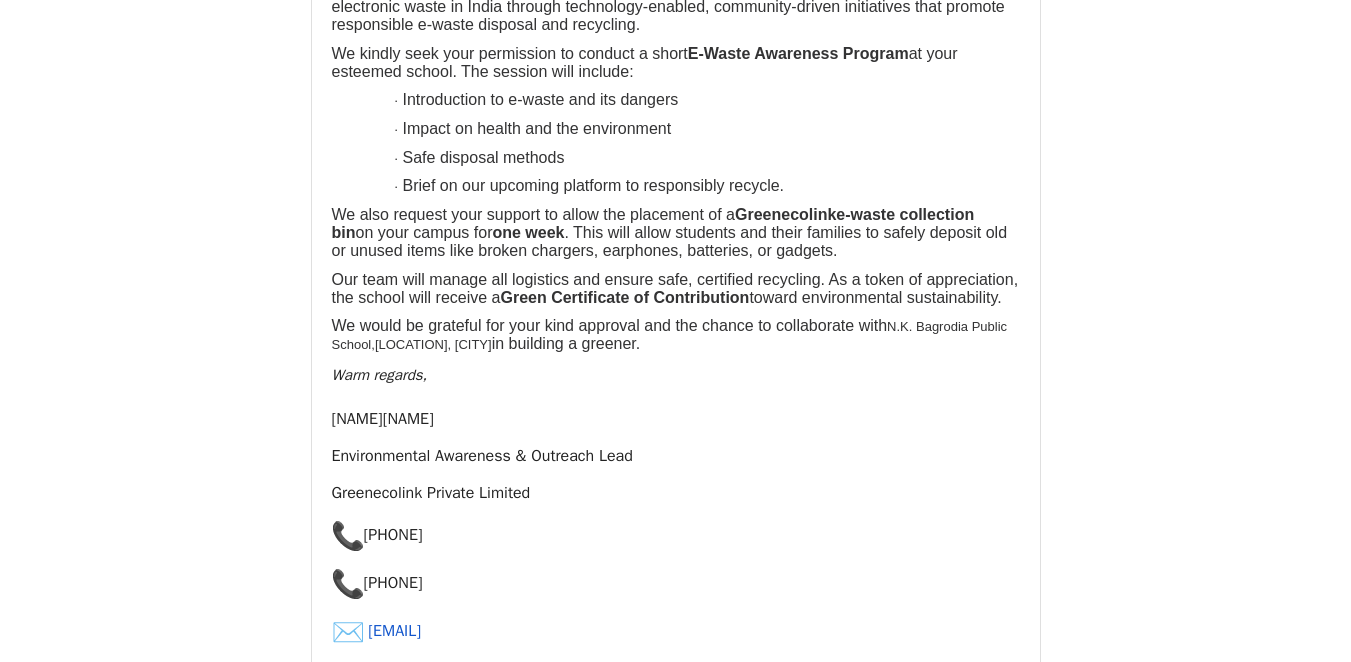 scroll, scrollTop: 8454, scrollLeft: 0, axis: vertical 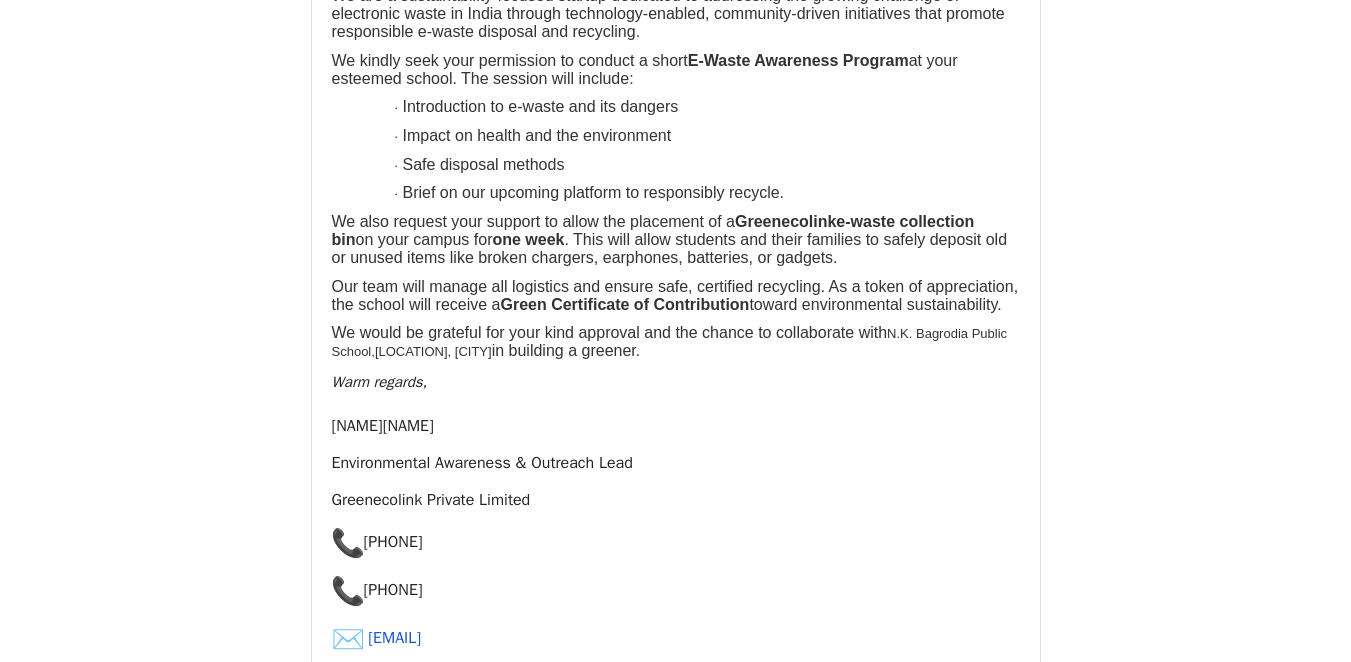 drag, startPoint x: 671, startPoint y: 487, endPoint x: 326, endPoint y: 77, distance: 535.84045 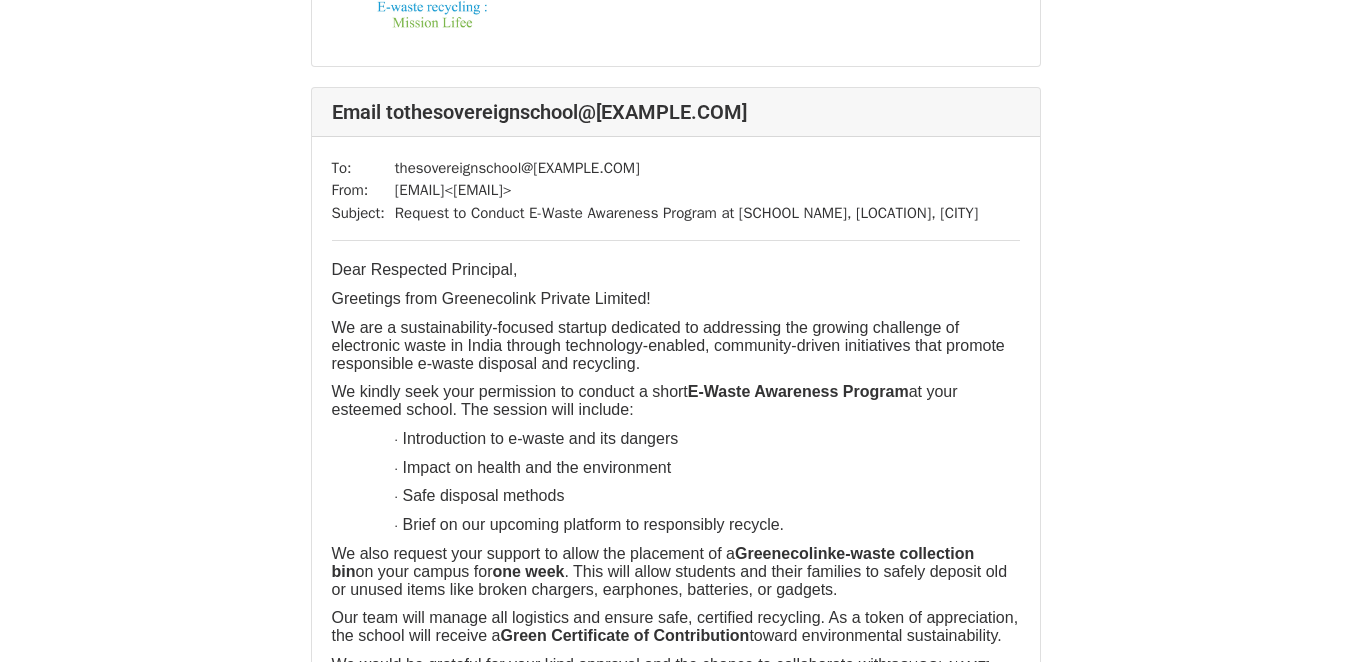scroll, scrollTop: 9449, scrollLeft: 0, axis: vertical 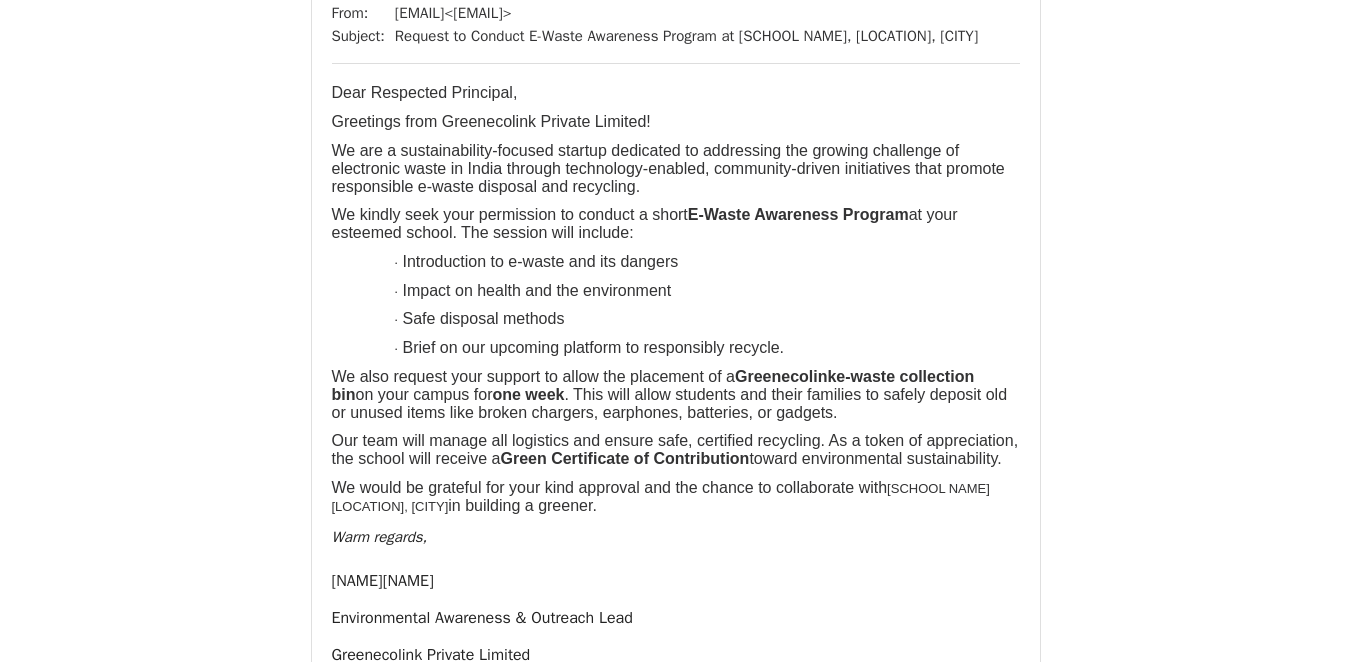 drag, startPoint x: 715, startPoint y: 55, endPoint x: 409, endPoint y: 69, distance: 306.3201 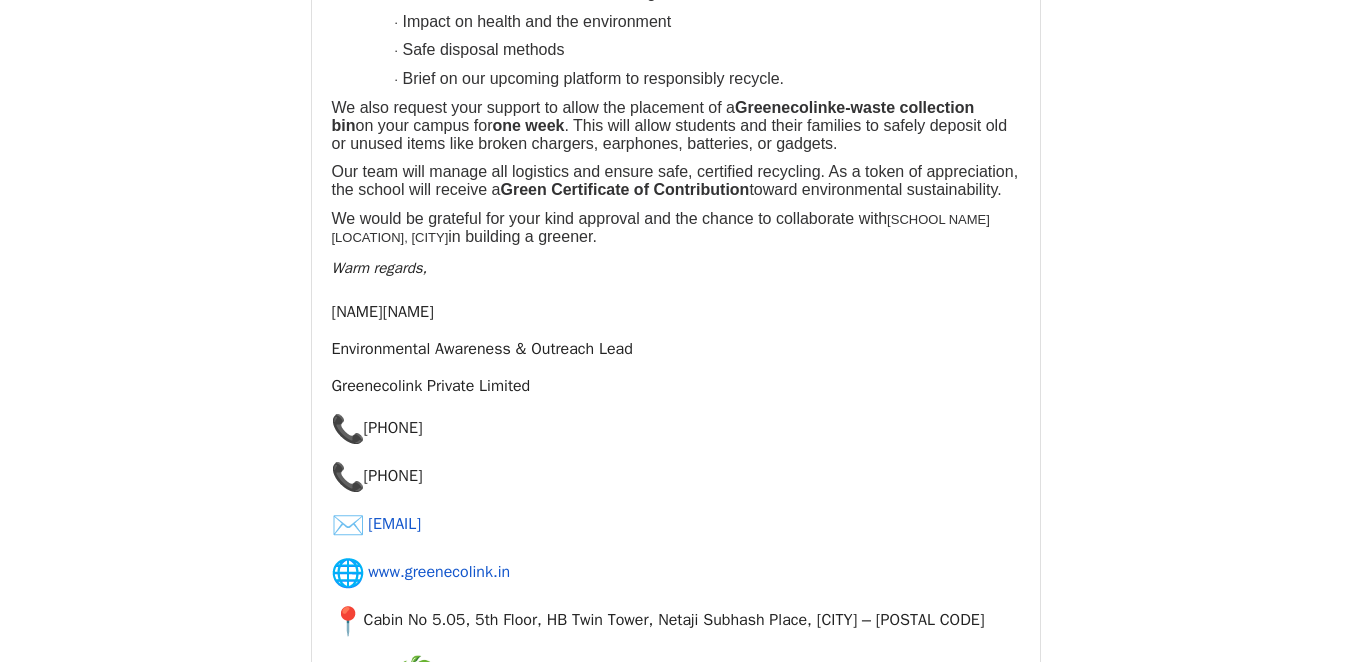 scroll, scrollTop: 9744, scrollLeft: 0, axis: vertical 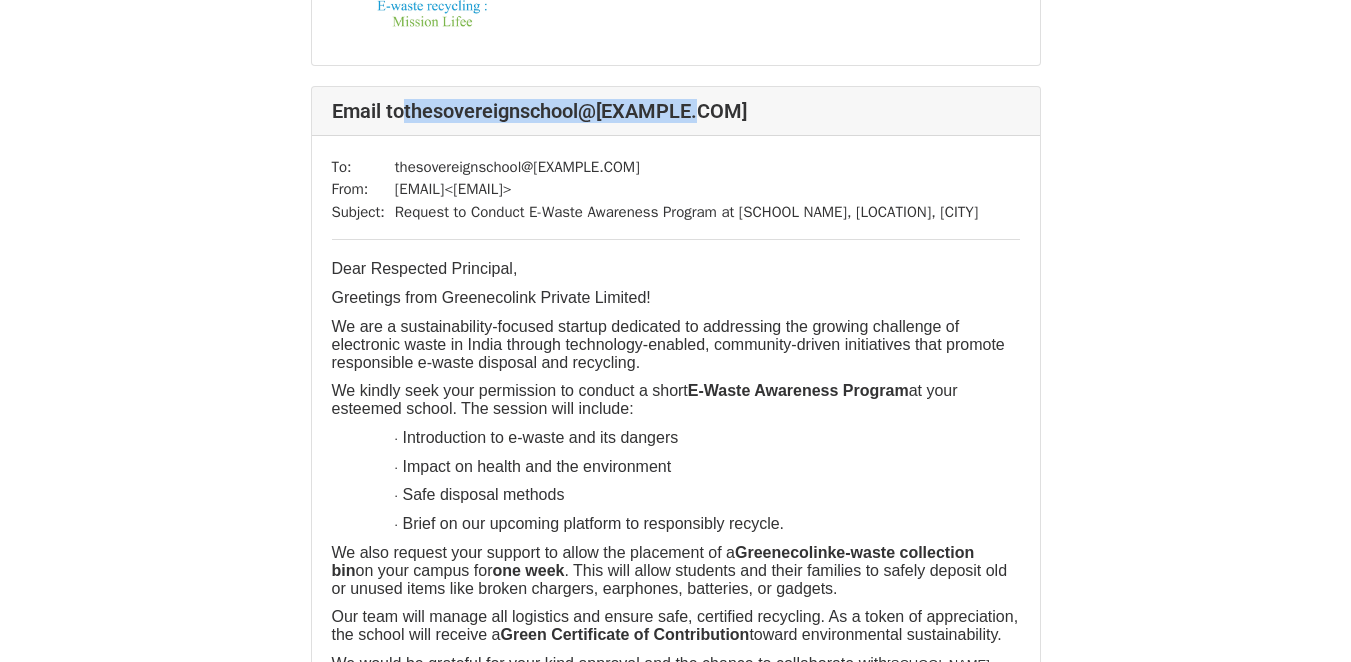 drag, startPoint x: 668, startPoint y: 370, endPoint x: 332, endPoint y: 427, distance: 340.80054 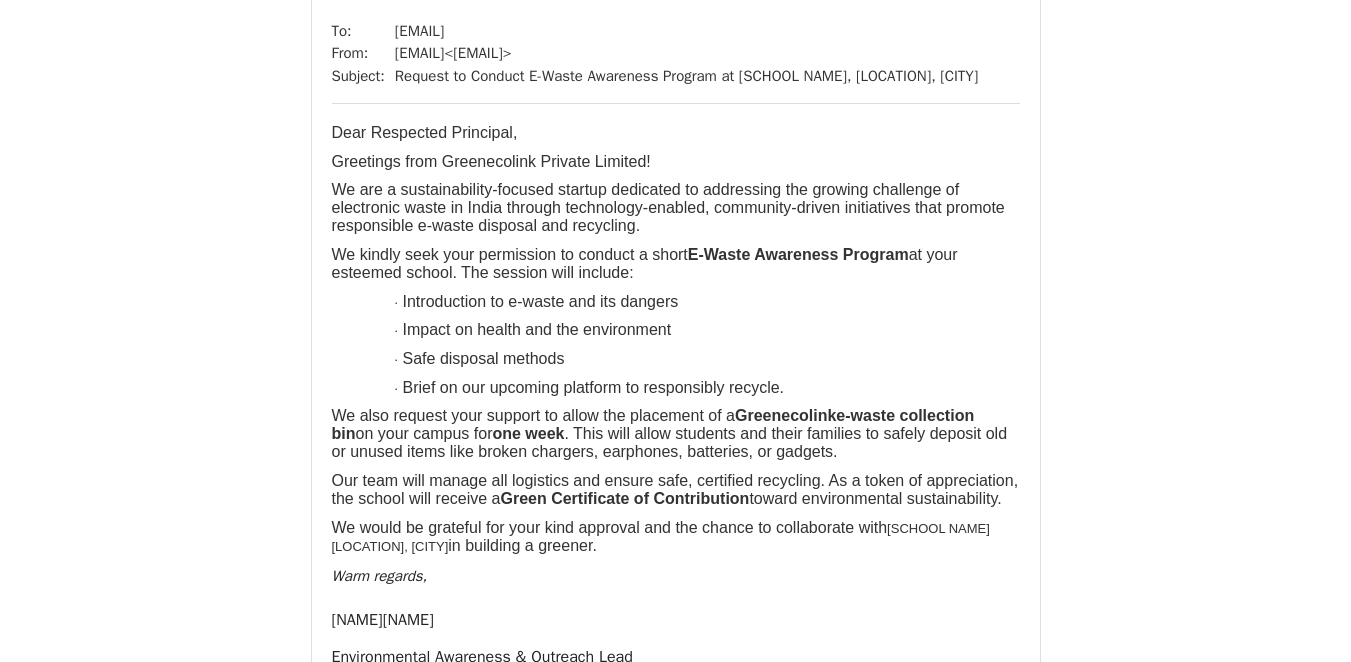 scroll, scrollTop: 10560, scrollLeft: 0, axis: vertical 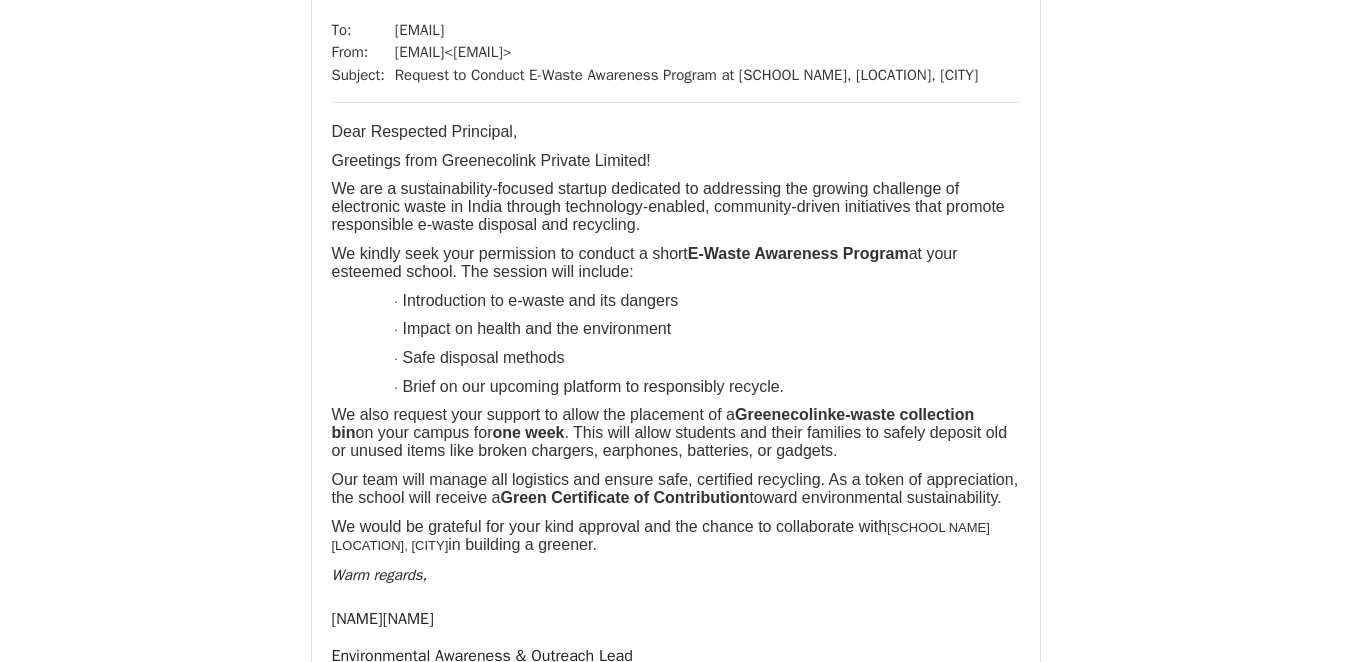 drag, startPoint x: 704, startPoint y: 134, endPoint x: 411, endPoint y: 136, distance: 293.00684 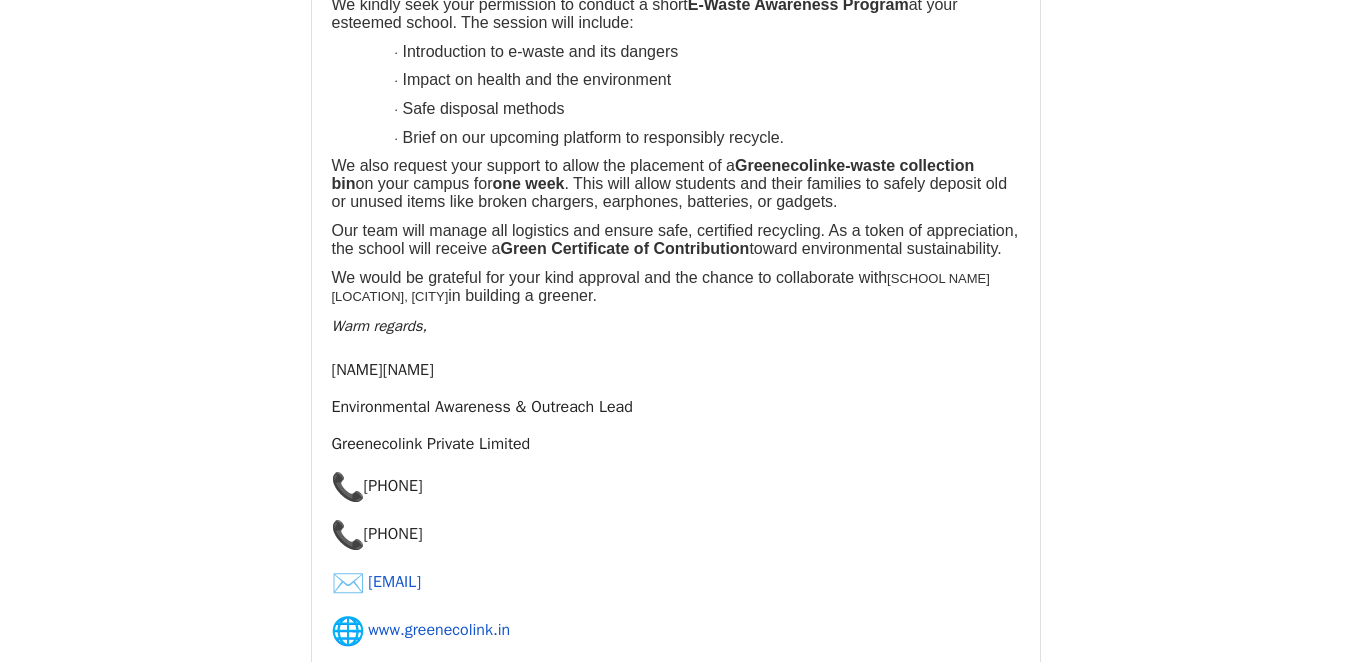 scroll, scrollTop: 10852, scrollLeft: 0, axis: vertical 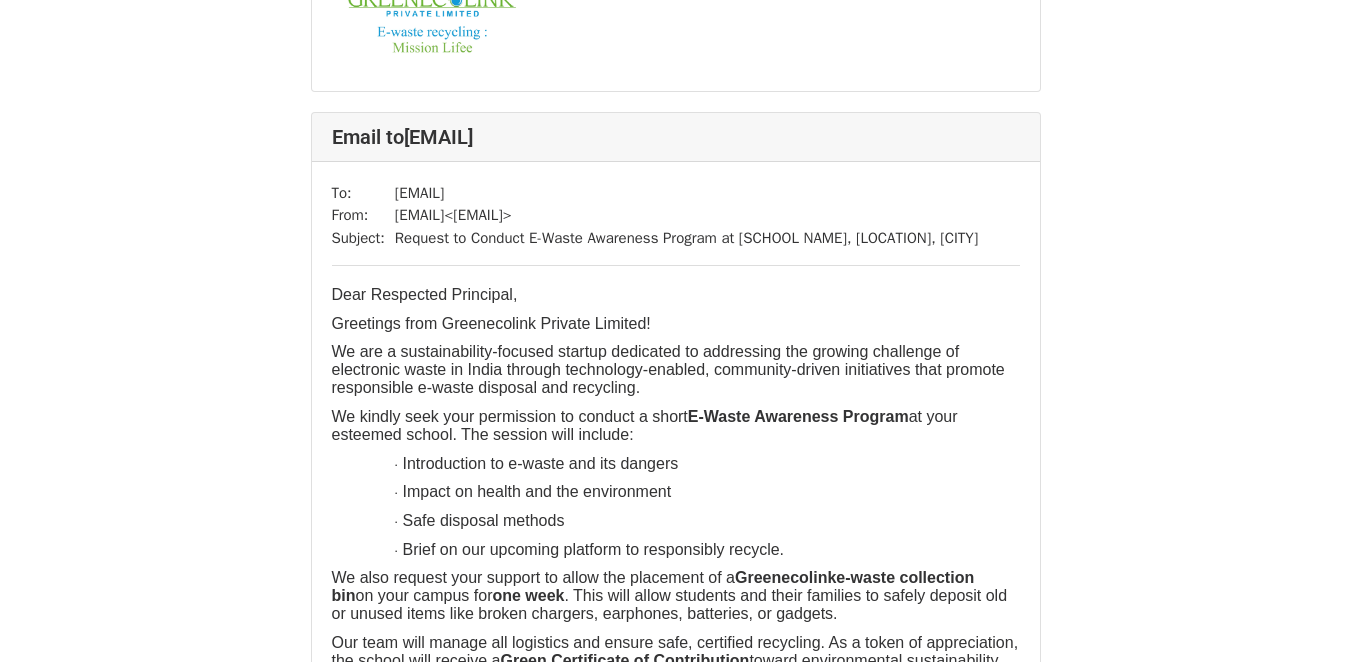 drag, startPoint x: 663, startPoint y: 428, endPoint x: 332, endPoint y: 465, distance: 333.06155 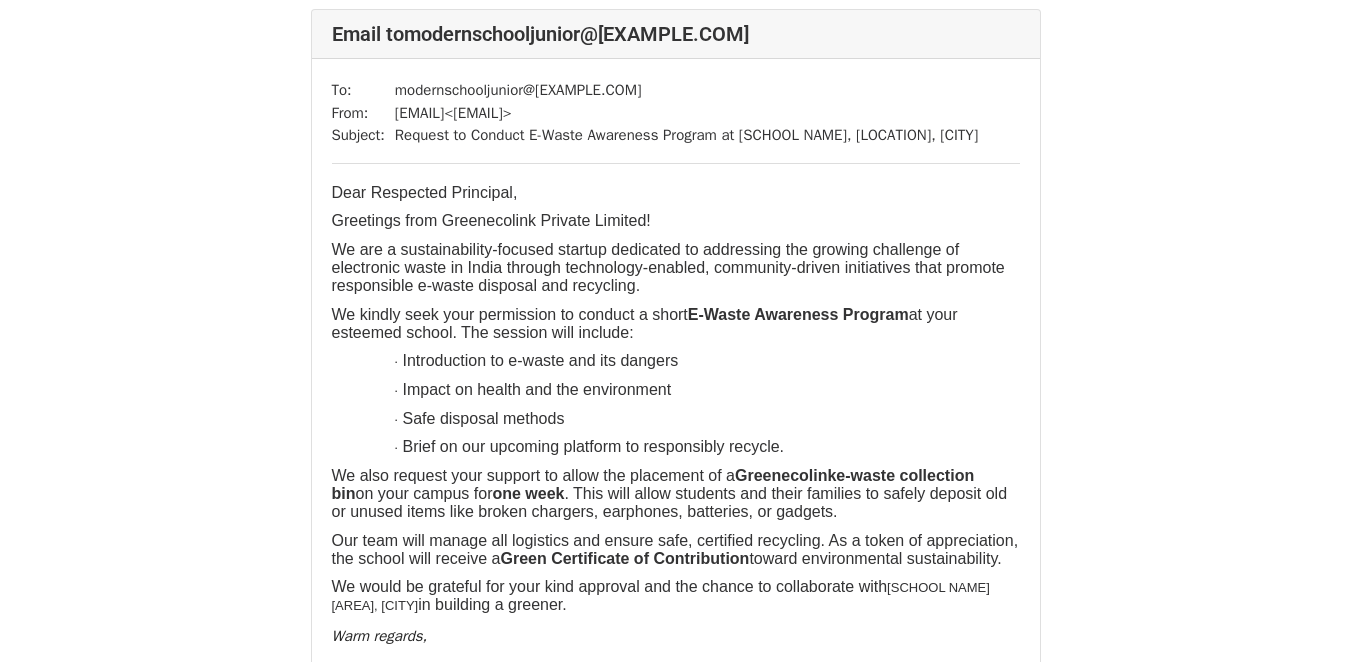 scroll, scrollTop: 11652, scrollLeft: 0, axis: vertical 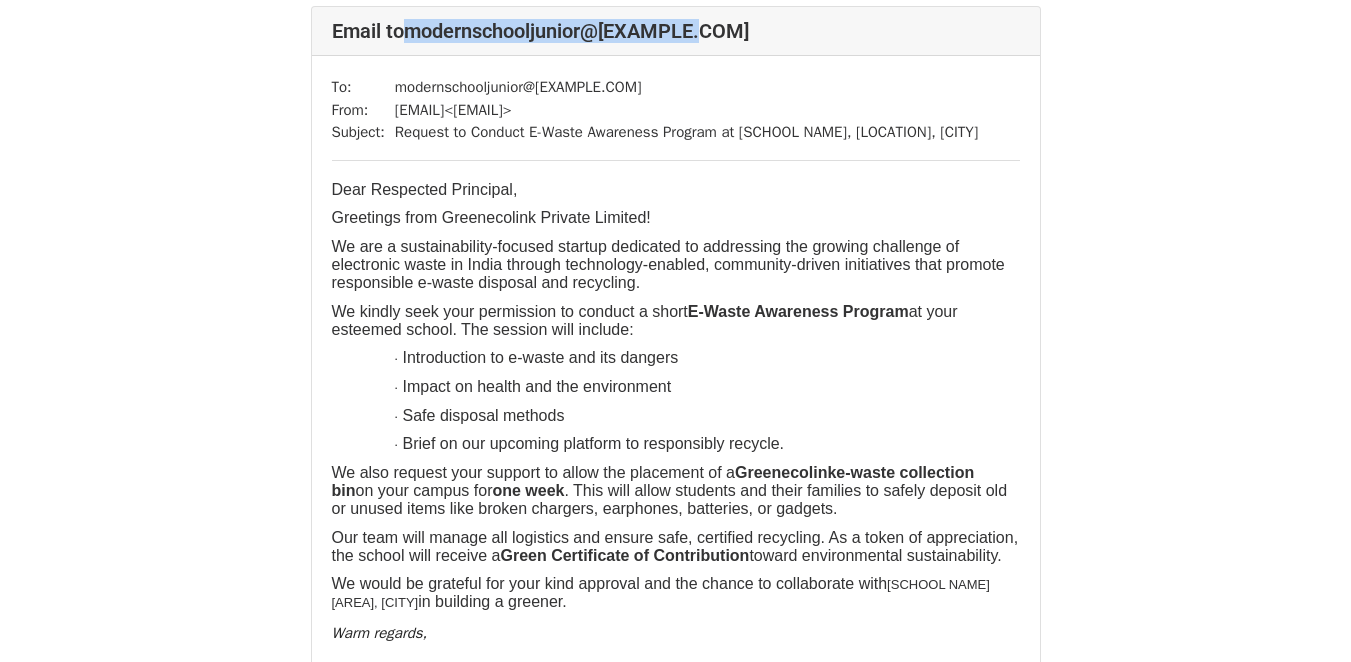 drag, startPoint x: 726, startPoint y: 213, endPoint x: 412, endPoint y: 217, distance: 314.02548 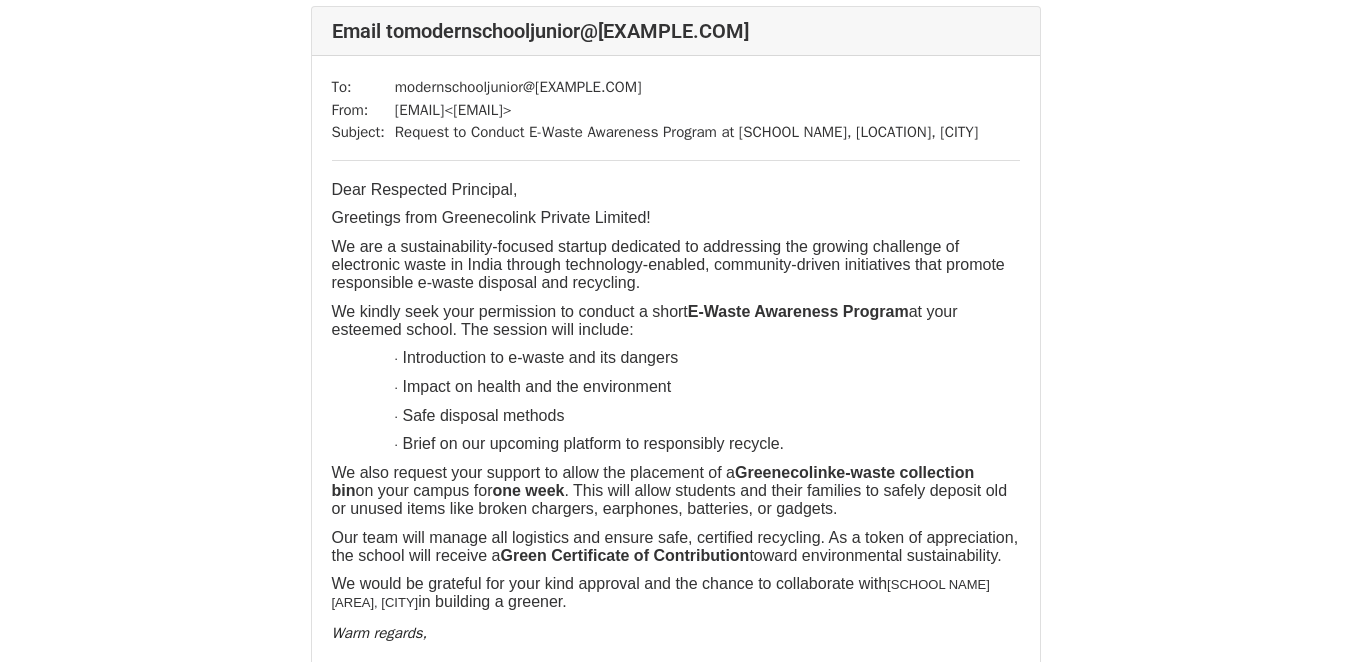 click on "To:
modernschooljunior@[EXAMPLE.COM]
From:
awareness.lead@greenecolink.in  < awareness.lead@greenecolink.in >
Subject:
Request to Conduct E-Waste Awareness Program at Raghubir Singh Modern School, Civil Lines, [CITY]
Dear Respected Principal,
Greetings from Greenecolink Private Limited!
We are a sustainability-focused startup dedicated
to addressing the growing challenge of electronic waste in India through
technology-enabled, community-driven initiatives that promote responsible
e-waste disposal and recycling.
We kindly seek your permission to conduct a
short  E-Waste Awareness Program  at your esteemed school. The
session will include:
·    Introduction to
e-waste and its dangers
·    Impact on health
and the environment
·    Safe disposal
methods
·    Brief on our
upcoming platform to responsibly recycle.
We also request your support to allow the placement
of a  Greenecolink  e-waste collection bin  on your campus
for  one week" at bounding box center (676, 595) 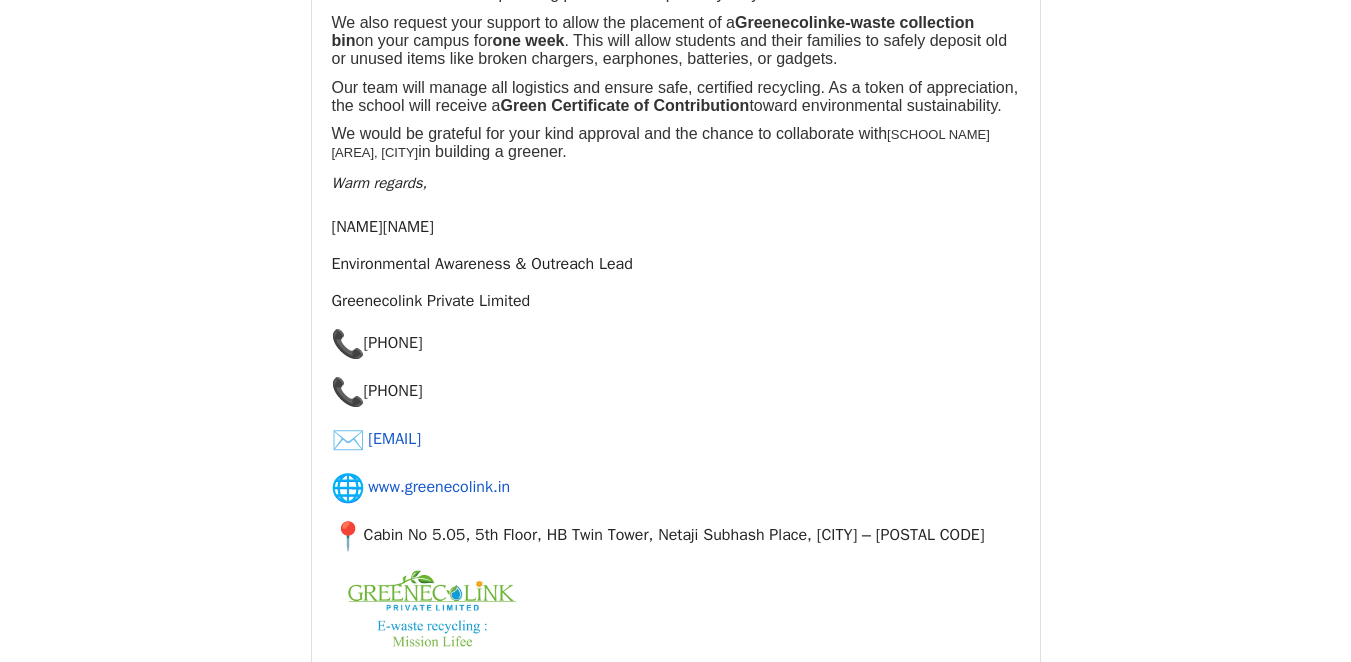 scroll, scrollTop: 12144, scrollLeft: 0, axis: vertical 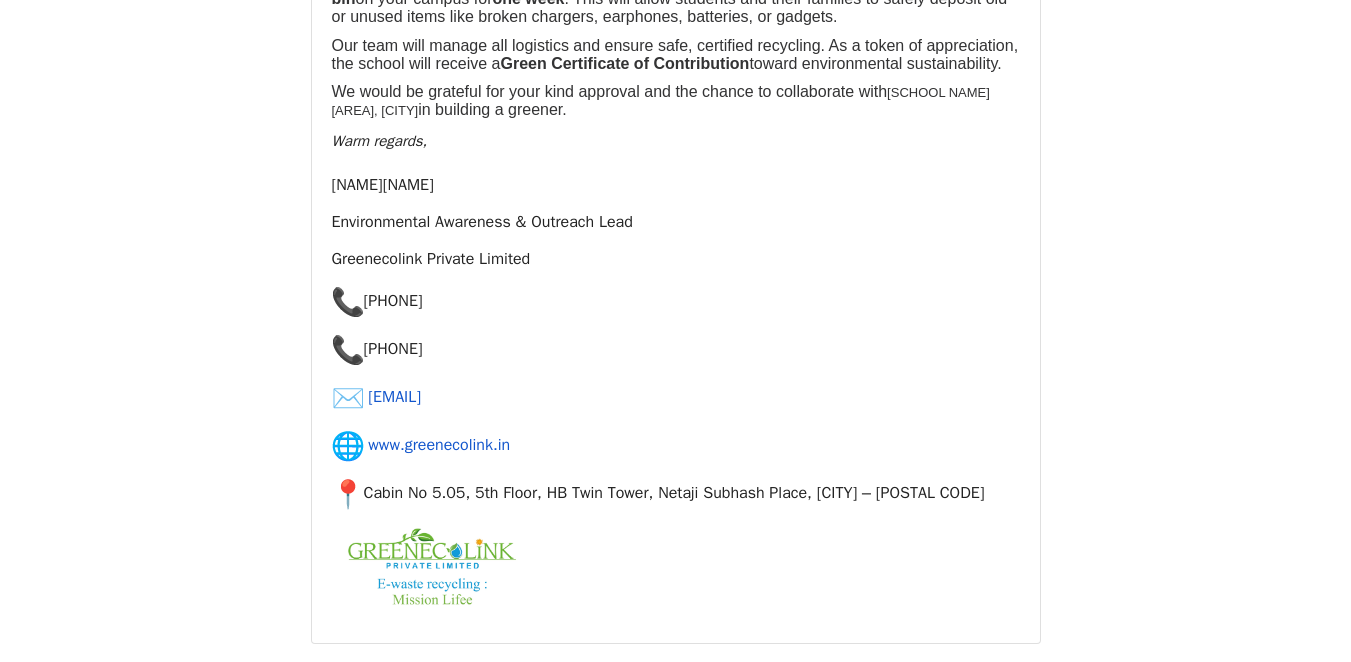 drag, startPoint x: 394, startPoint y: 272, endPoint x: 687, endPoint y: 317, distance: 296.4355 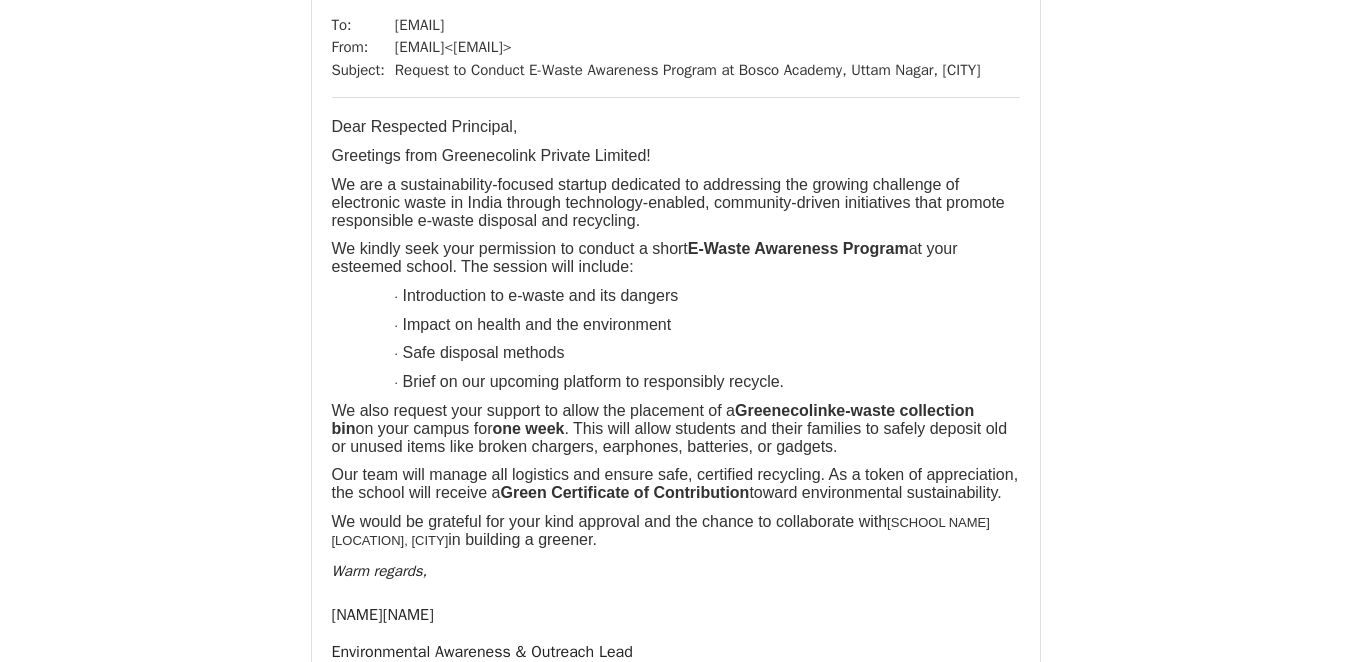 scroll, scrollTop: 12865, scrollLeft: 0, axis: vertical 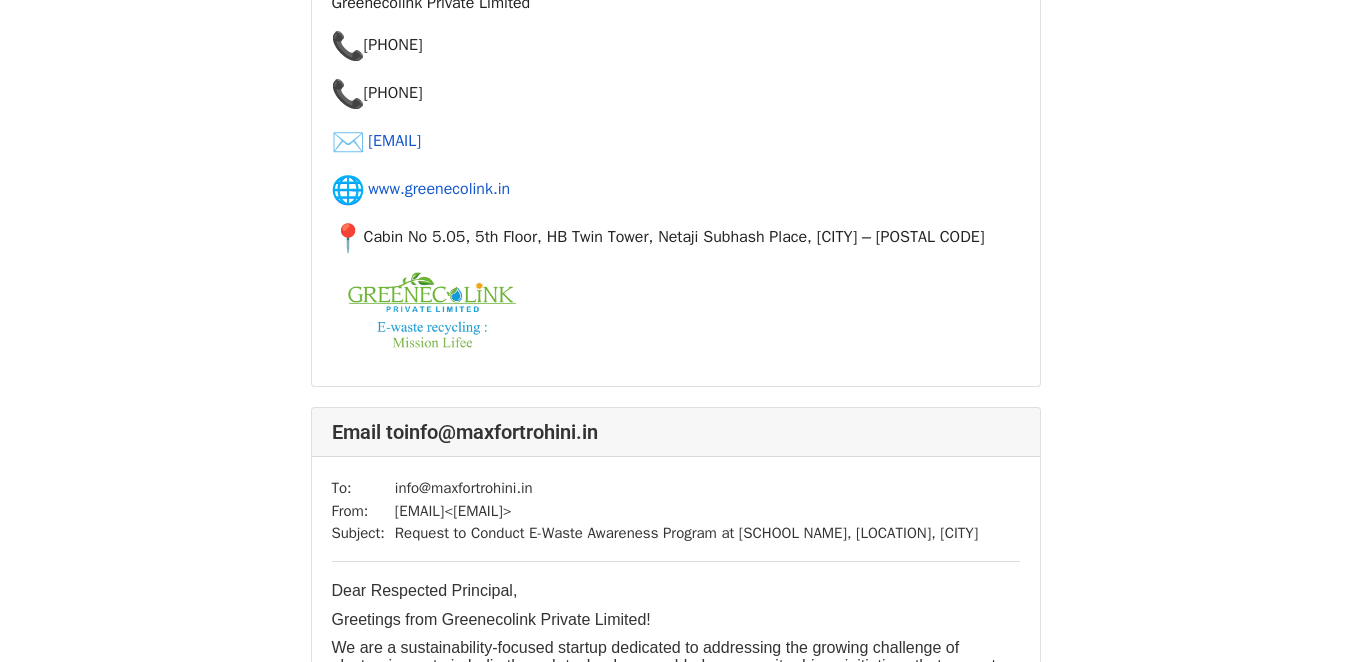 drag, startPoint x: 395, startPoint y: 226, endPoint x: 663, endPoint y: 64, distance: 313.1581 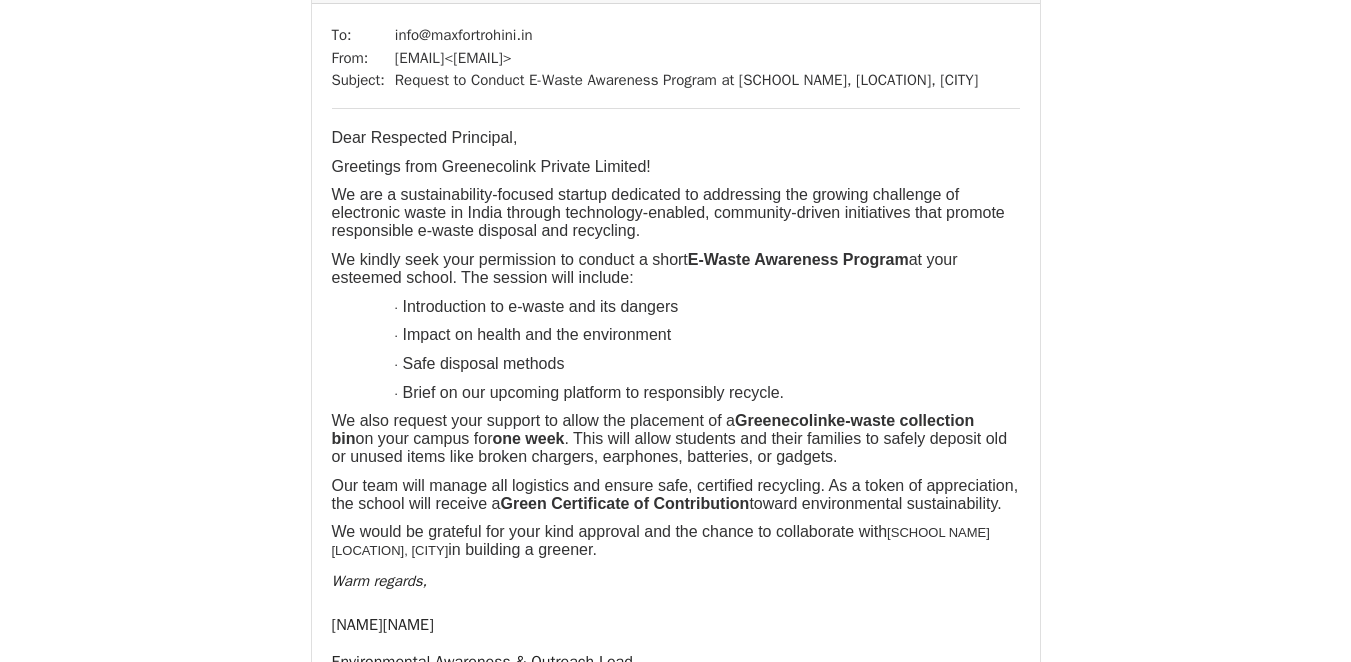 scroll, scrollTop: 14071, scrollLeft: 0, axis: vertical 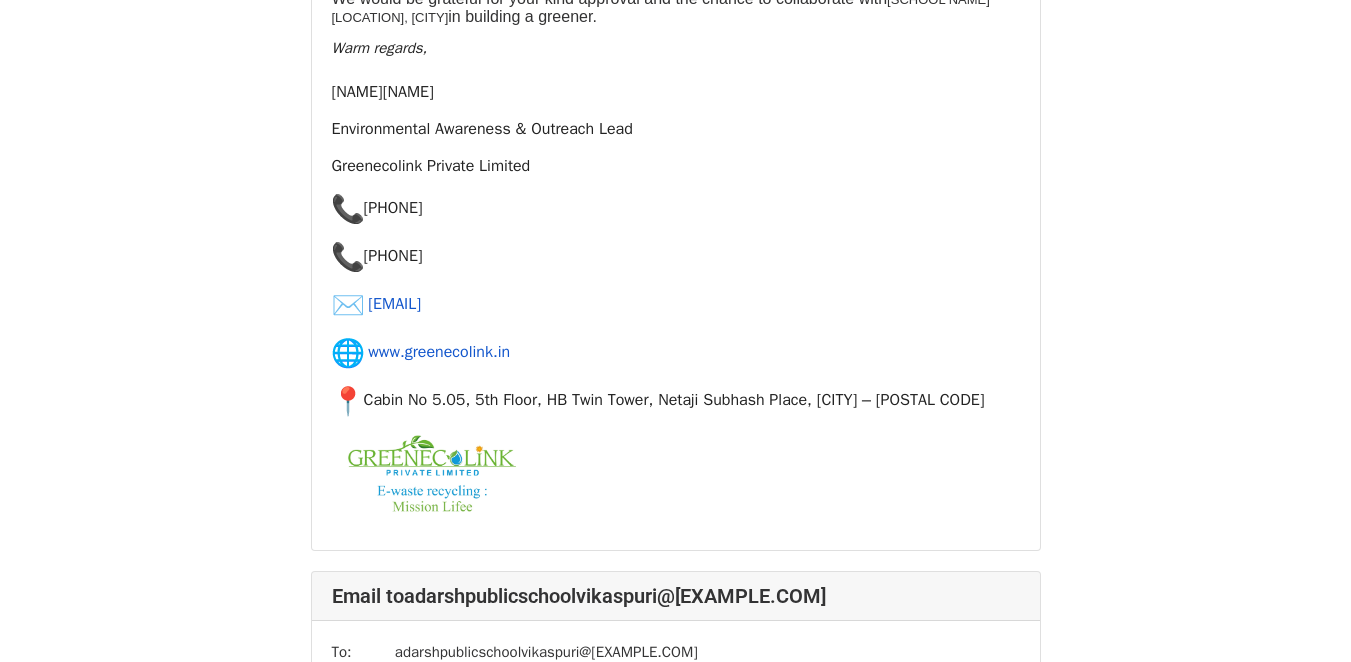 drag, startPoint x: 395, startPoint y: 171, endPoint x: 667, endPoint y: 227, distance: 277.70486 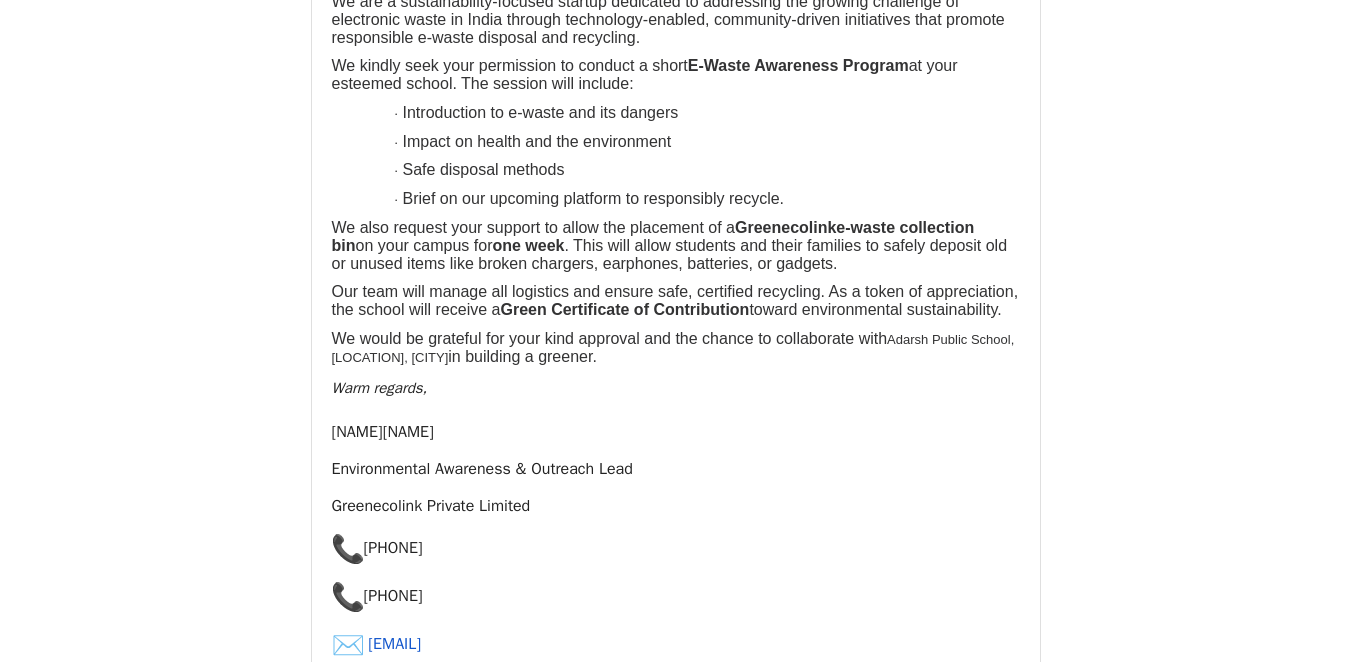 scroll, scrollTop: 15125, scrollLeft: 0, axis: vertical 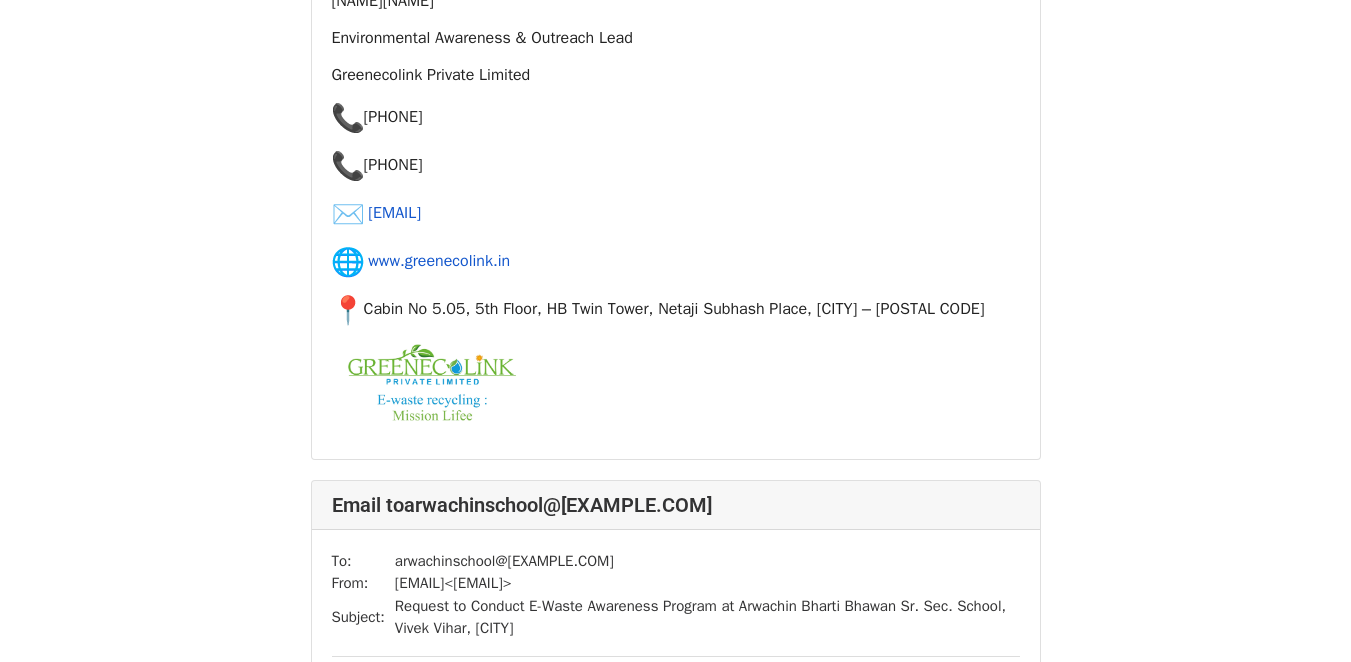 drag, startPoint x: 490, startPoint y: 299, endPoint x: 630, endPoint y: 133, distance: 217.15433 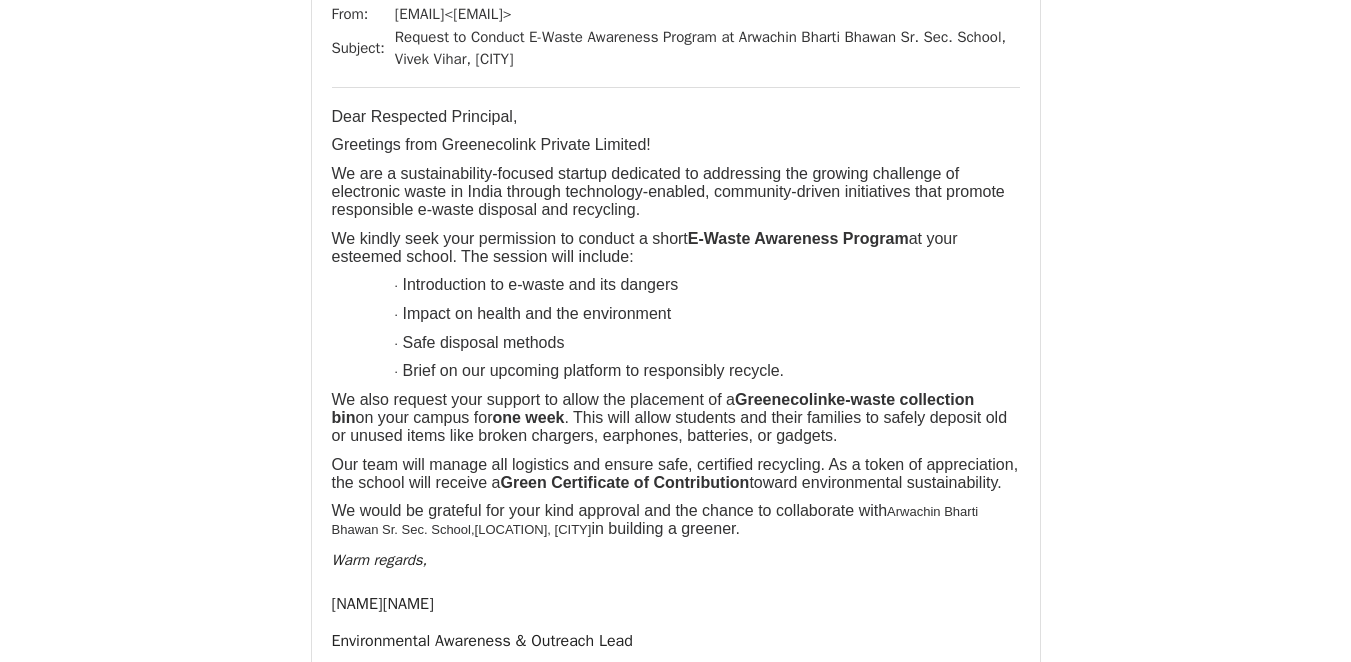 scroll, scrollTop: 16434, scrollLeft: 0, axis: vertical 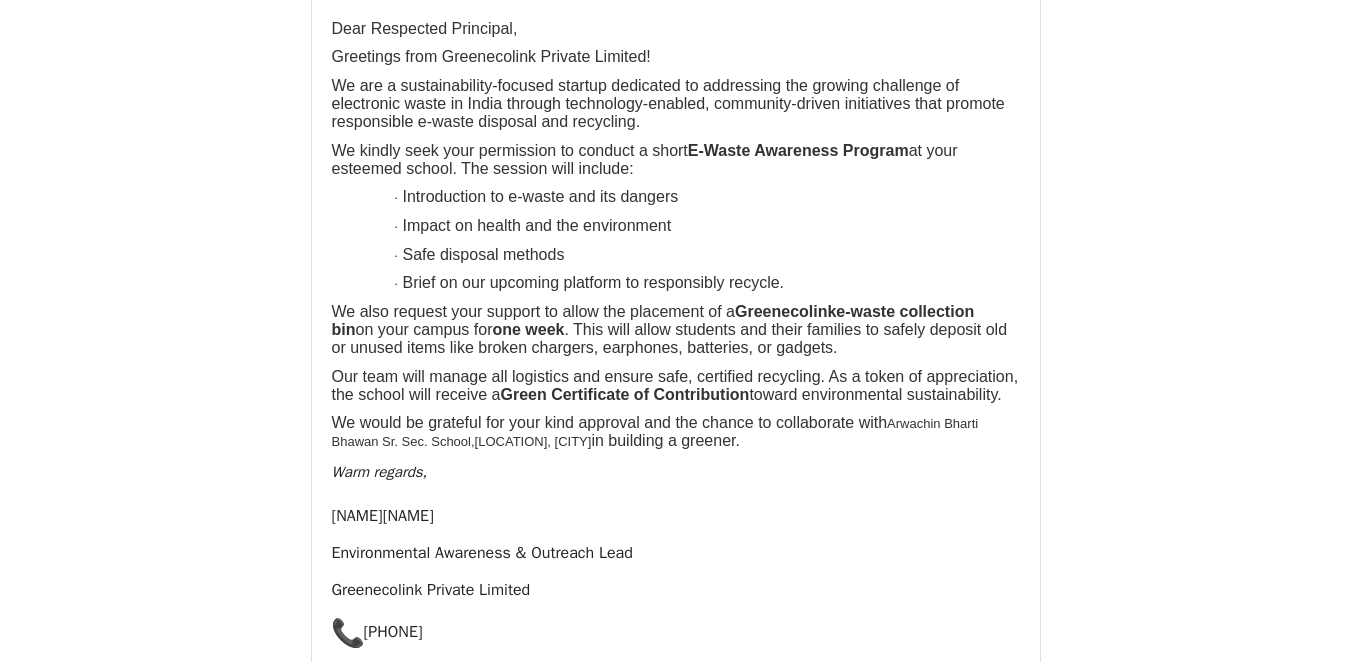 click on "To:" at bounding box center (363, -96) 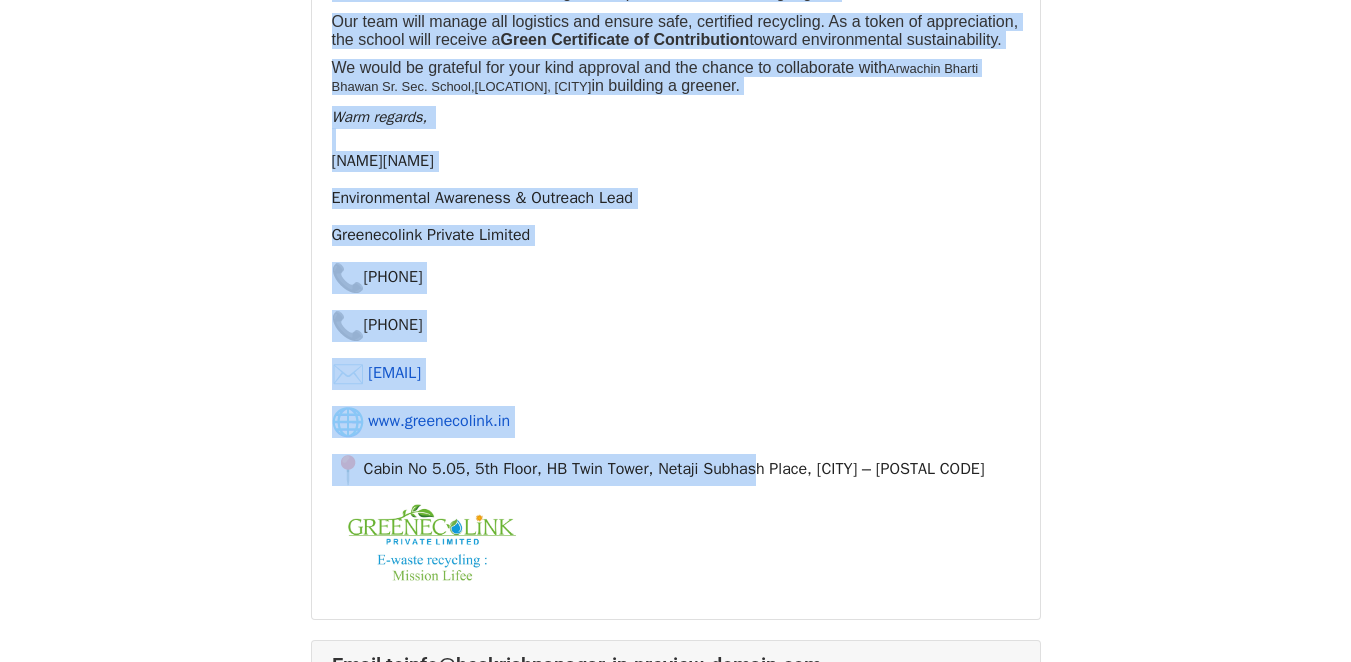 scroll, scrollTop: 16794, scrollLeft: 0, axis: vertical 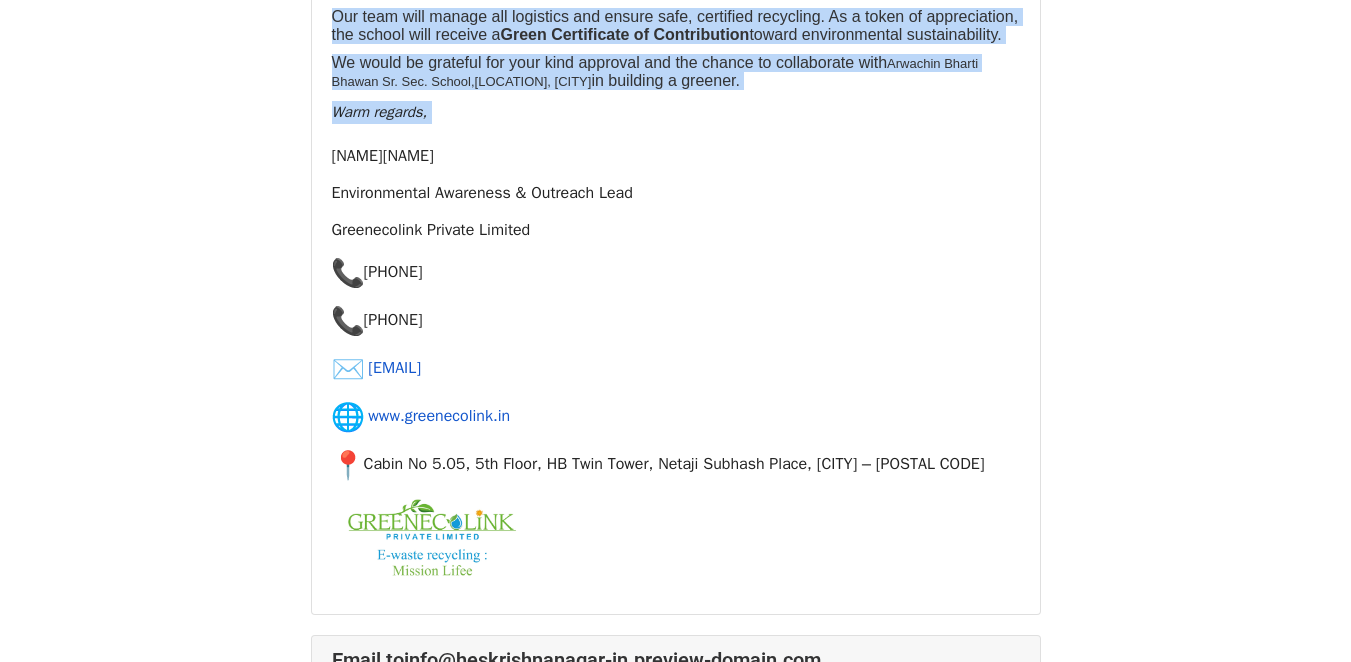 drag, startPoint x: 394, startPoint y: 107, endPoint x: 756, endPoint y: 295, distance: 407.90686 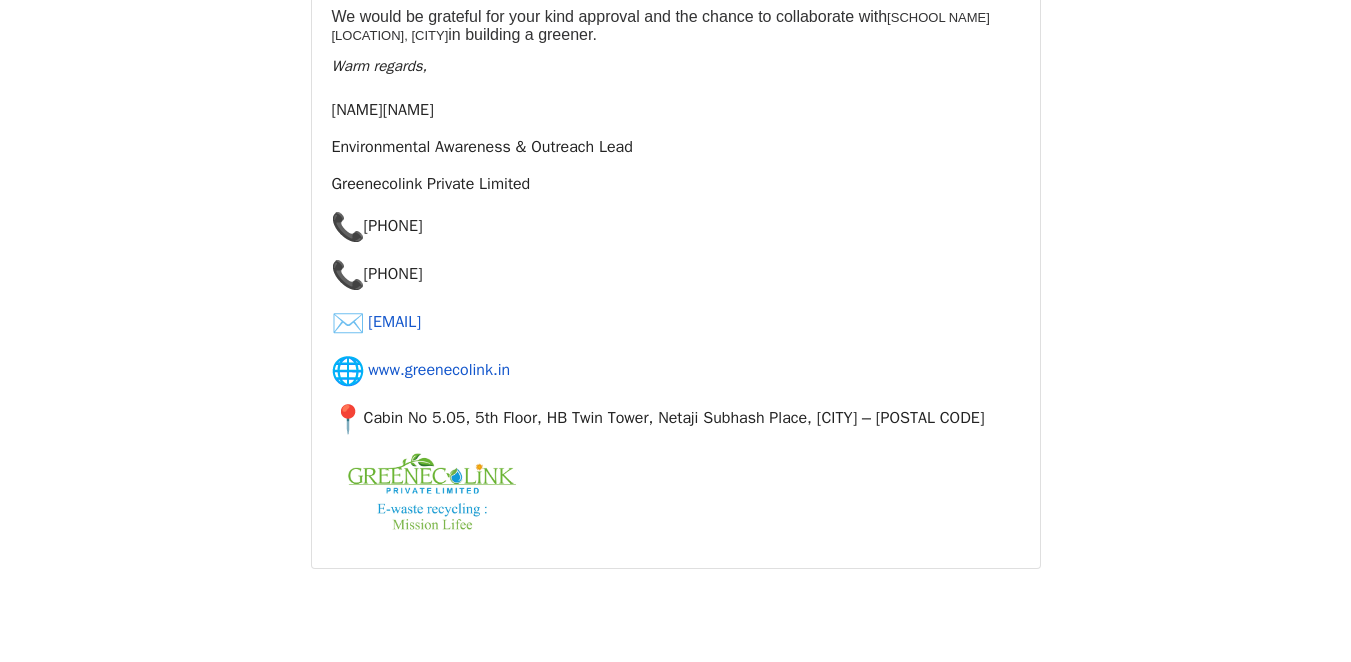 scroll, scrollTop: 20333, scrollLeft: 0, axis: vertical 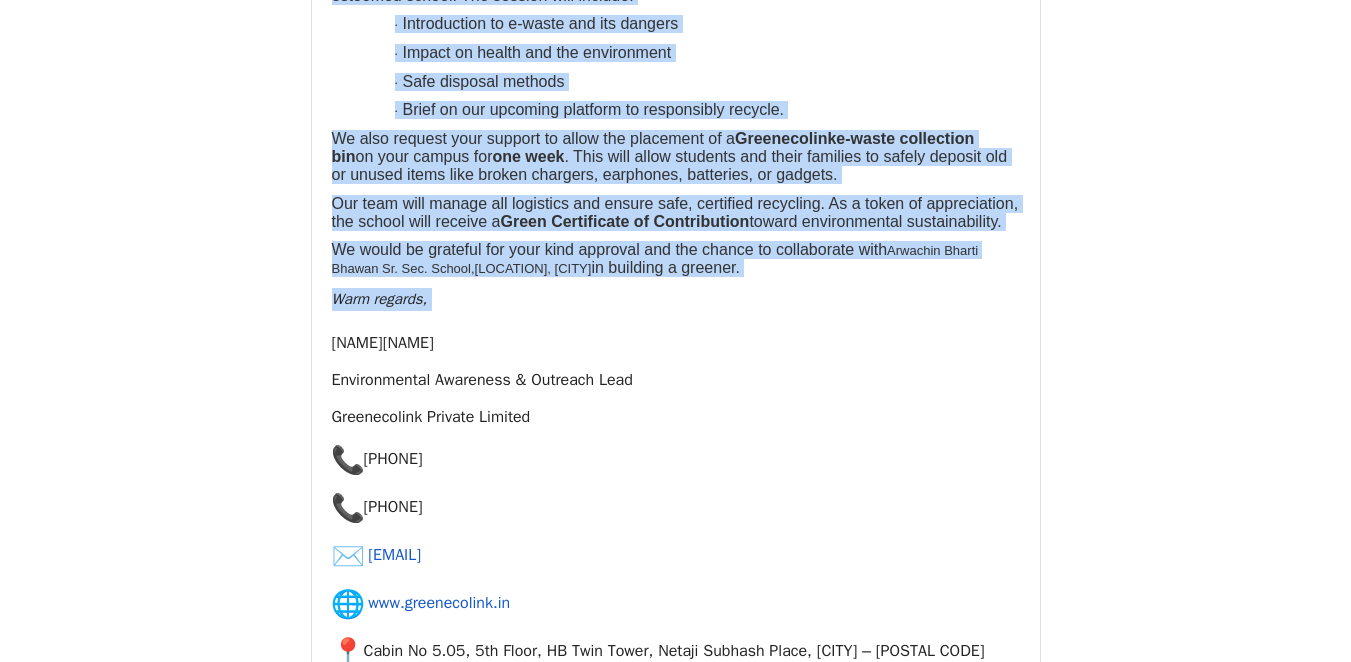 drag, startPoint x: 581, startPoint y: 237, endPoint x: 423, endPoint y: 389, distance: 219.24416 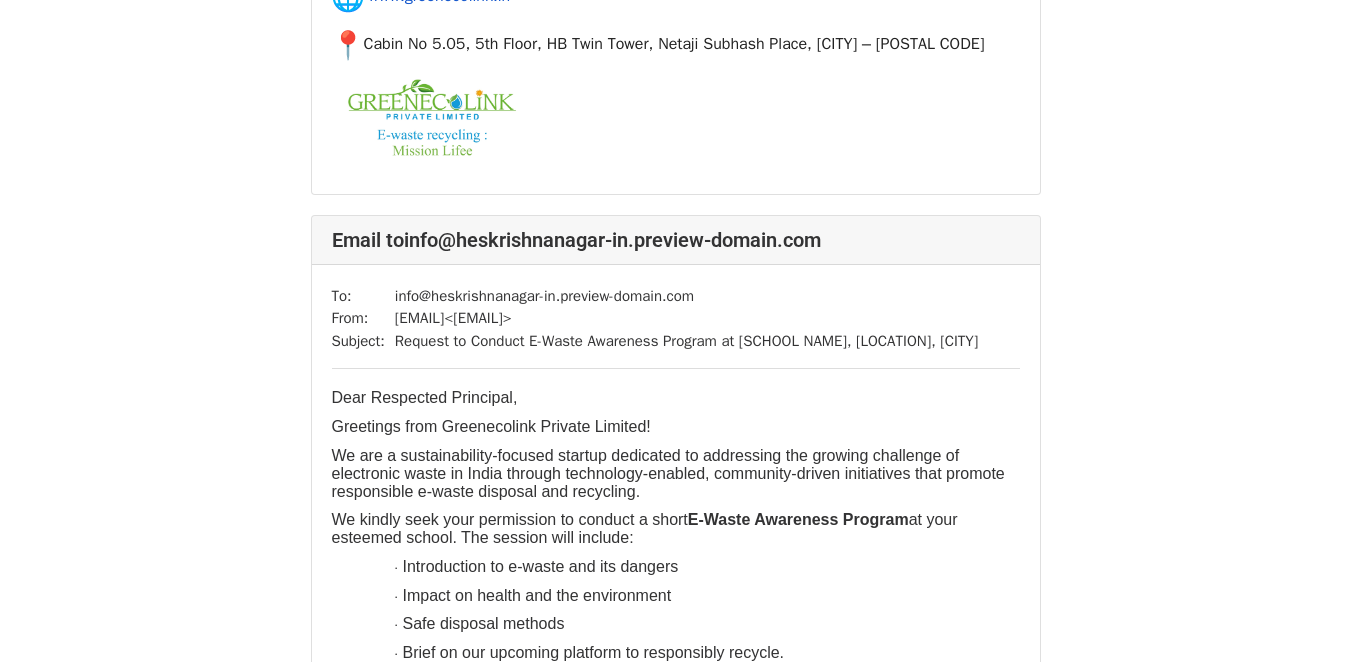 scroll, scrollTop: 17446, scrollLeft: 0, axis: vertical 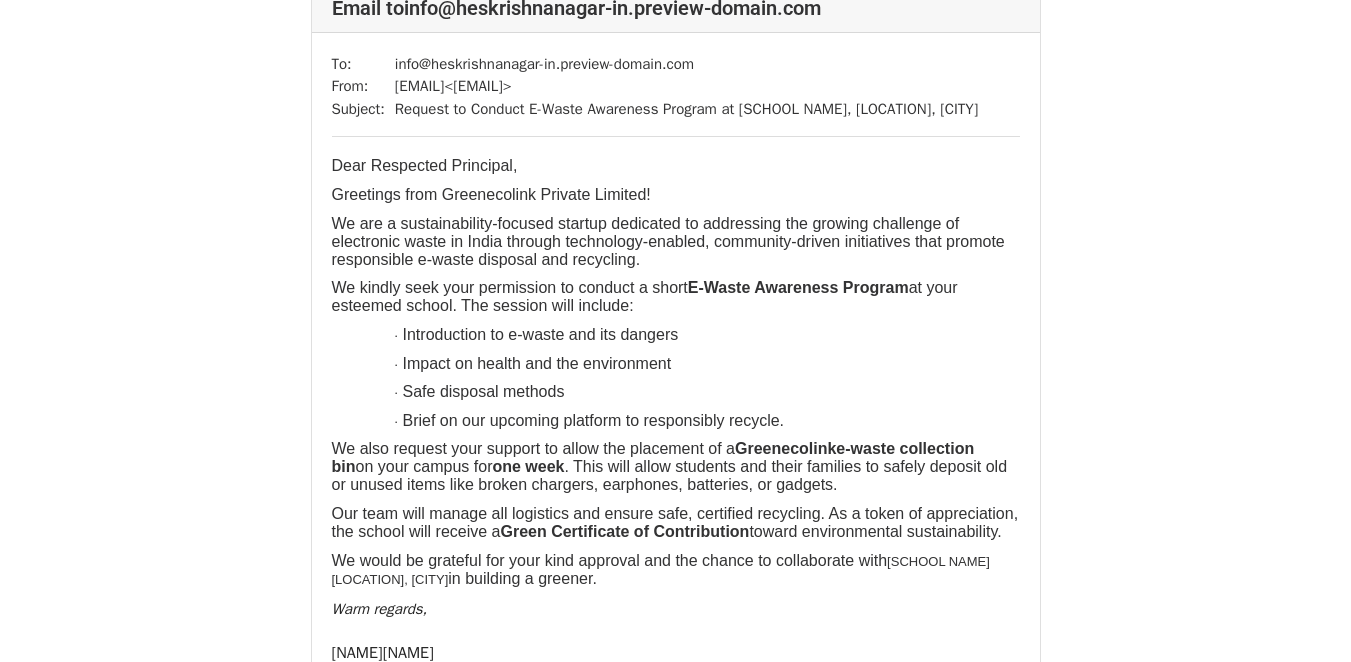click on "To:
[EMAIL]
From:
[EMAIL]  < [EMAIL] >
Subject:
Request to Conduct E-Waste Awareness Program at [SCHOOL NAME], [LOCATION], [CITY]
Dear Respected Principal,
Greetings from Greenecolink Private Limited!
We are a sustainability-focused startup dedicated
to addressing the growing challenge of electronic waste in India through
technology-enabled, community-driven initiatives that promote responsible
e-waste disposal and recycling.
We kindly seek your permission to conduct a
short  E-Waste Awareness Program  at your esteemed school. The
session will include:
·    Introduction to
e-waste and its dangers
·    Impact on health
and the environment
·    Safe disposal
methods
·    Brief on our
upcoming platform to responsibly recycle.
We also request your support to allow the placement
of a  Greenecolink  e-waste collection bin  on your campus
for  one week" at bounding box center [676, 572] 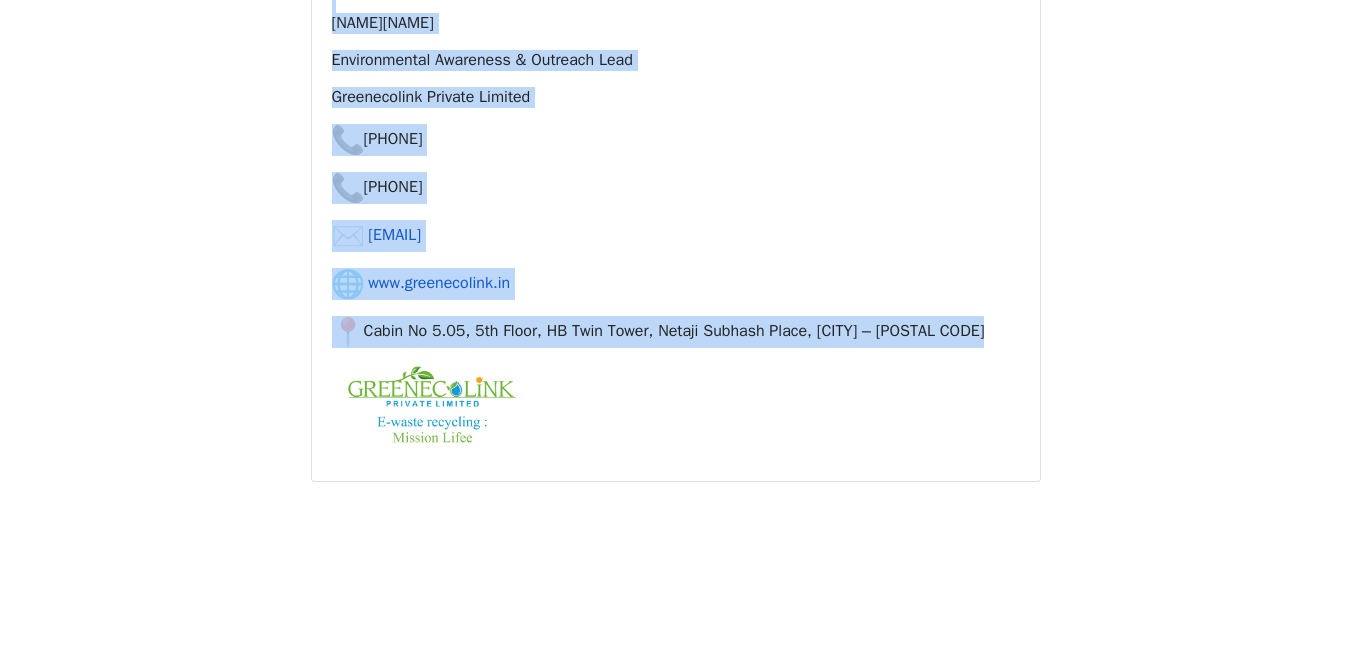 scroll, scrollTop: 20646, scrollLeft: 0, axis: vertical 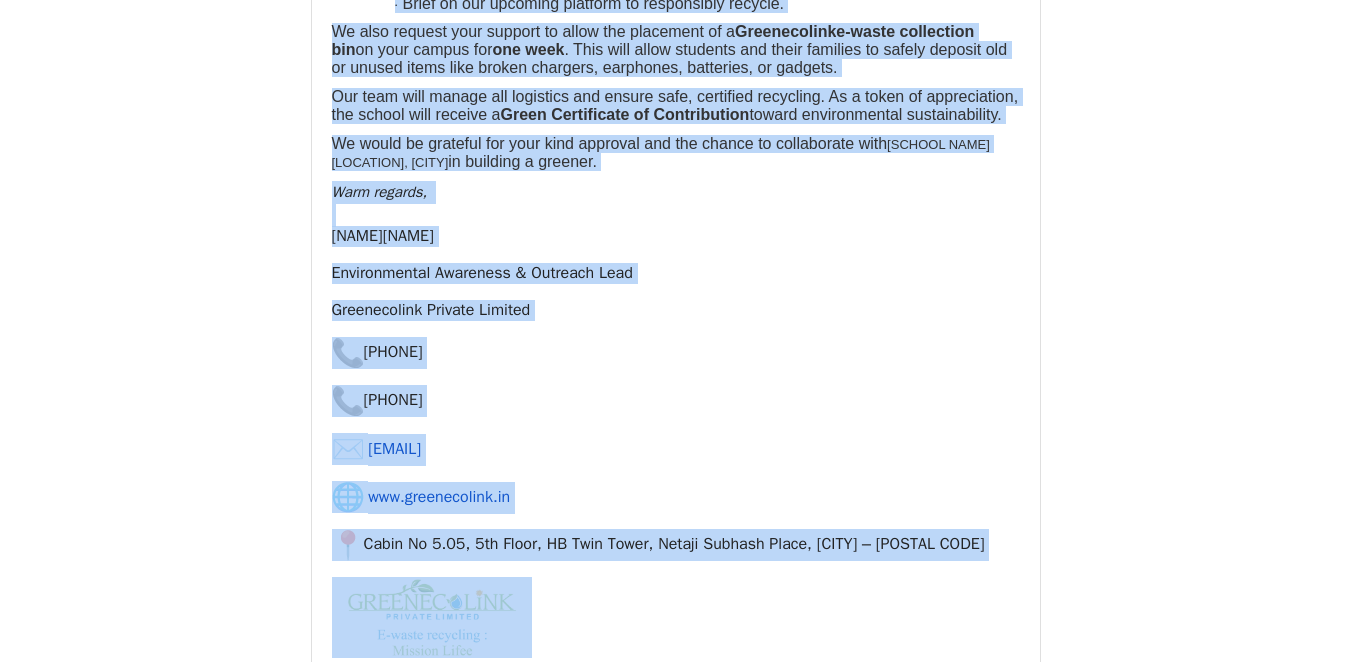 click on "We would be grateful for your kind approval and the
chance to collaborate with  Happy English School,  Krishna Nagar, [CITY]  in building a greener." at bounding box center (676, 153) 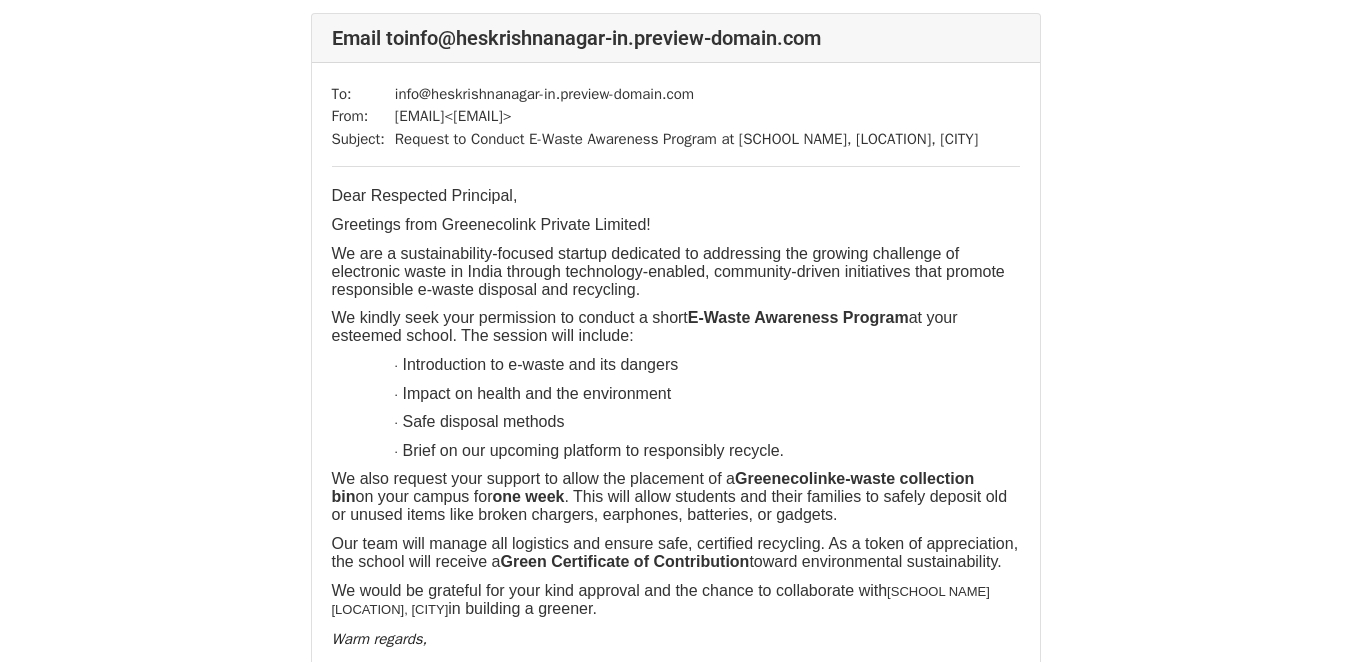 scroll, scrollTop: 17339, scrollLeft: 0, axis: vertical 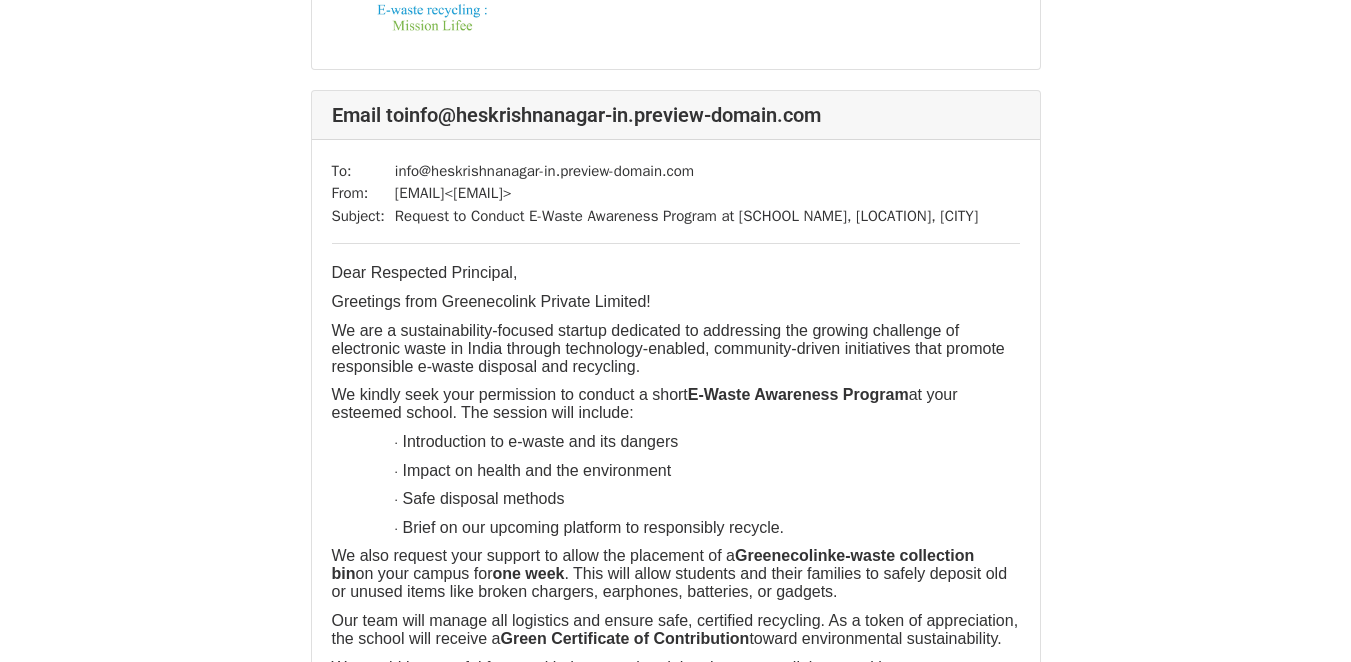 drag, startPoint x: 673, startPoint y: 390, endPoint x: 389, endPoint y: 370, distance: 284.70337 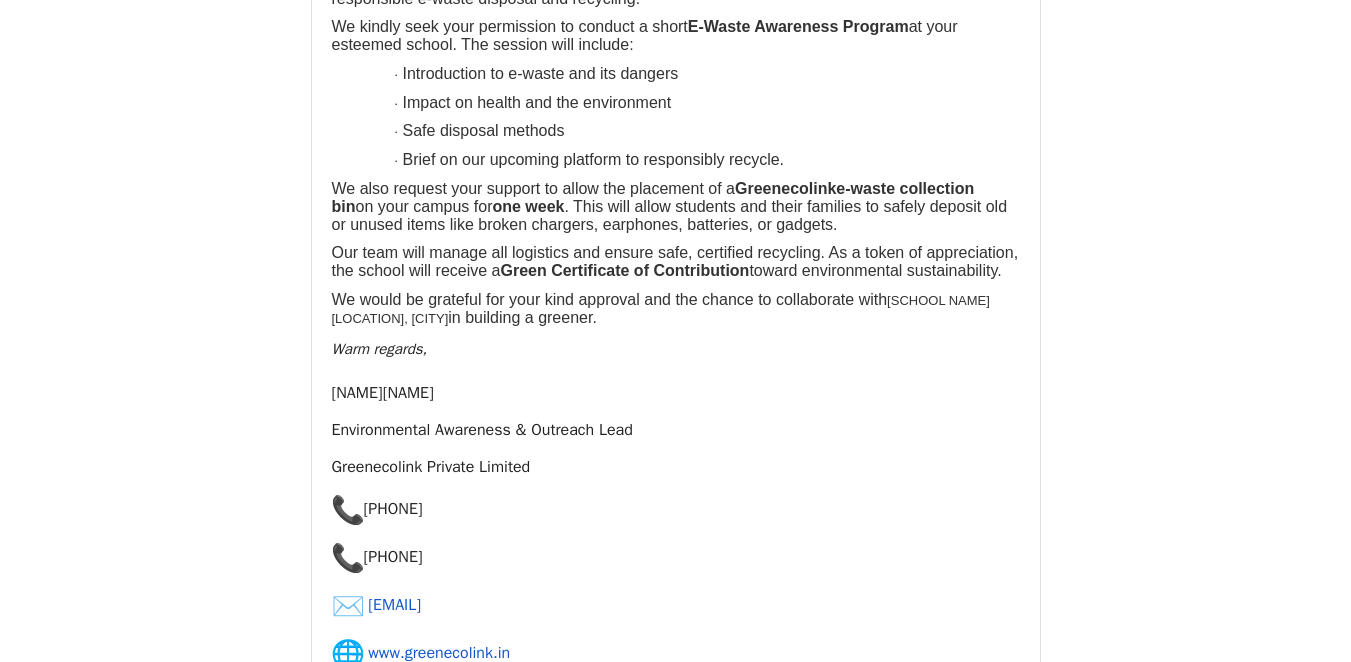 scroll, scrollTop: 18933, scrollLeft: 0, axis: vertical 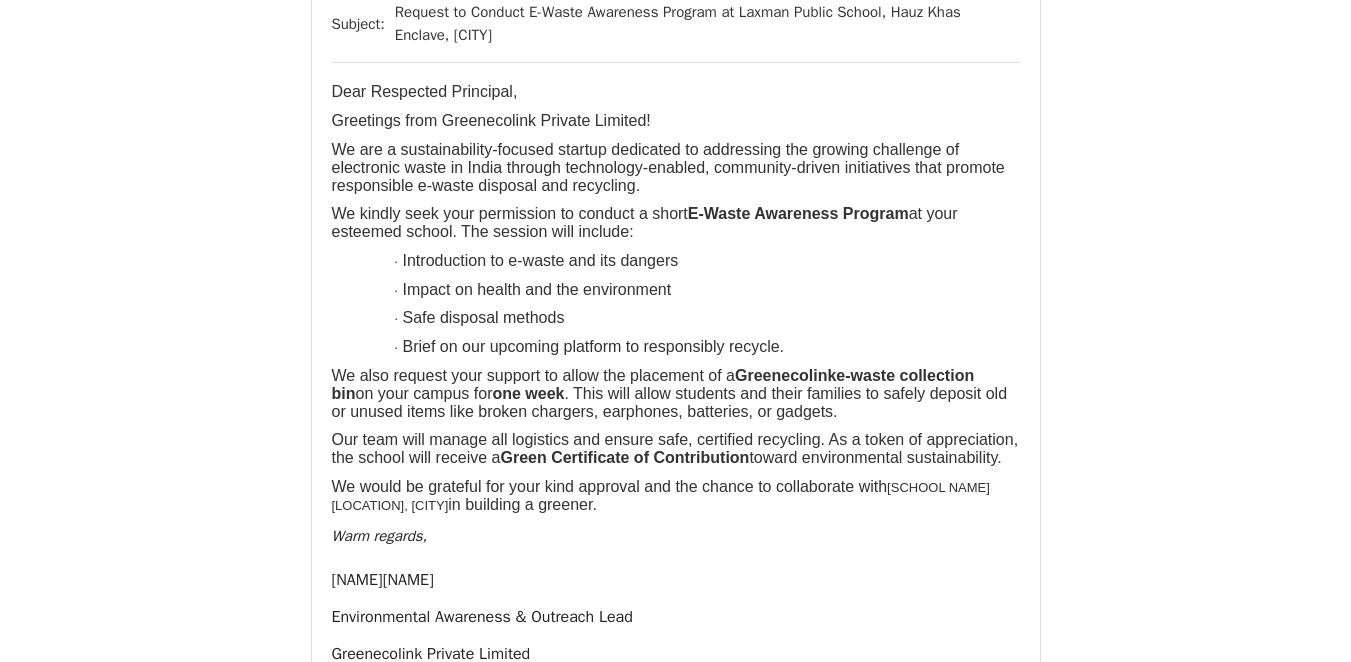 drag, startPoint x: 683, startPoint y: 491, endPoint x: 393, endPoint y: 193, distance: 415.81726 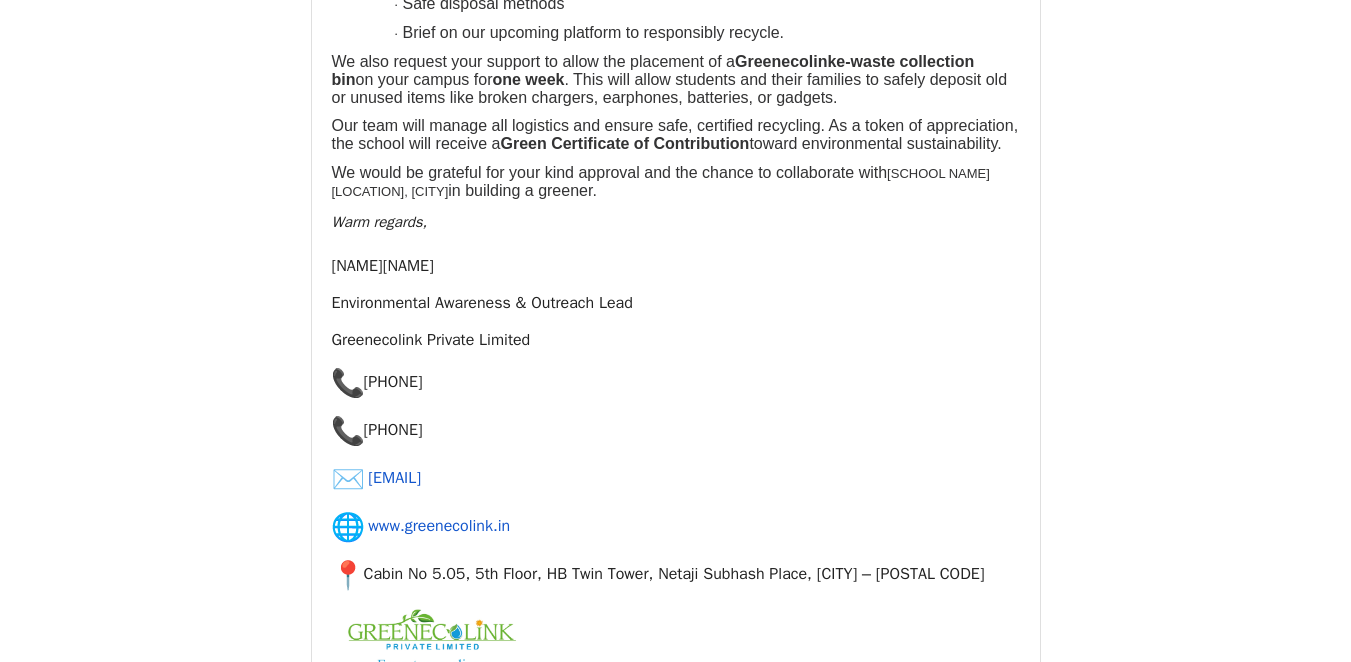 scroll, scrollTop: 20177, scrollLeft: 0, axis: vertical 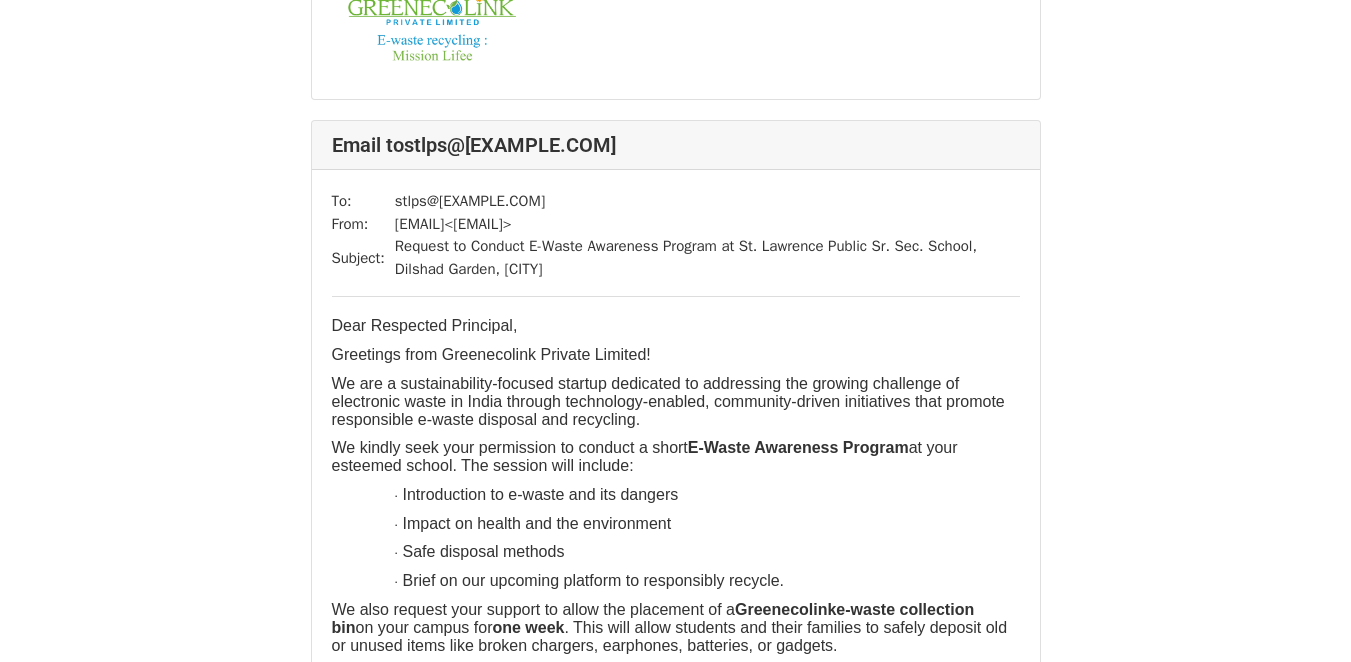 drag, startPoint x: 678, startPoint y: 417, endPoint x: 392, endPoint y: 428, distance: 286.21146 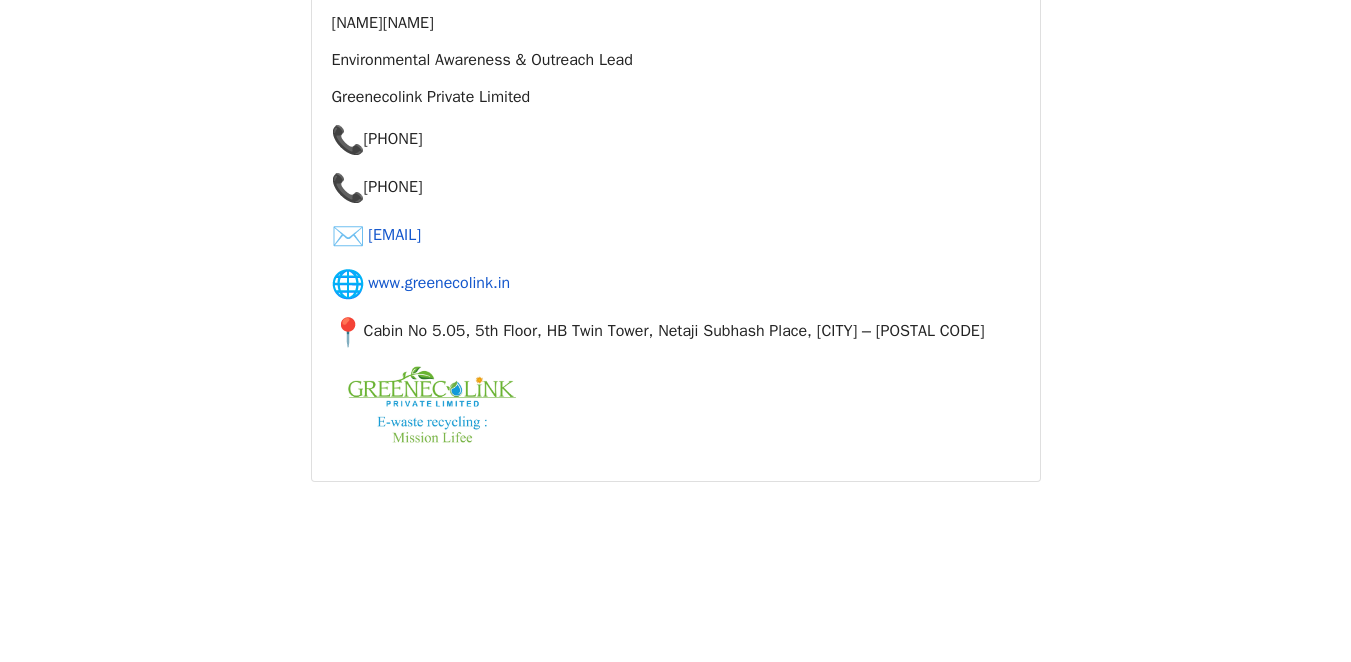 scroll, scrollTop: 20646, scrollLeft: 0, axis: vertical 